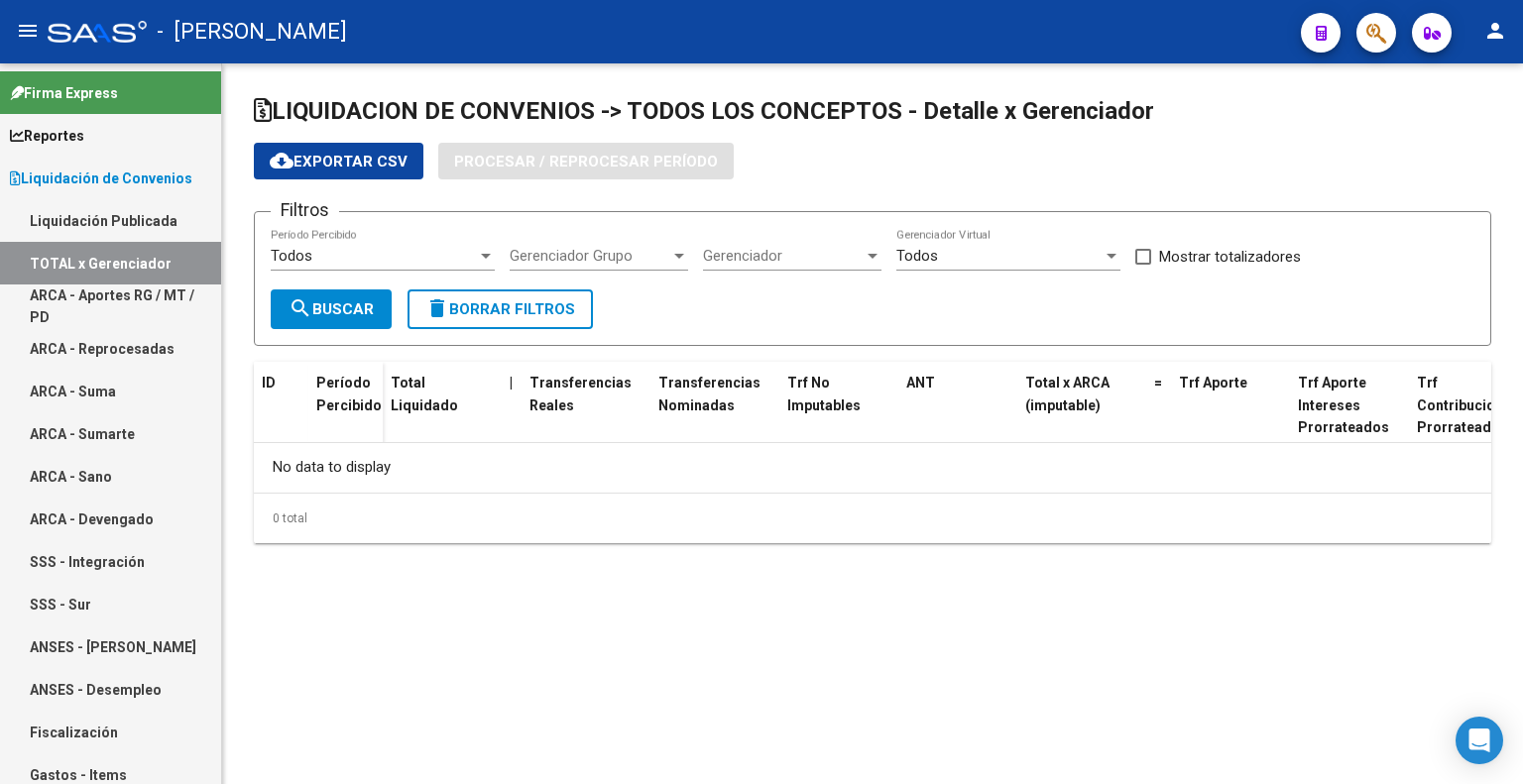 scroll, scrollTop: 0, scrollLeft: 0, axis: both 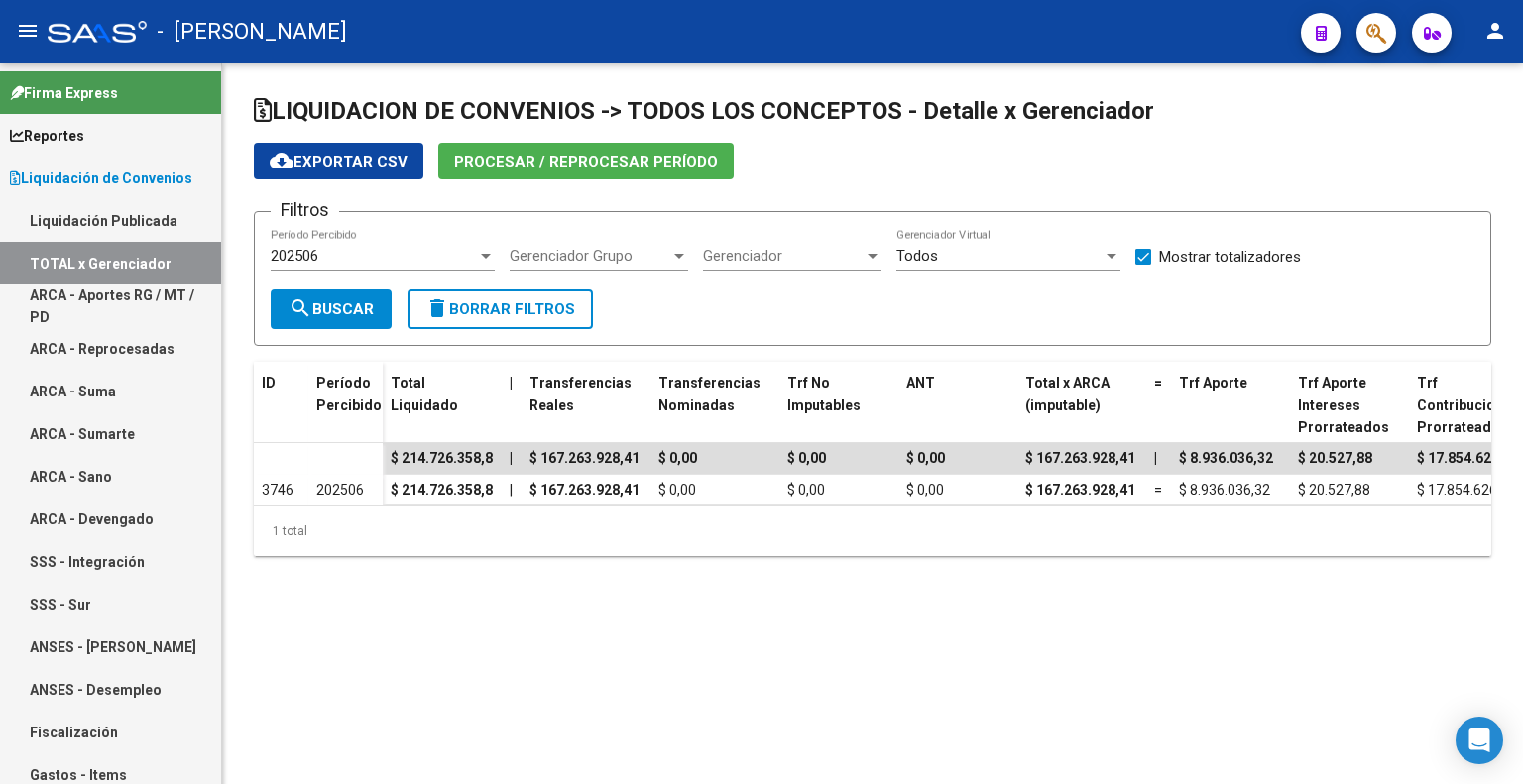 click on "cloud_download  Exportar CSV" 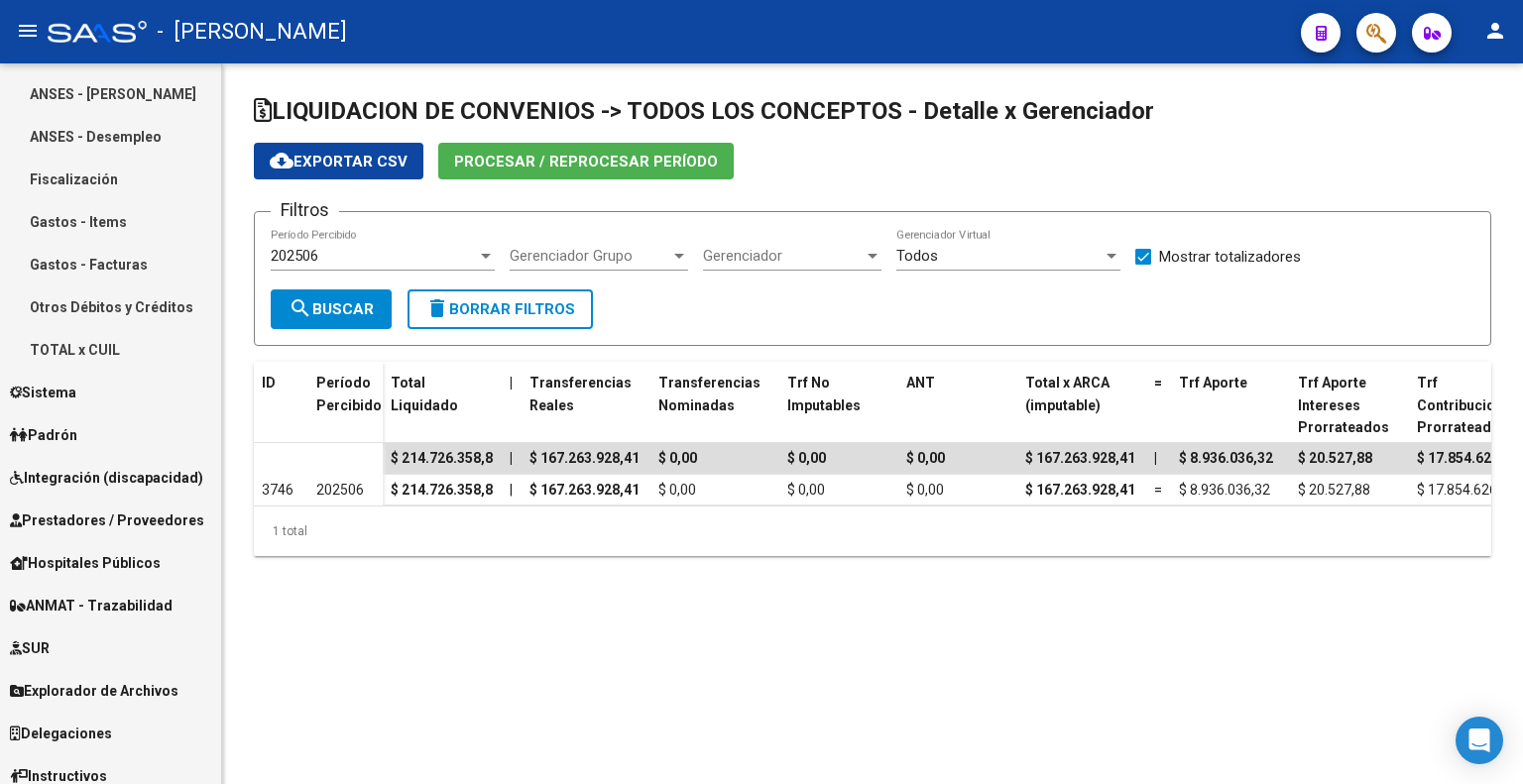 scroll, scrollTop: 566, scrollLeft: 0, axis: vertical 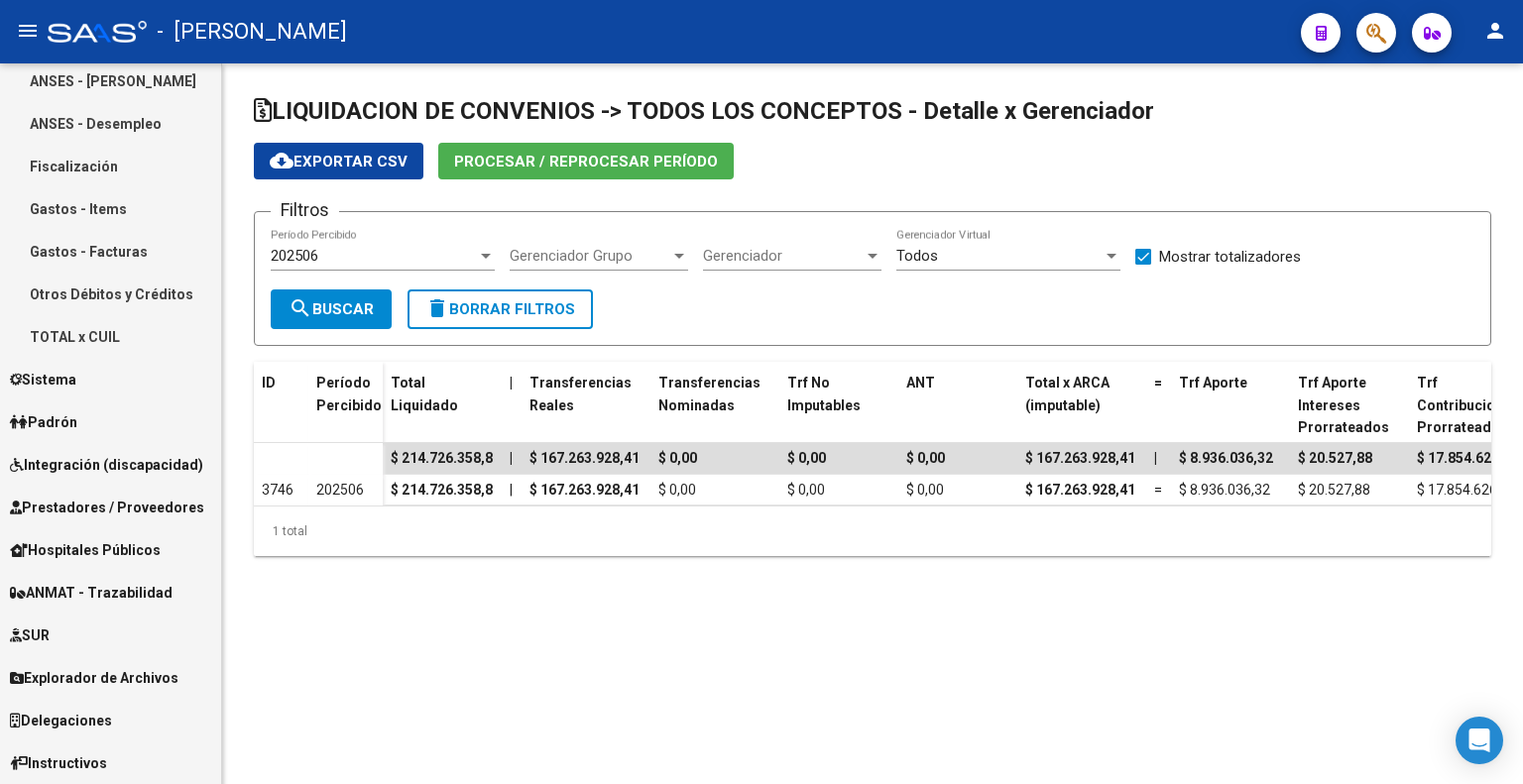 click on "Explorador de Archivos" at bounding box center (94, 678) 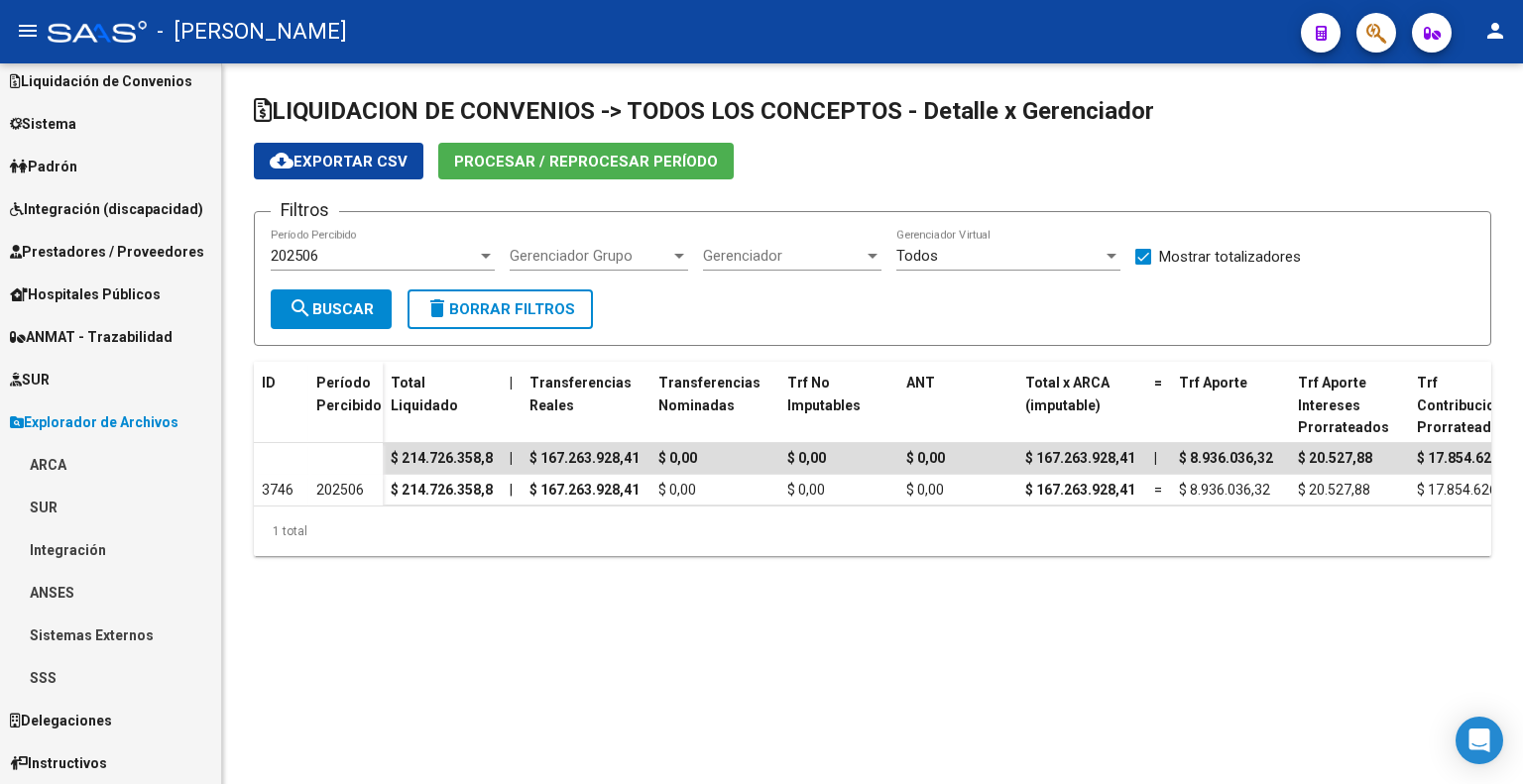 scroll, scrollTop: 96, scrollLeft: 0, axis: vertical 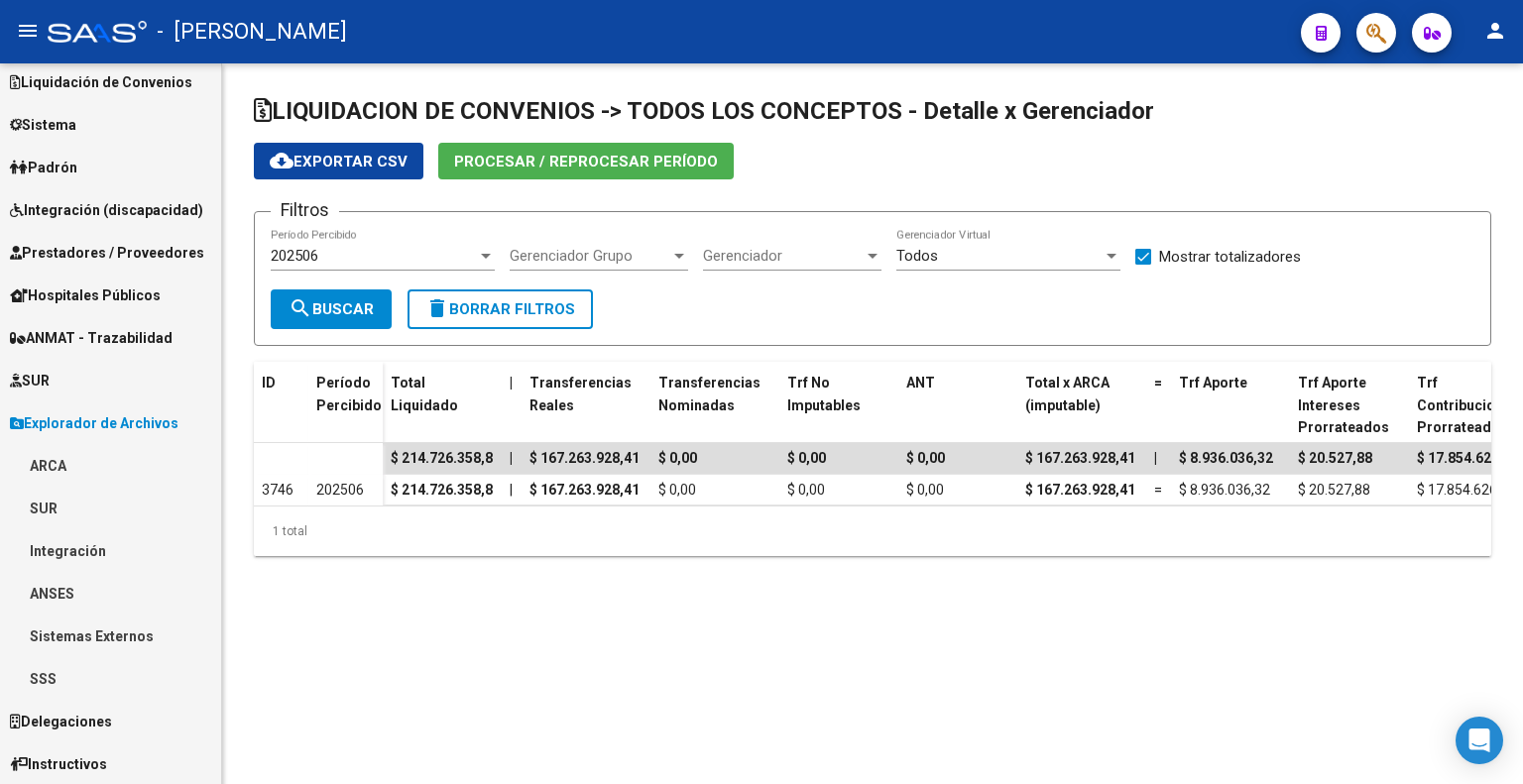 click on "ARCA" at bounding box center (110, 465) 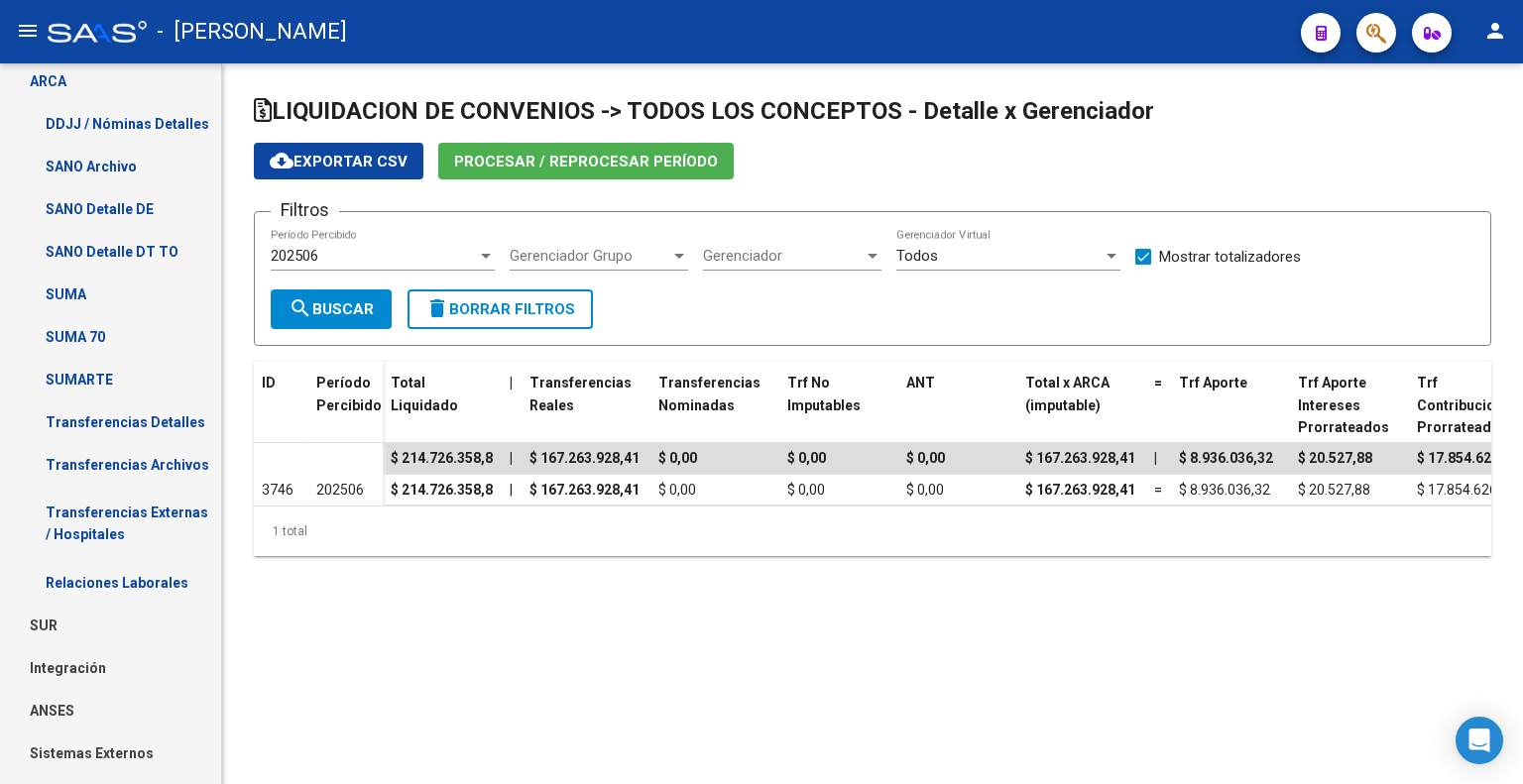 scroll, scrollTop: 493, scrollLeft: 0, axis: vertical 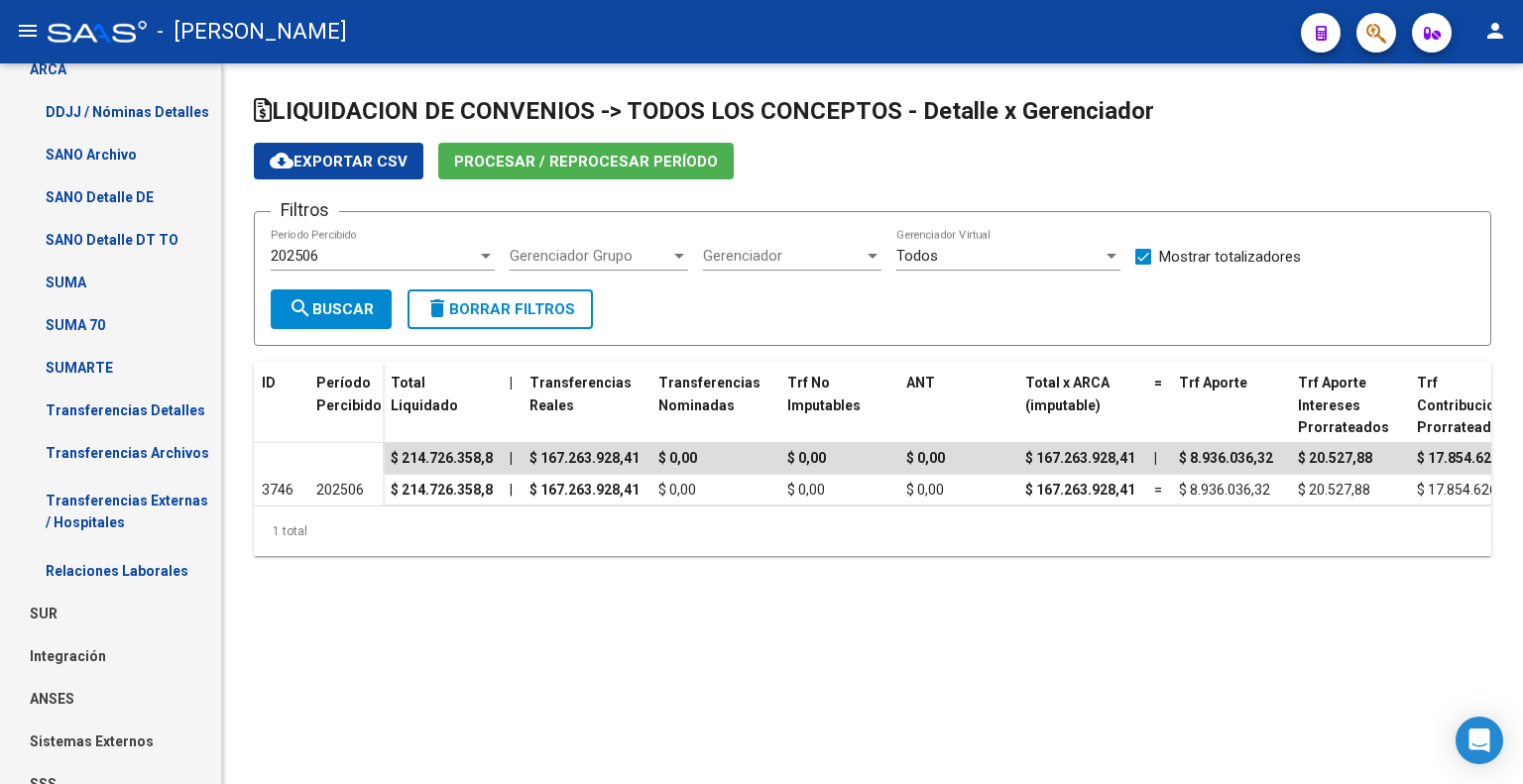 click on "Transferencias Detalles" at bounding box center [110, 409] 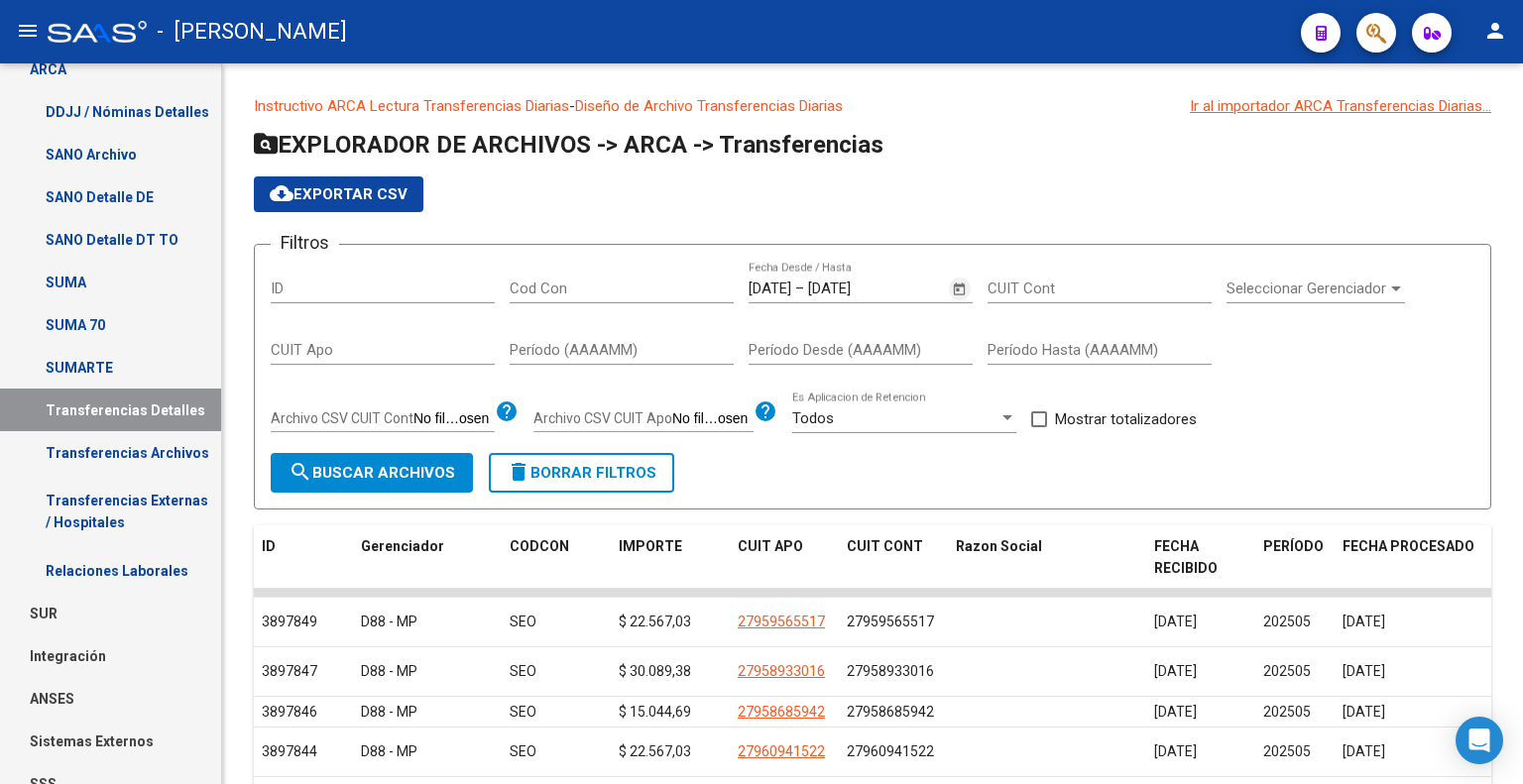 click 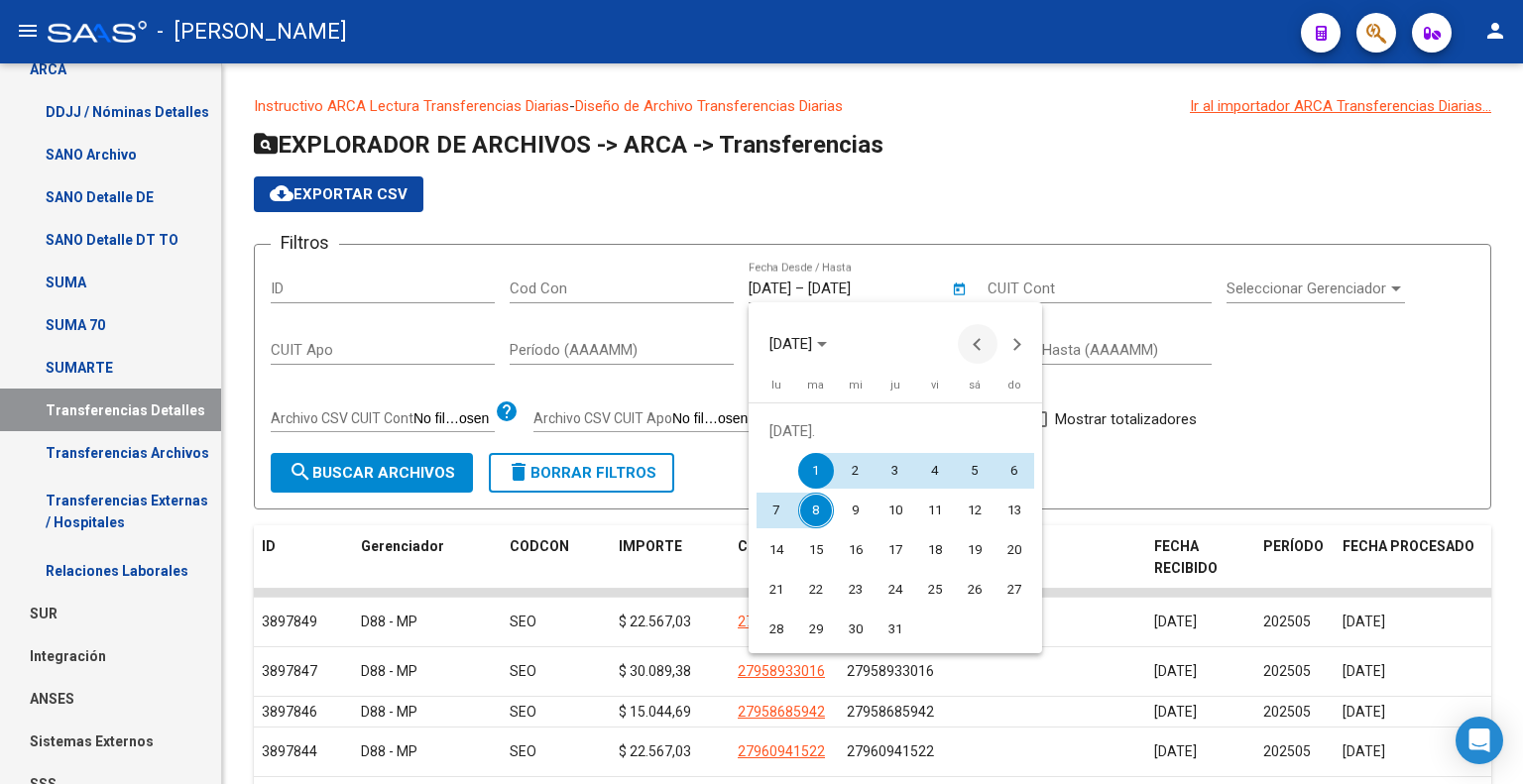 click at bounding box center [978, 344] 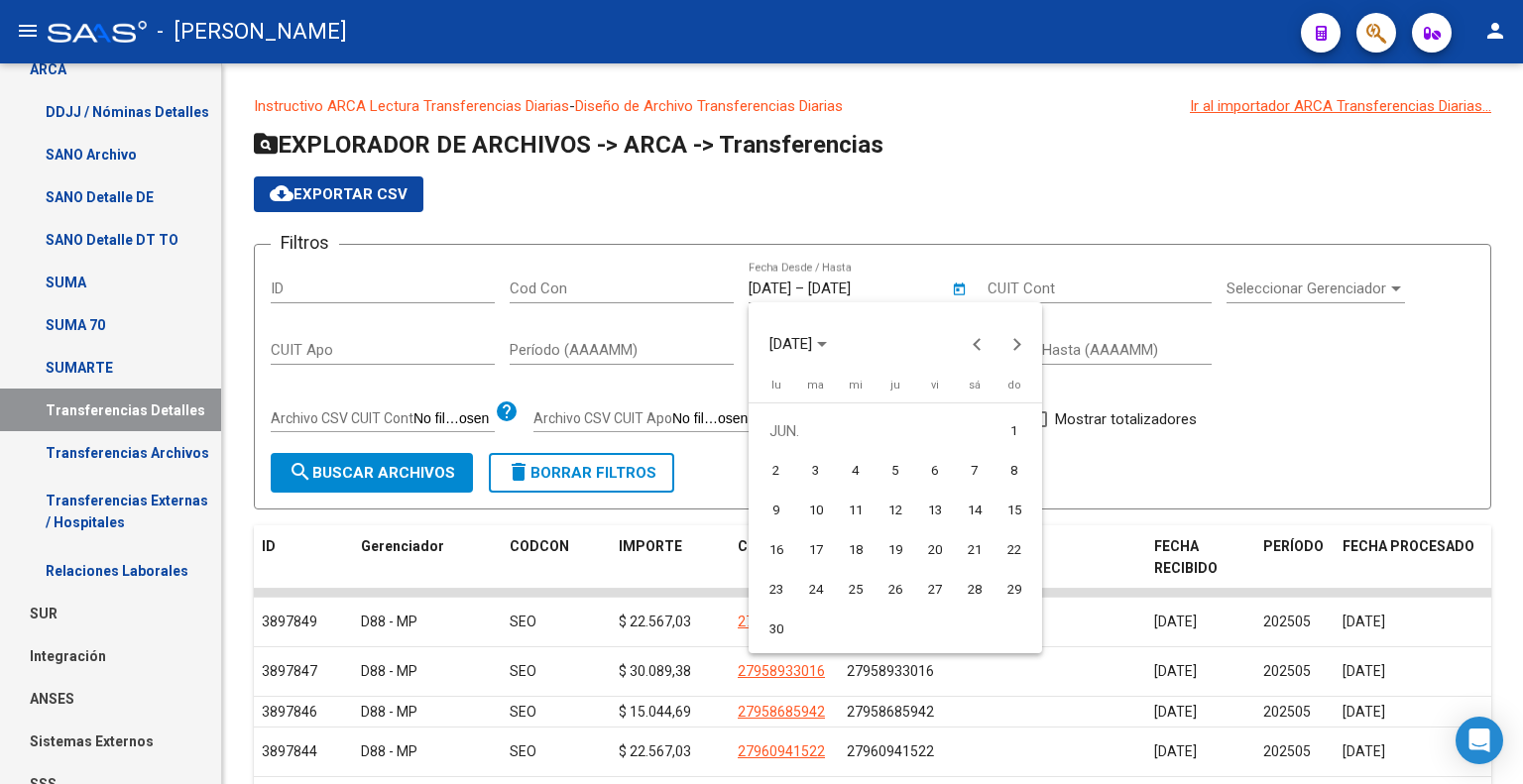 click on "1" at bounding box center [1014, 431] 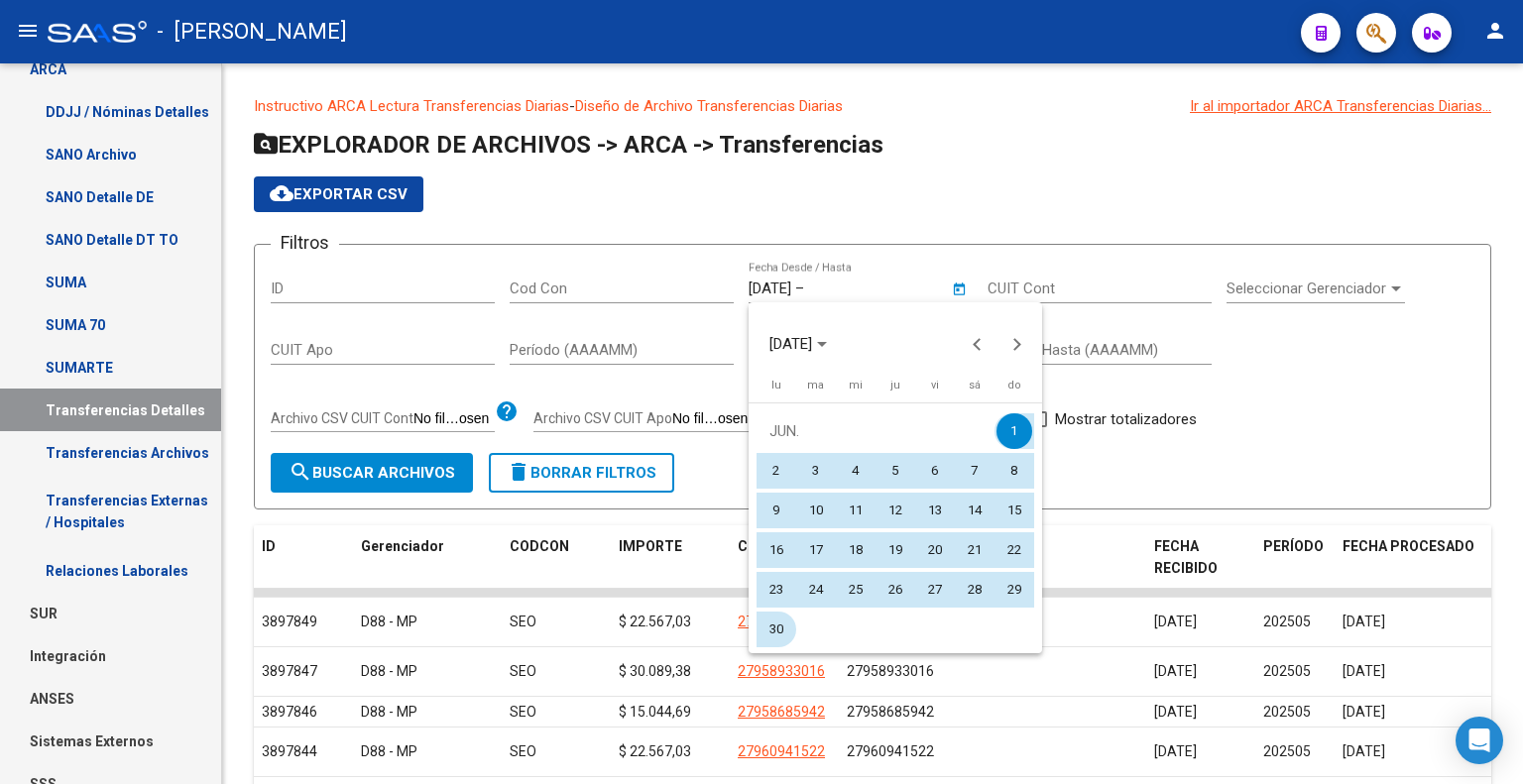 click on "30" at bounding box center (776, 629) 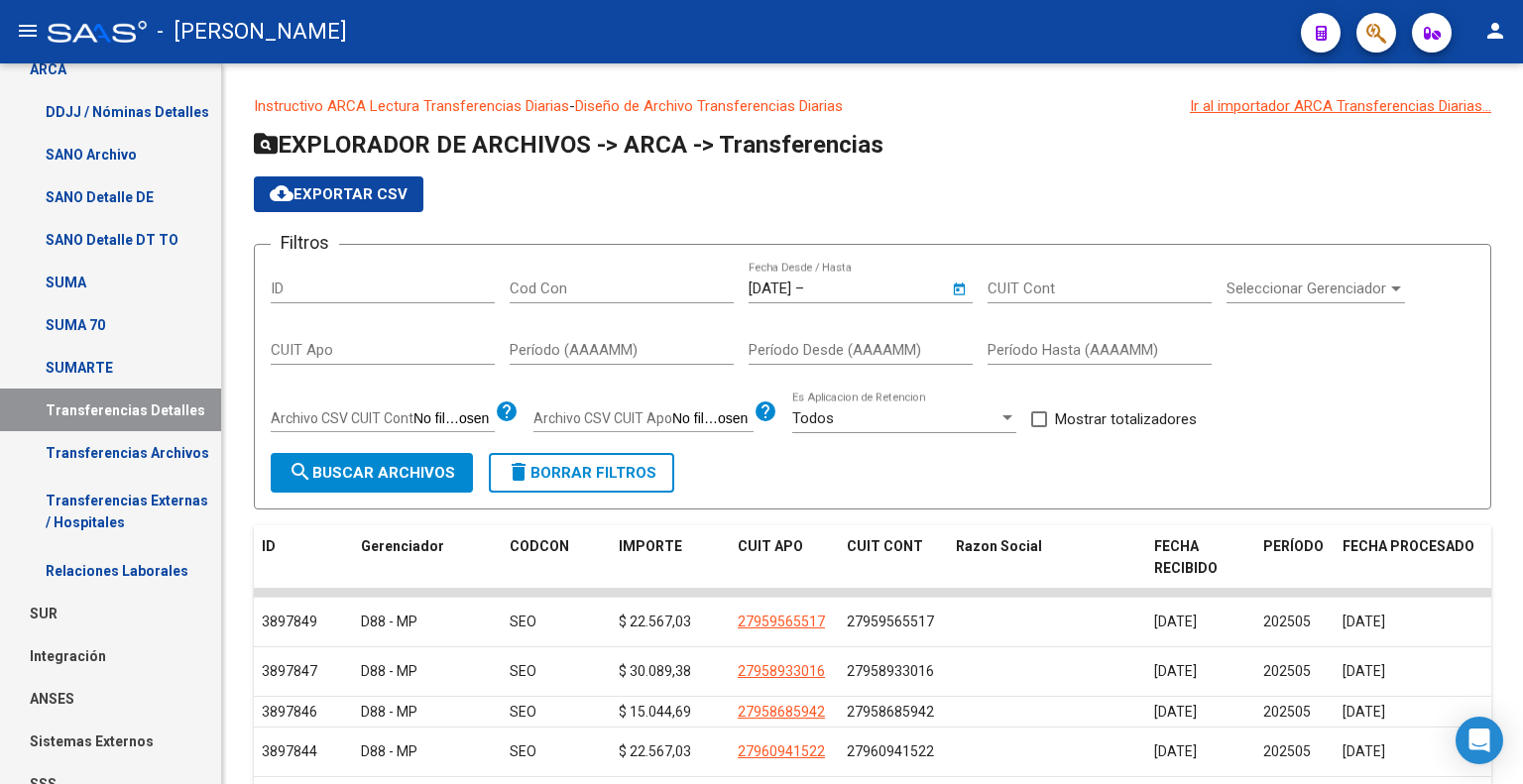 type on "[DATE]" 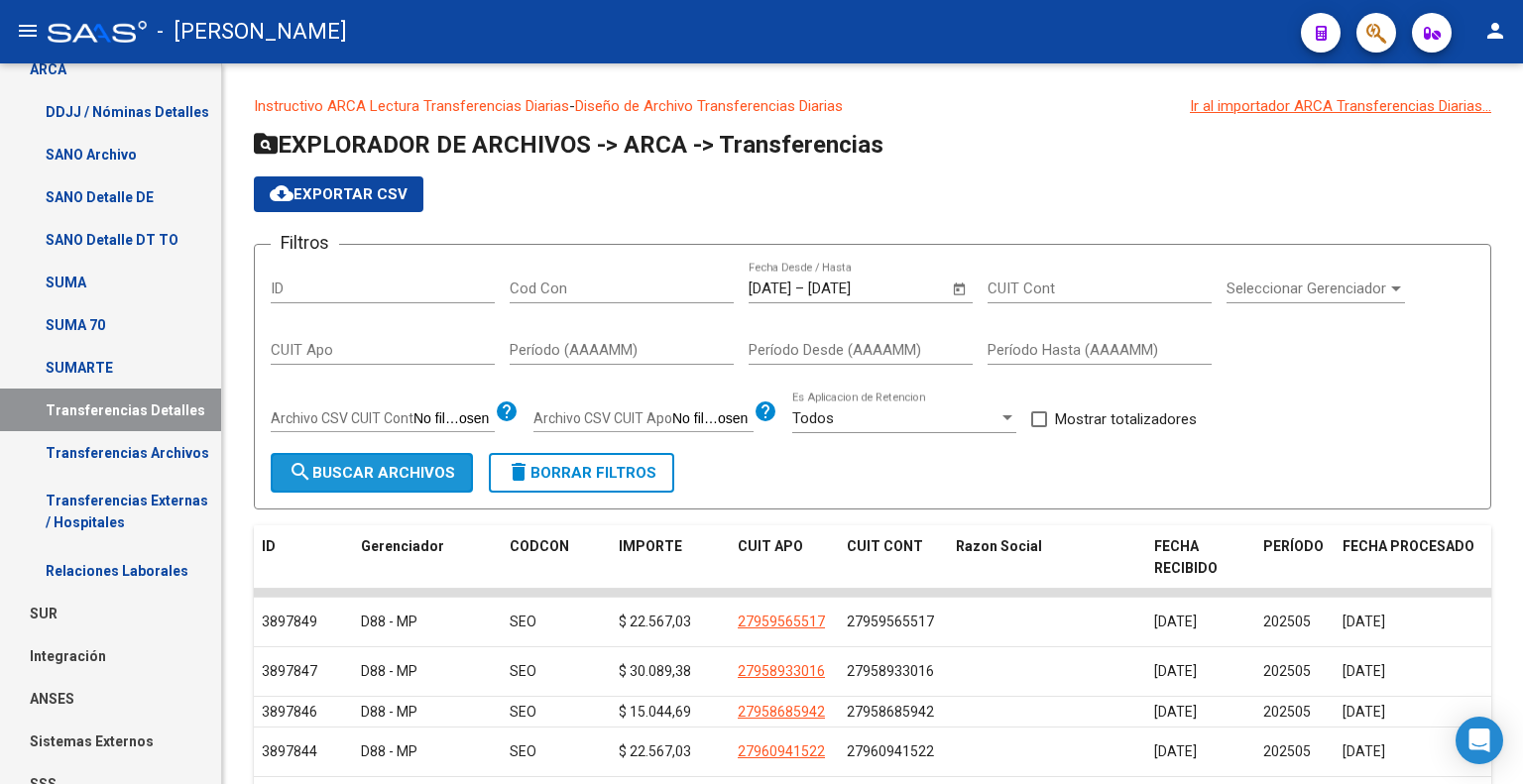 click on "search  Buscar Archivos" 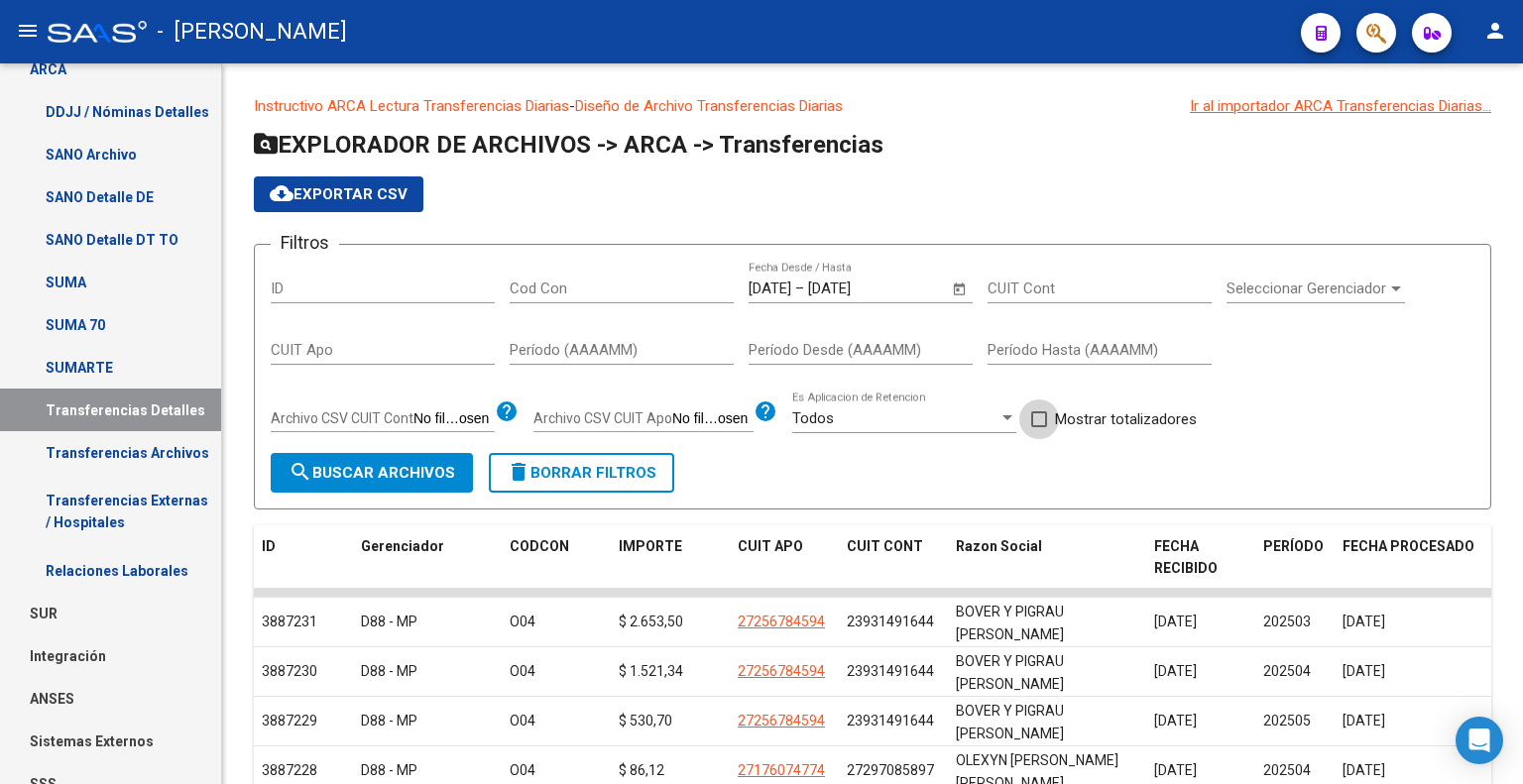 click at bounding box center (1039, 419) 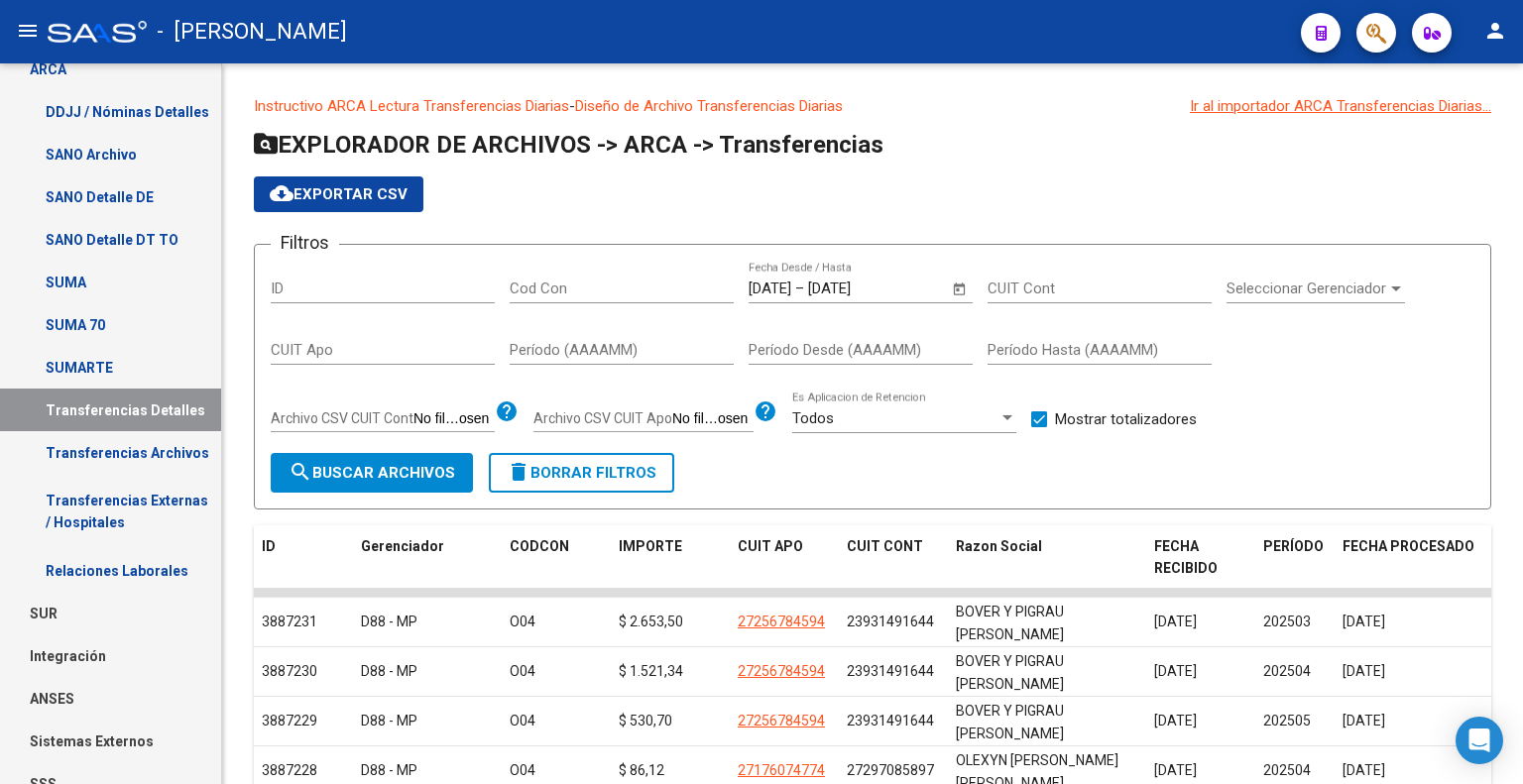 click on "search  Buscar Archivos" 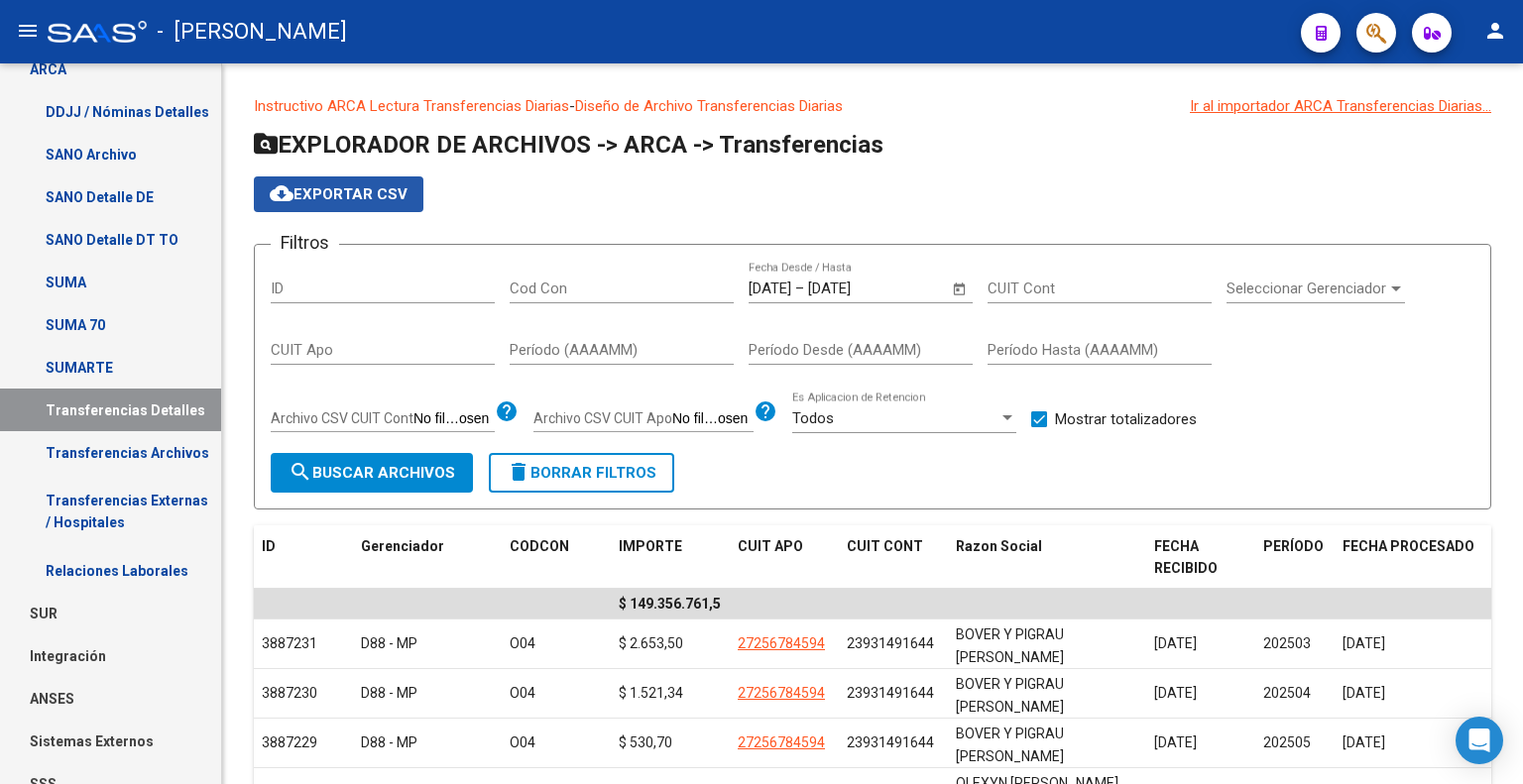 click on "cloud_download  Exportar CSV" 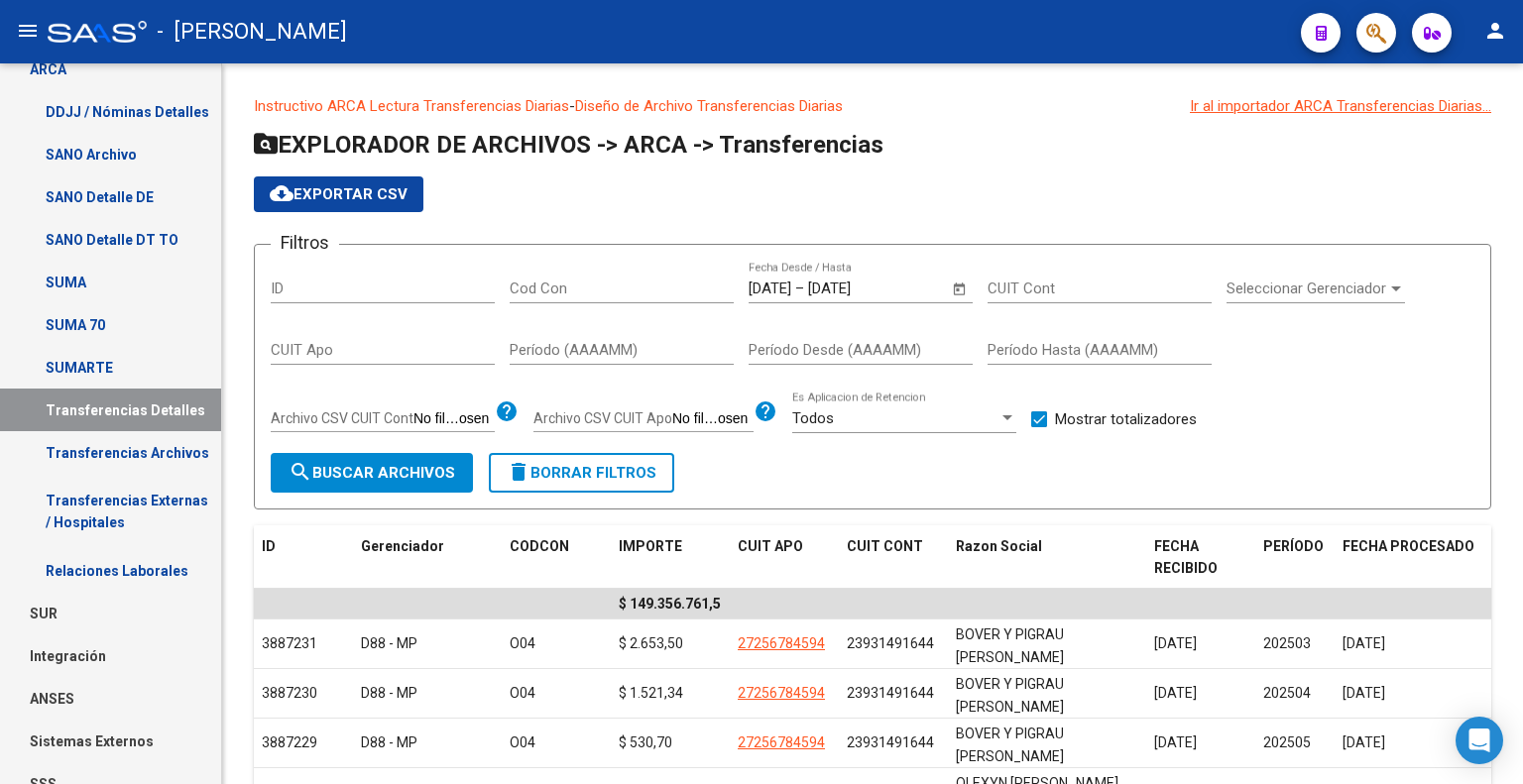 click 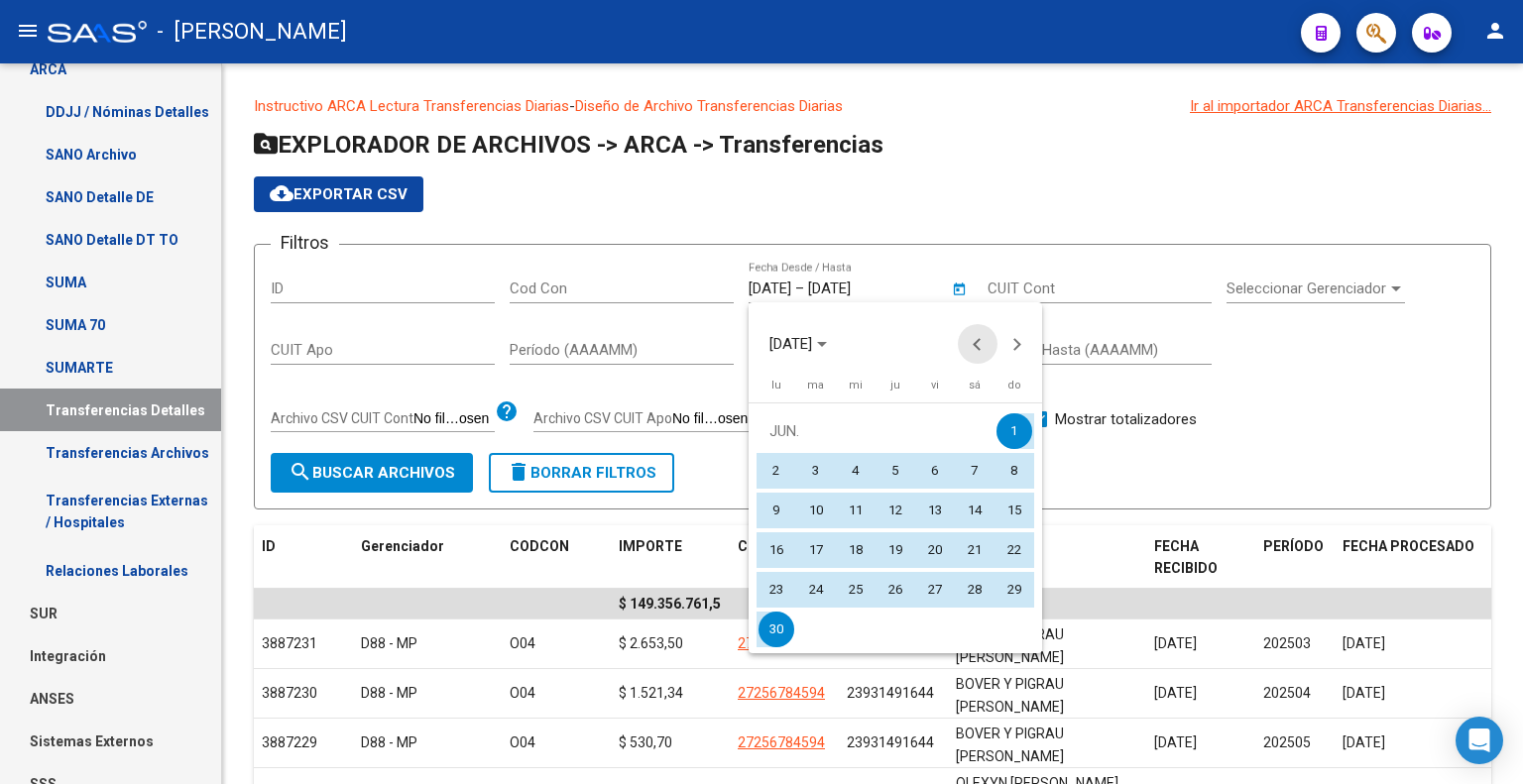 click at bounding box center (978, 344) 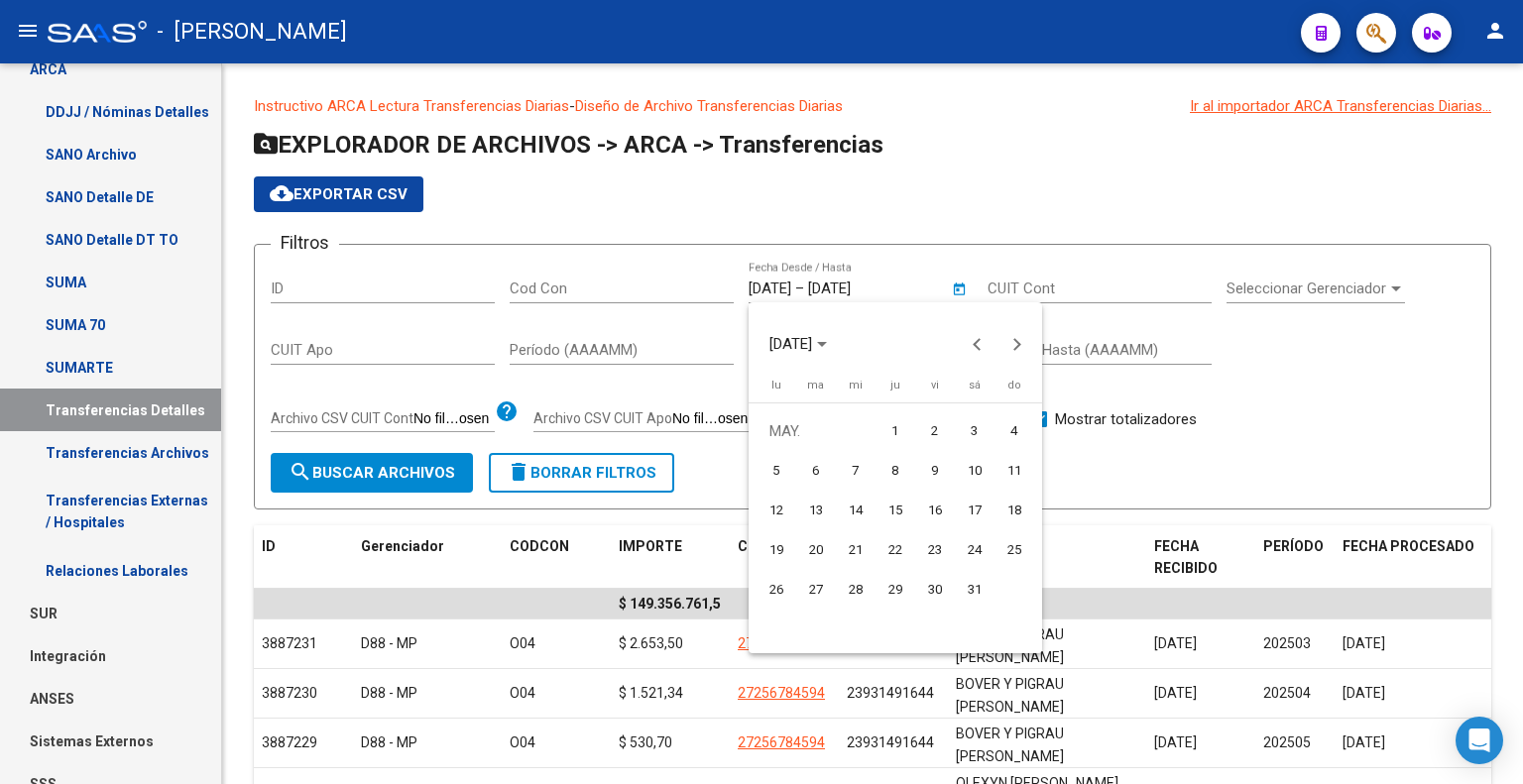 click on "1" at bounding box center [895, 431] 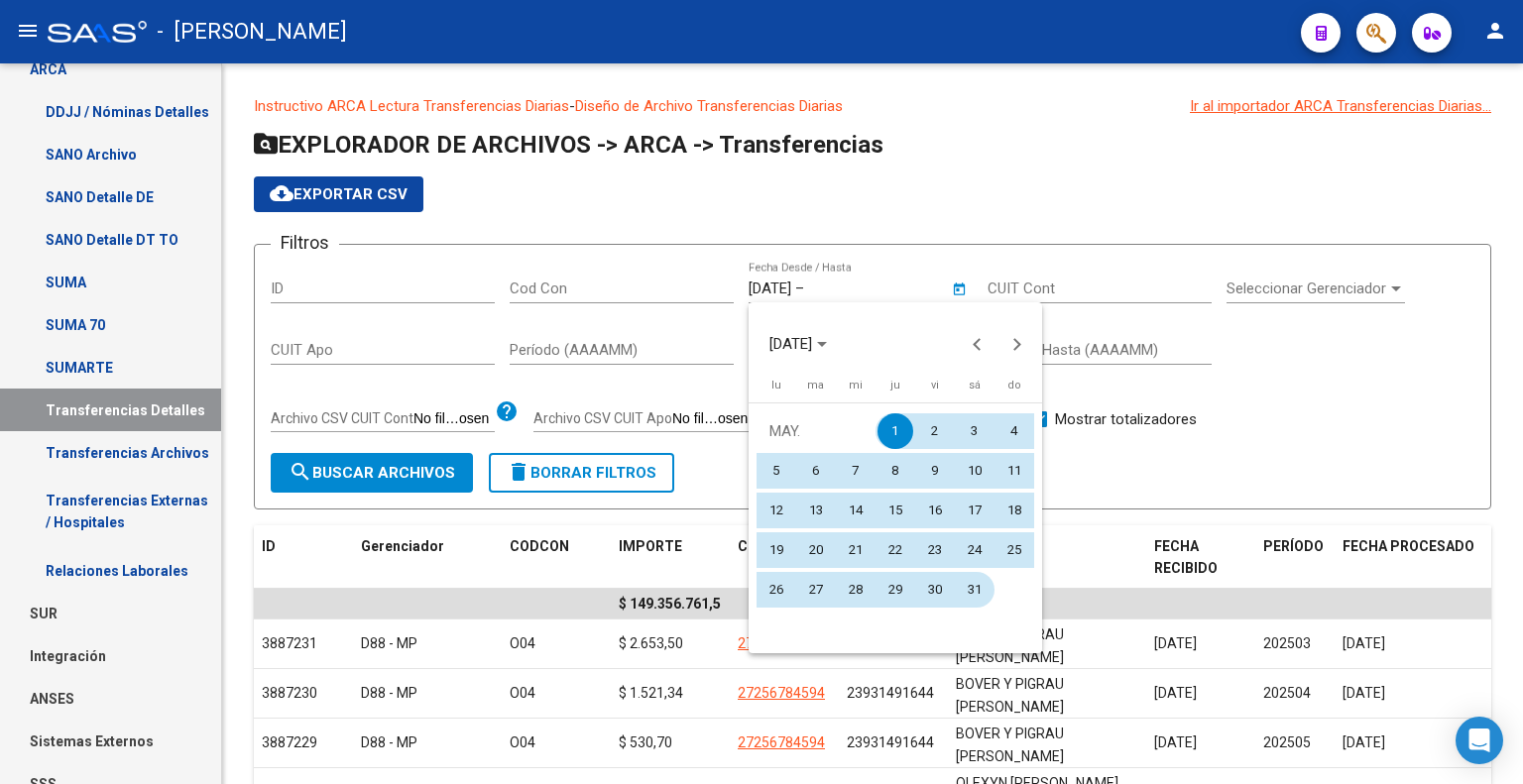 click on "31" at bounding box center [975, 590] 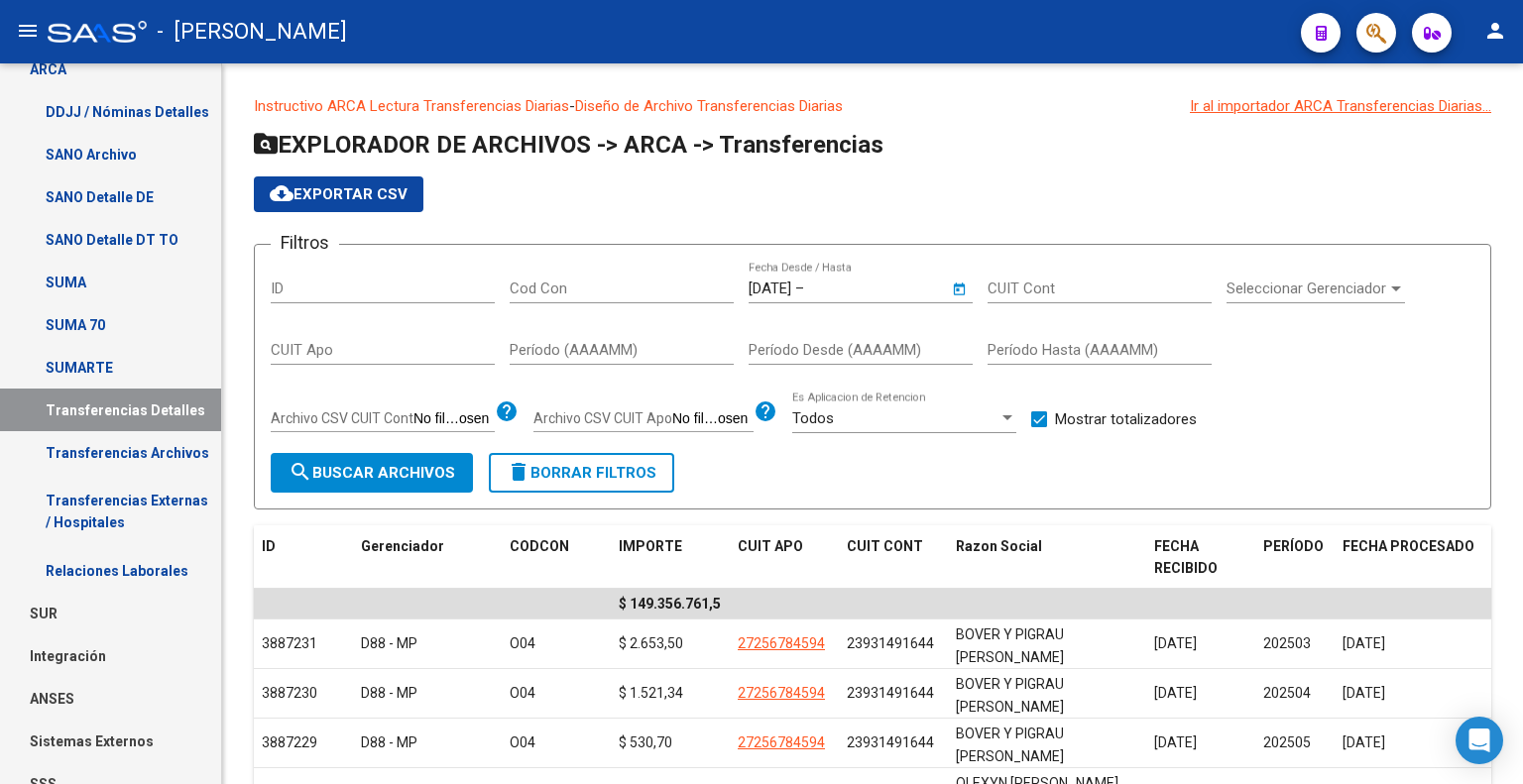 type on "[DATE]" 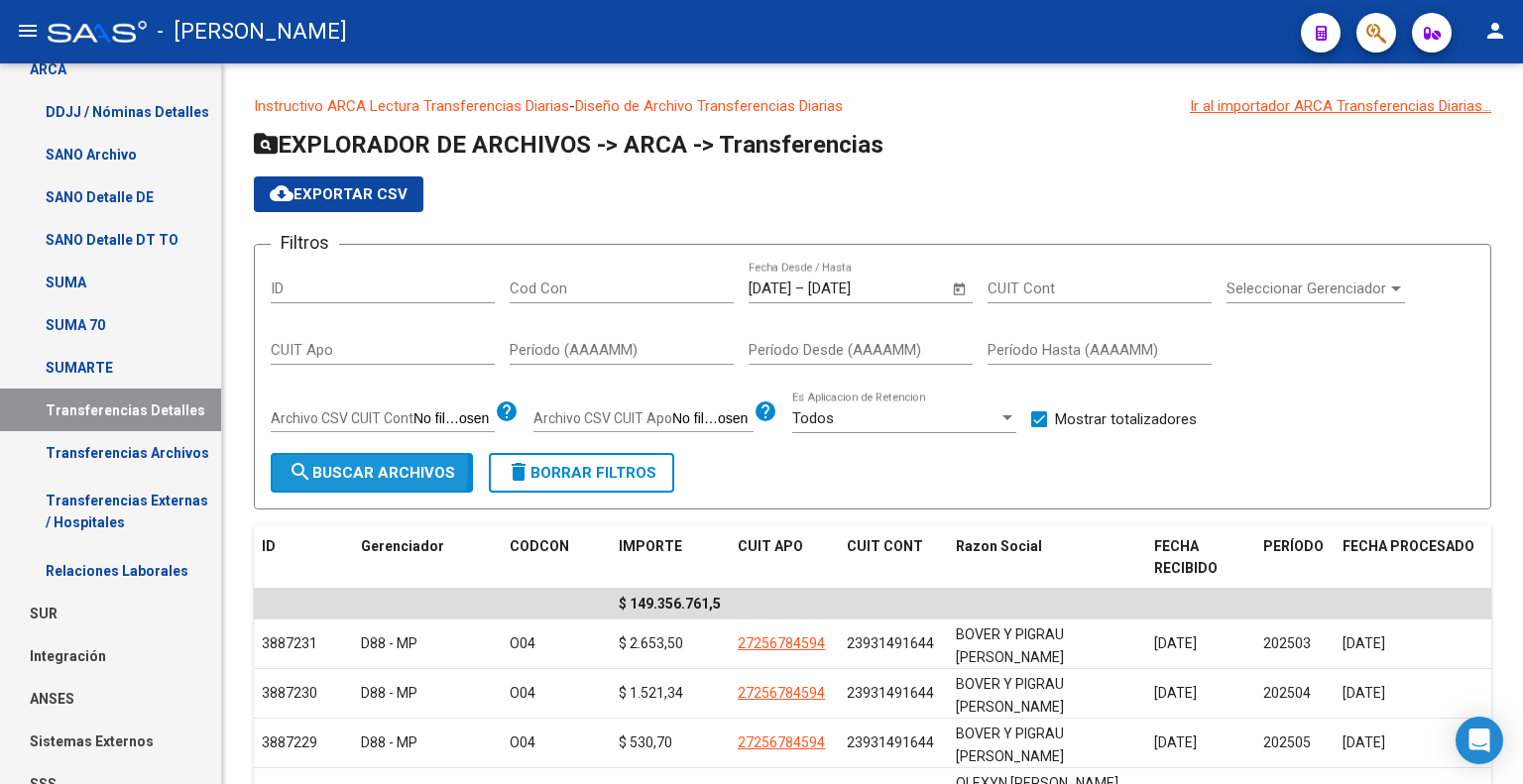 click on "search  Buscar Archivos" 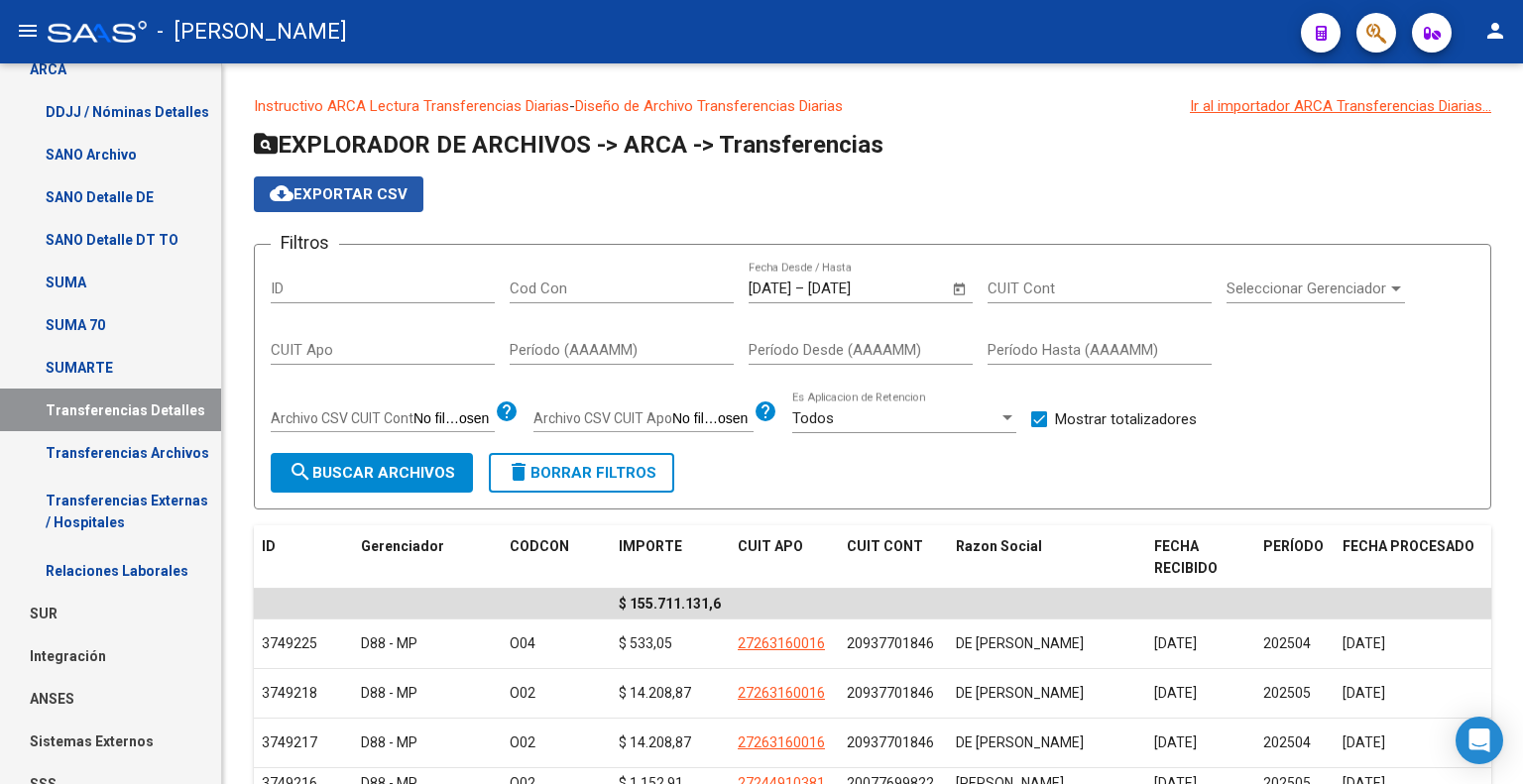 click on "cloud_download  Exportar CSV" 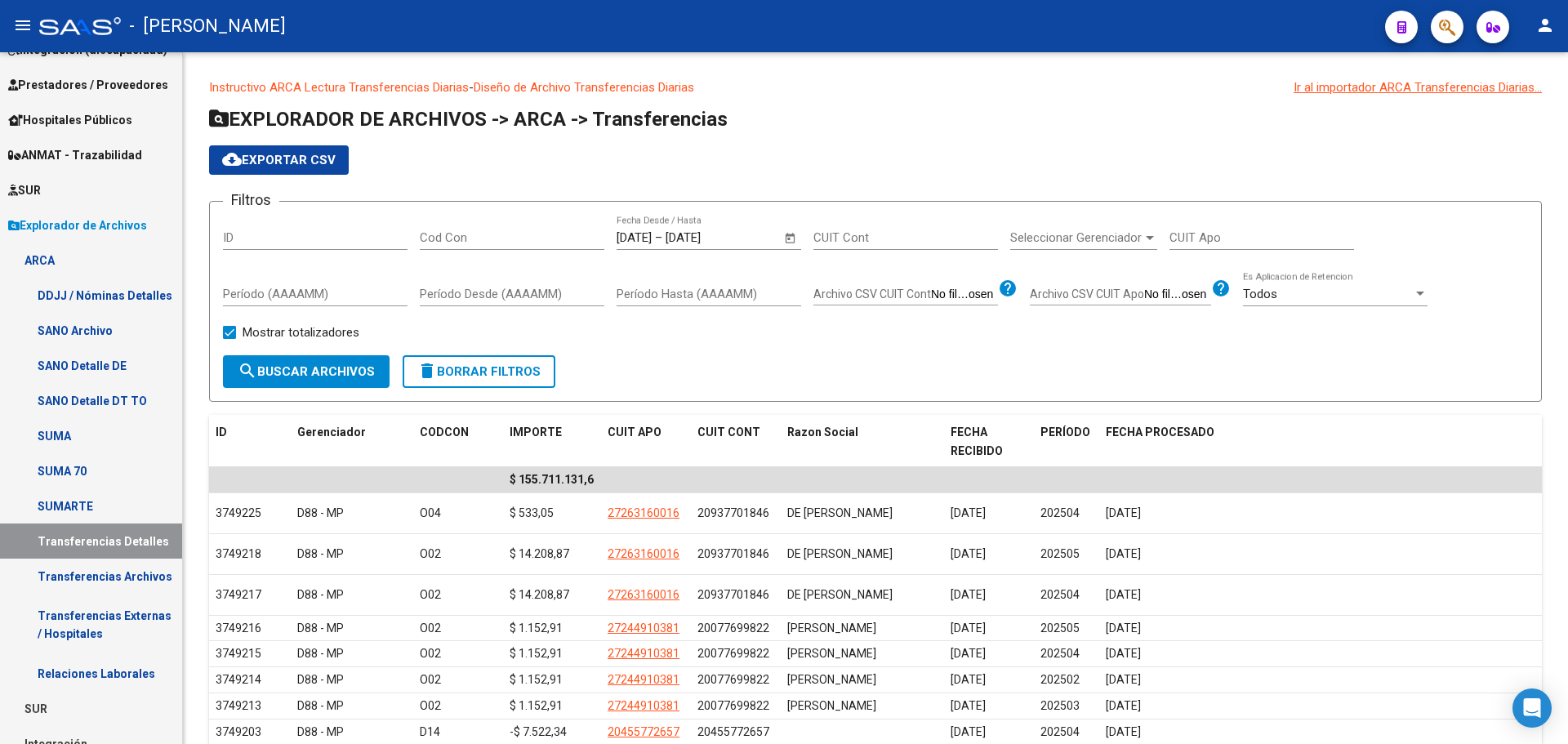 scroll, scrollTop: 0, scrollLeft: 0, axis: both 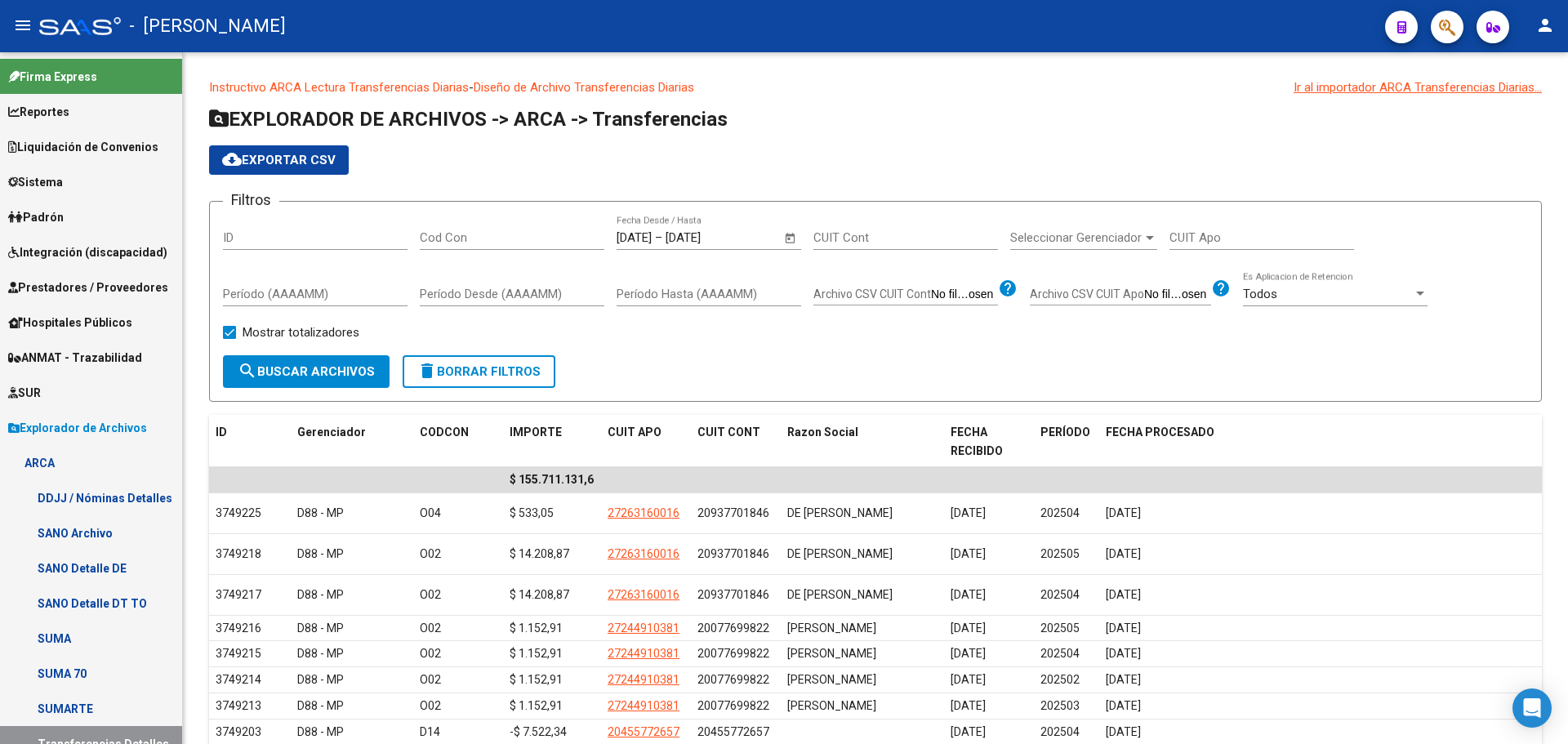 click on "Liquidación de Convenios" at bounding box center (83, 147) 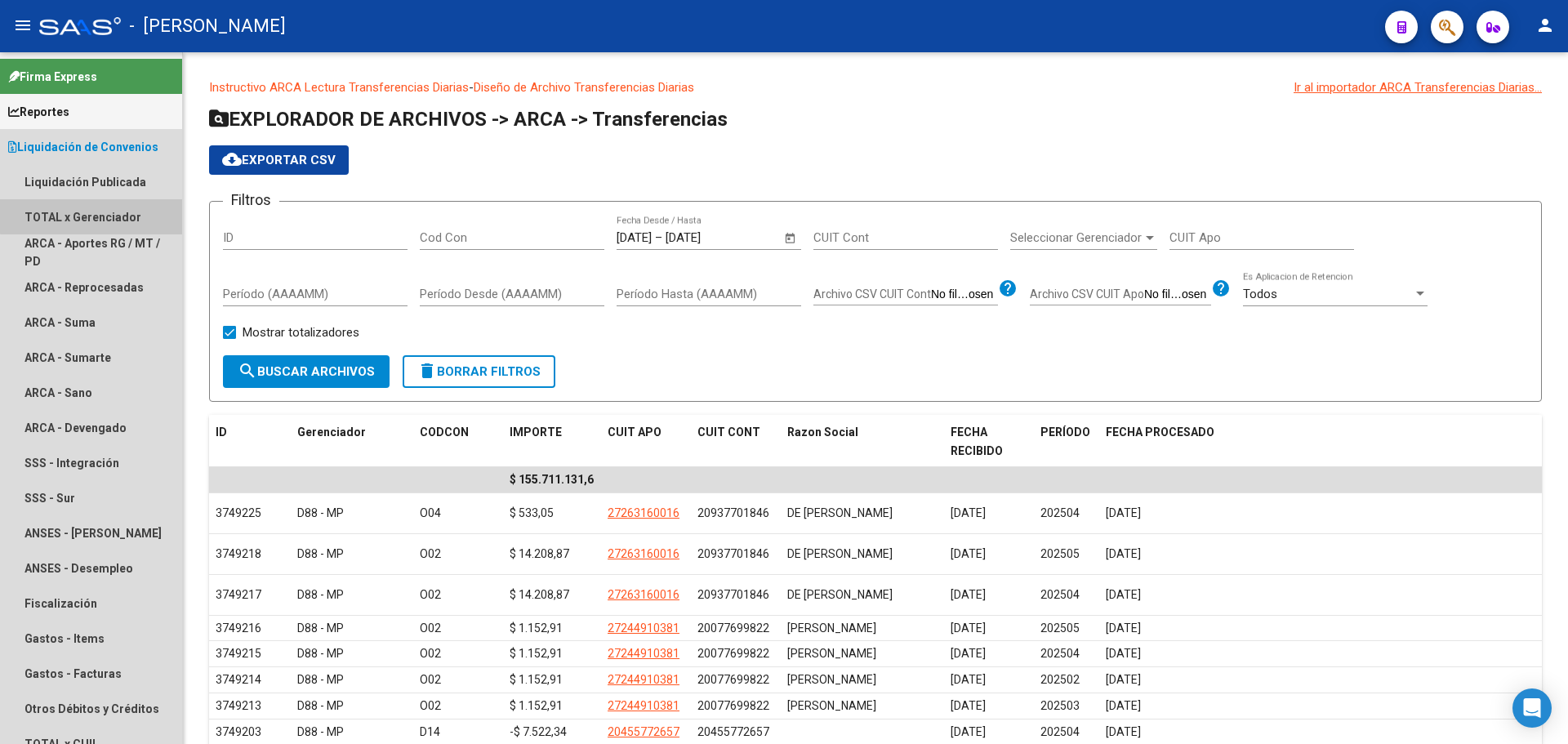 click on "TOTAL x Gerenciador" at bounding box center (91, 216) 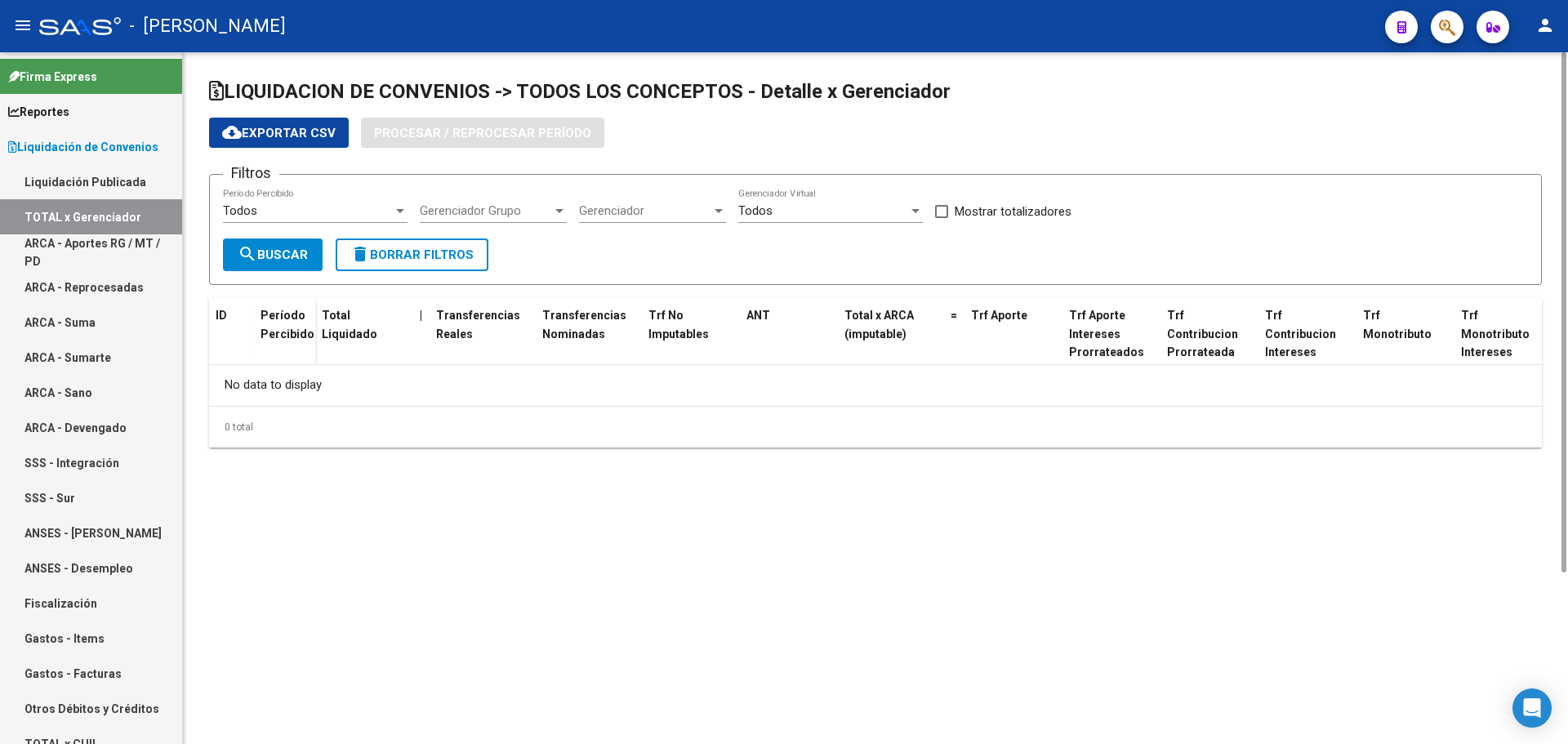 checkbox on "true" 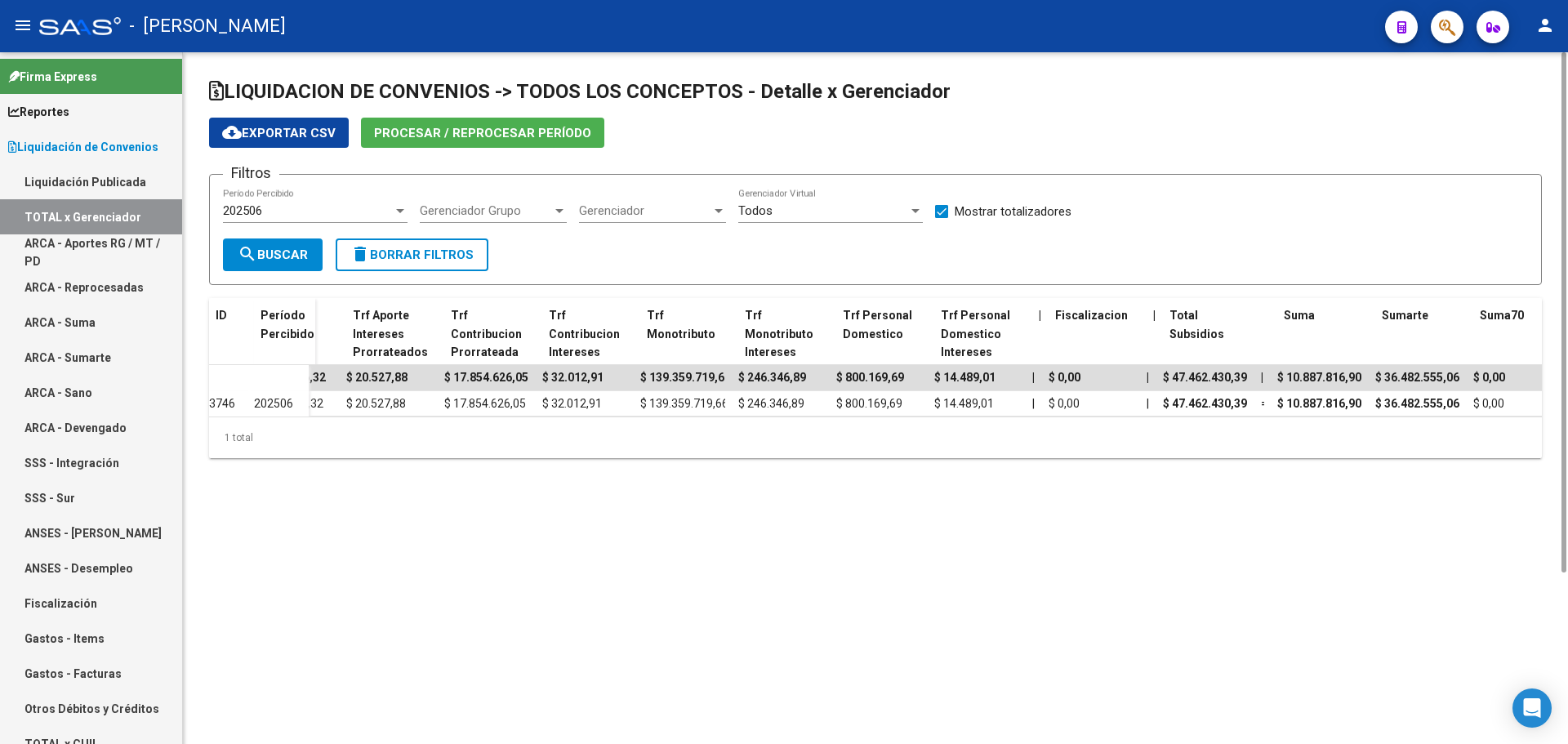 scroll, scrollTop: 0, scrollLeft: 725, axis: horizontal 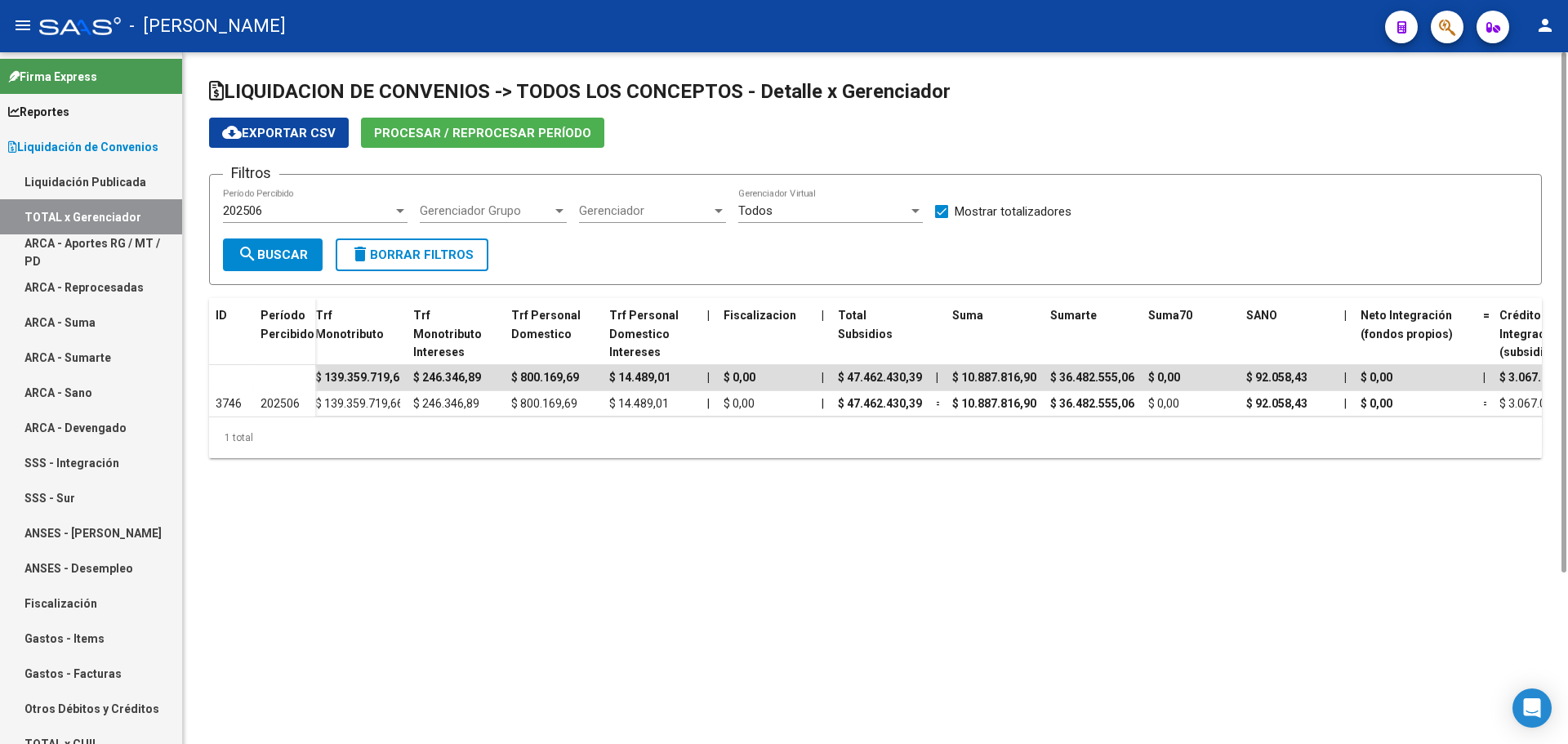 click on "202506  Período Percibido" 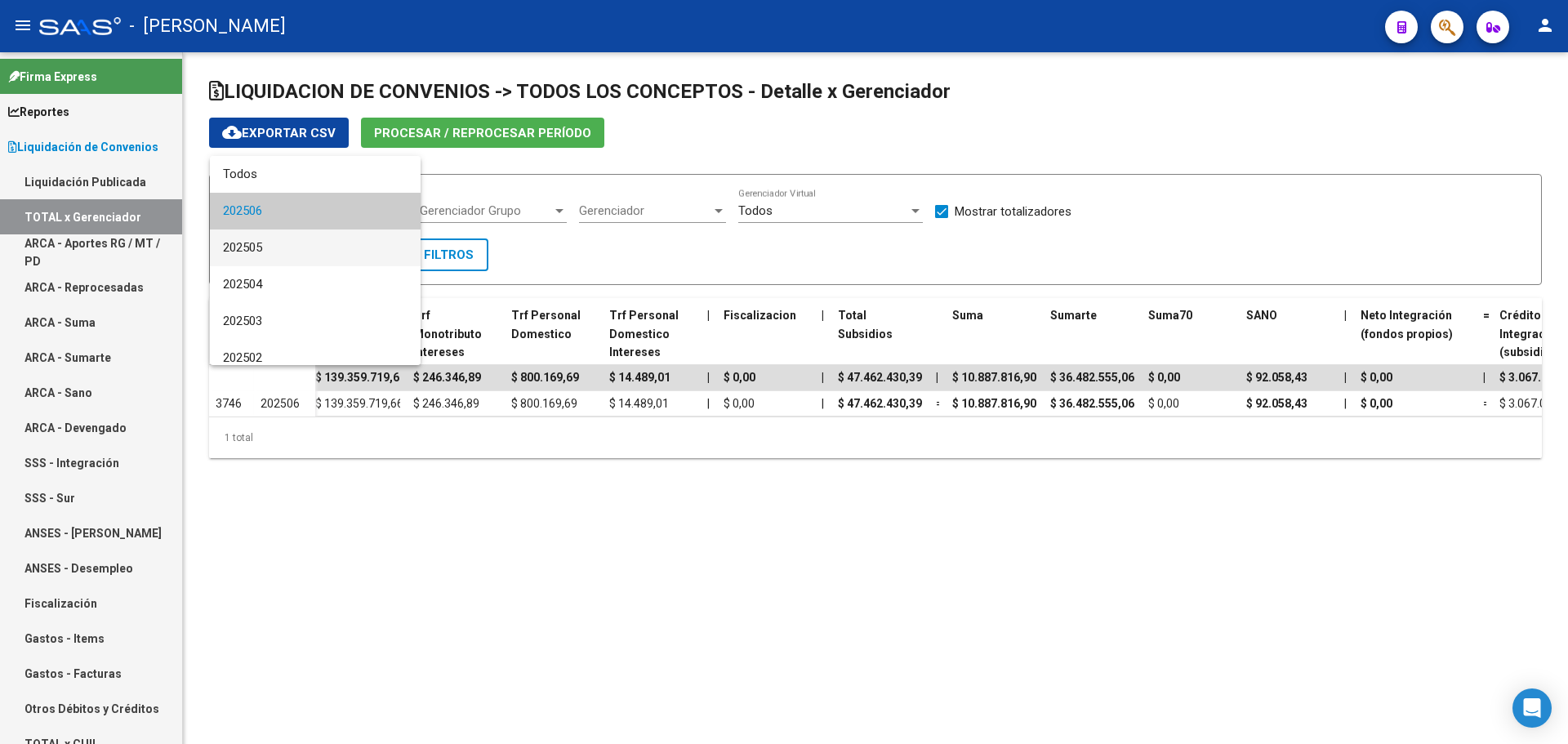 click on "202505" at bounding box center [315, 247] 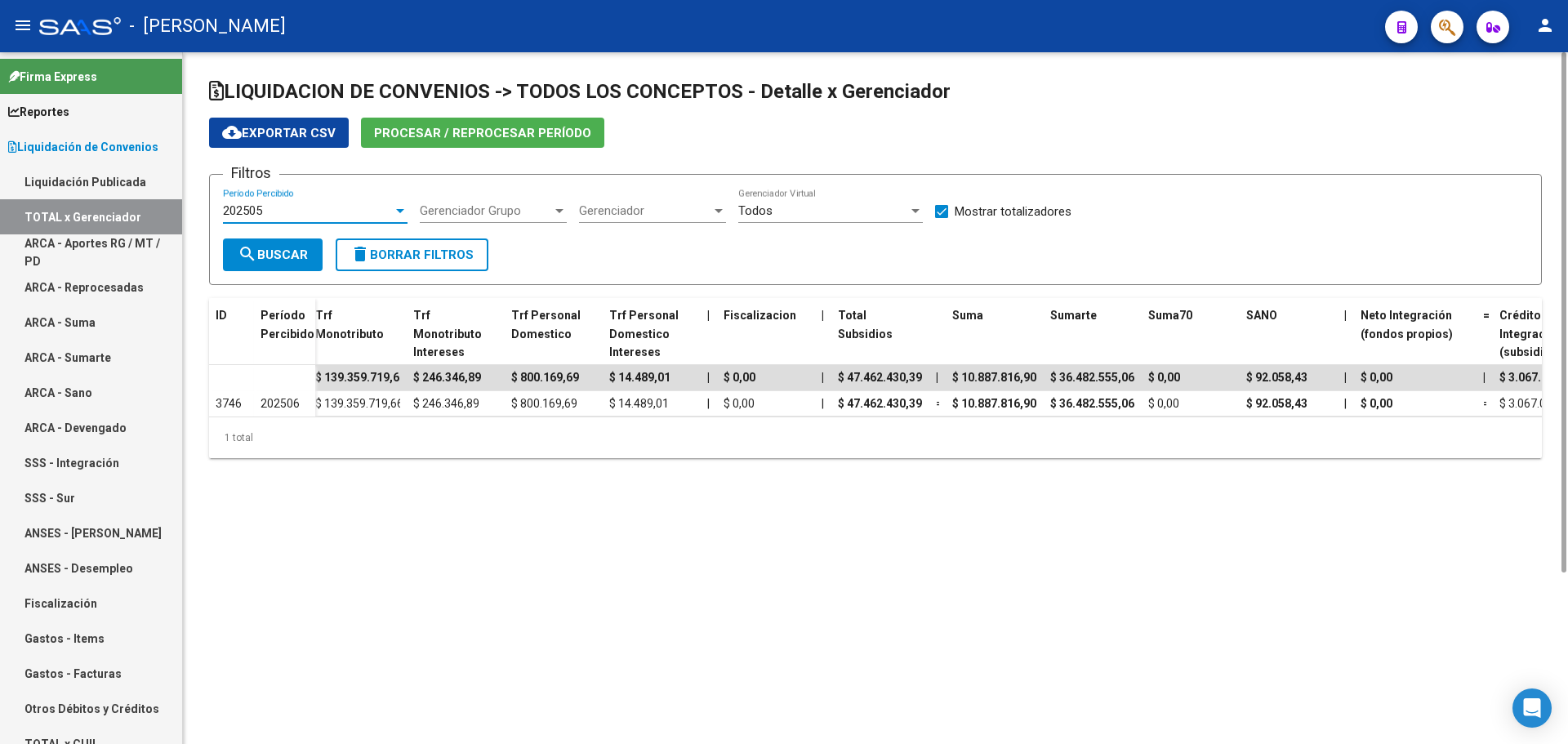 click on "search  Buscar" 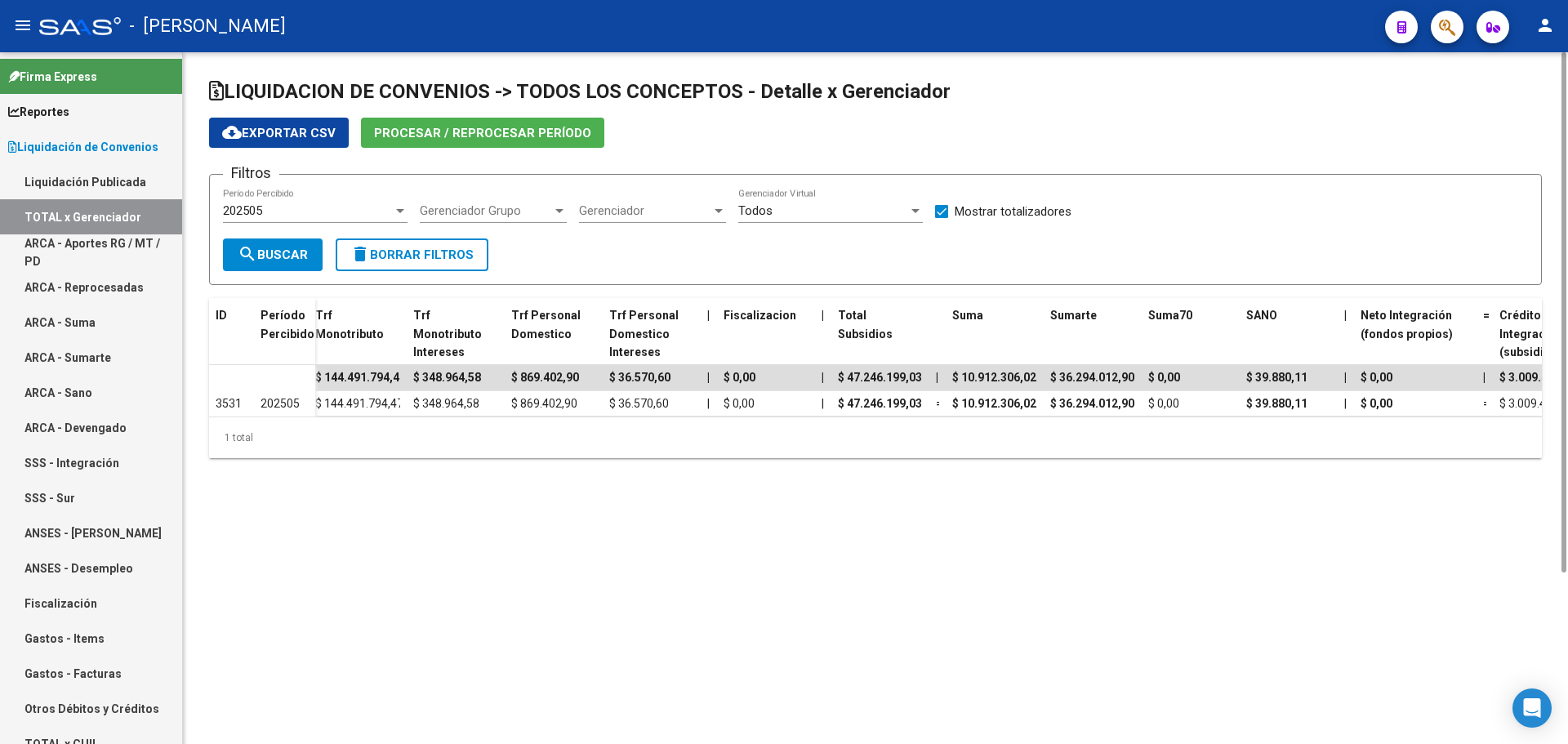 click on "LIQUIDACION DE CONVENIOS -> TODOS LOS CONCEPTOS - Detalle x Gerenciador cloud_download  Exportar CSV  Procesar / Reprocesar período Filtros 202505  Período Percibido Gerenciador Grupo Gerenciador Grupo Gerenciador Gerenciador Todos  Gerenciador Virtual    Mostrar totalizadores  search  Buscar  delete  Borrar Filtros  ID Período Percibido Total Liquidado | Transferencias Reales Transferencias Nominadas Trf No Imputables ANT Total x ARCA (imputable) = Trf Aporte Trf Aporte Intereses Prorrateados Trf Contribucion Prorrateada Trf Contribucion Intereses Prorateada Trf Monotributo Trf Monotributo Intereses Trf Personal Domestico Trf Personal Domestico Intereses | Fiscalizacion | Total Subsidios Suma Sumarte Suma70 SANO | Neto Integración (fondos propios) = Créditos Integración (subsidio) Débitos Integración (total fc) | Subsidio SUR | Fondo de Desempleo Capita Anses | Gastos Prestacionales | Aportes Reprocesados | Otros Débitos / Créditos | Comisión Convenio Comisión Bancaria $ 223.182.366,85 | | | |" 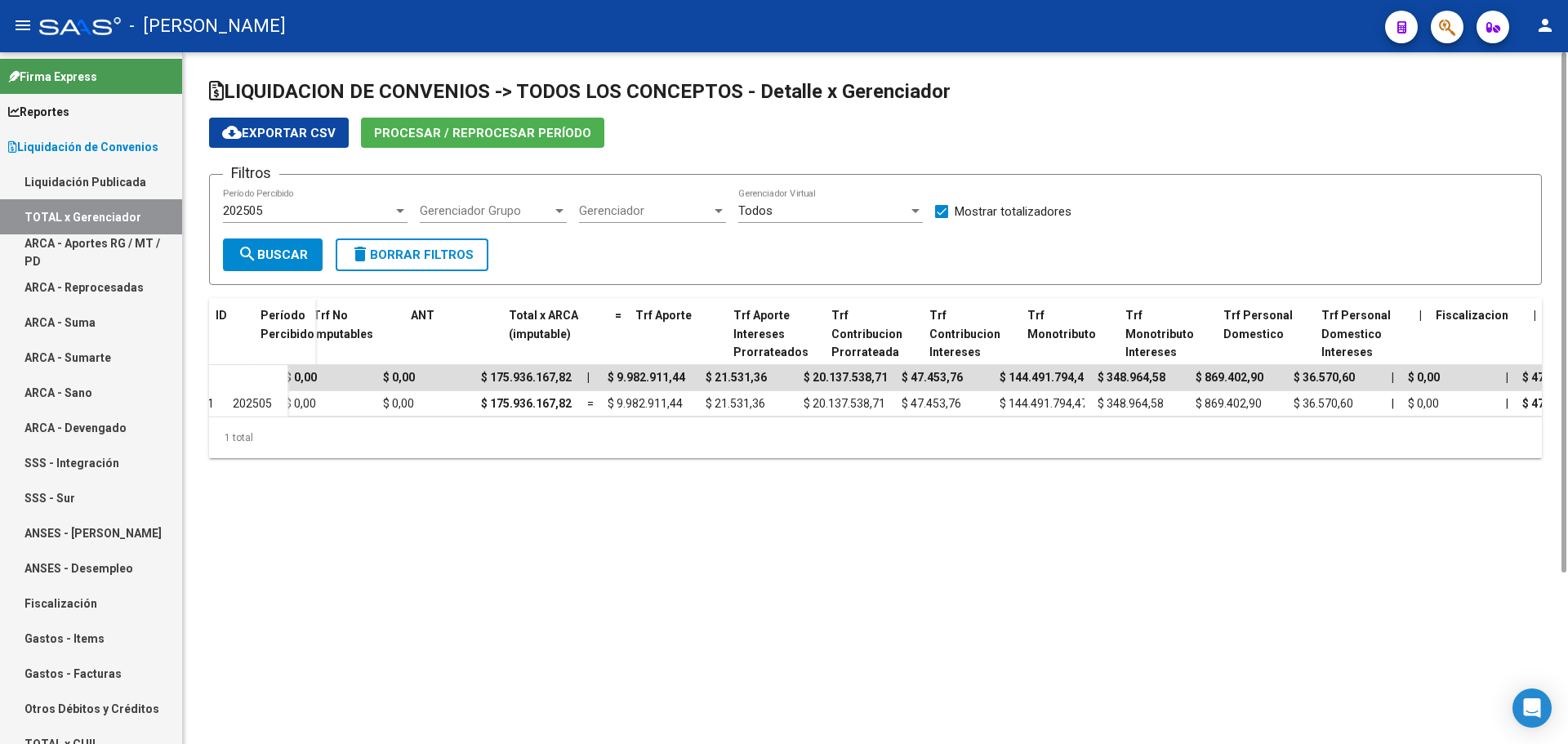 scroll, scrollTop: 0, scrollLeft: 0, axis: both 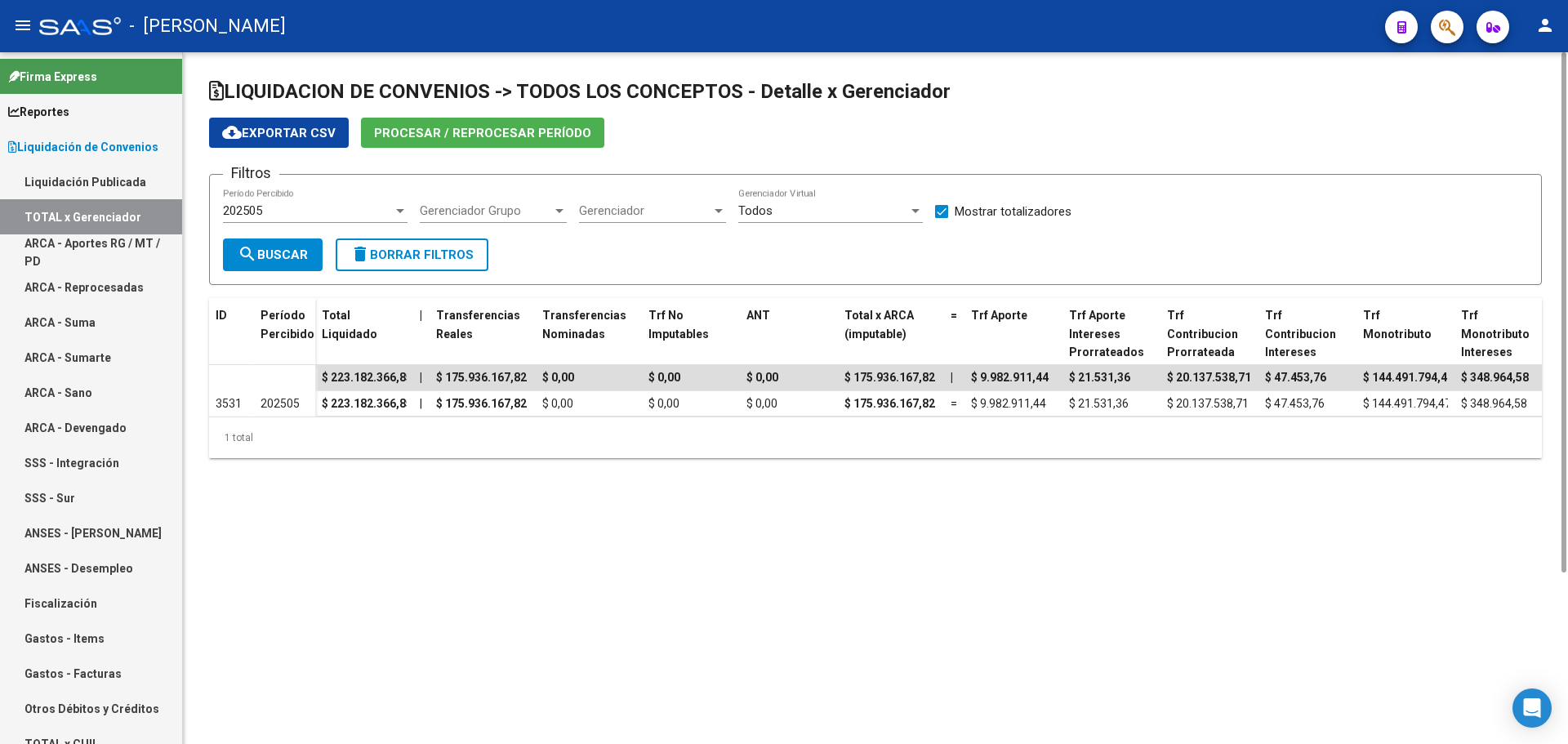 drag, startPoint x: 244, startPoint y: 461, endPoint x: 381, endPoint y: 439, distance: 138.75518 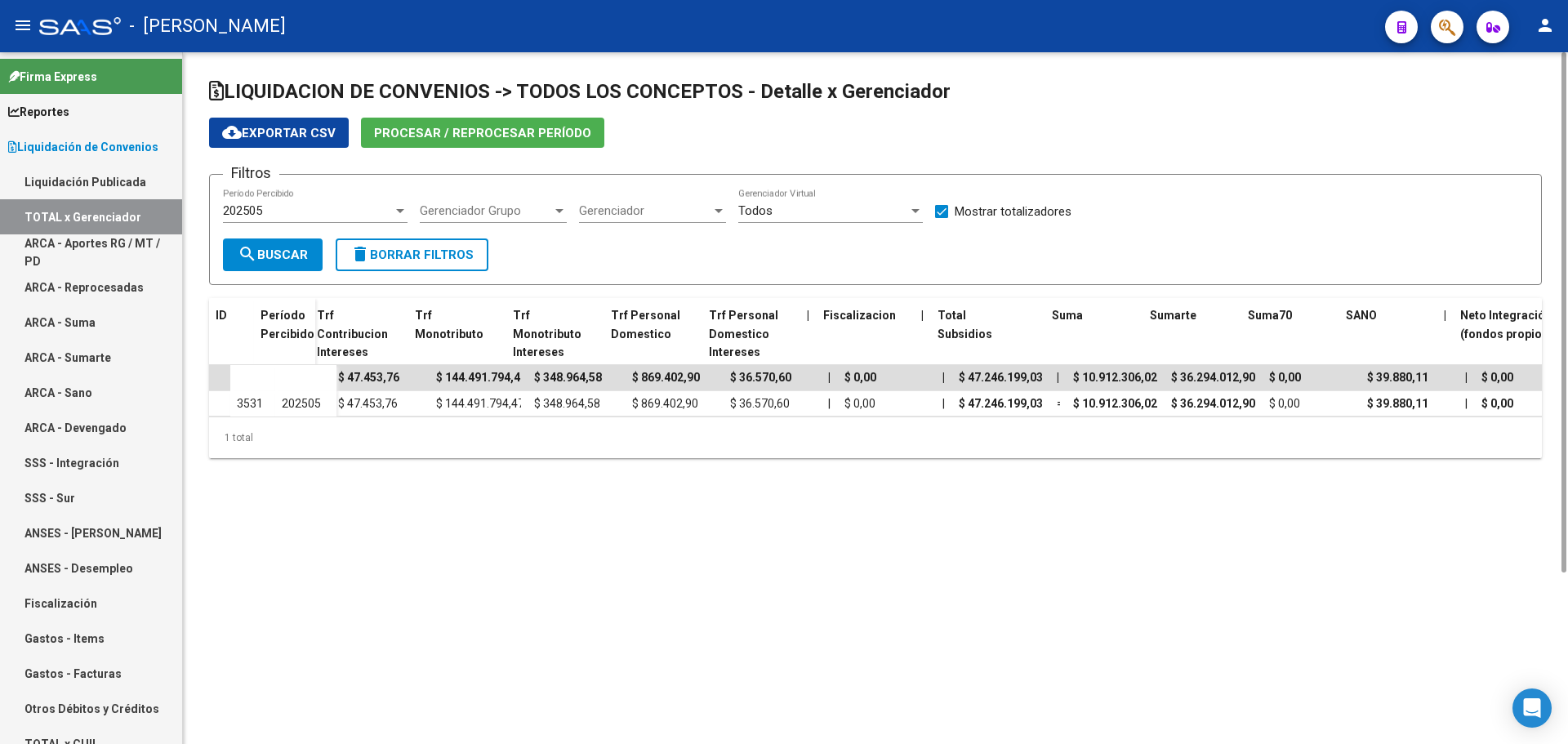scroll, scrollTop: 0, scrollLeft: 948, axis: horizontal 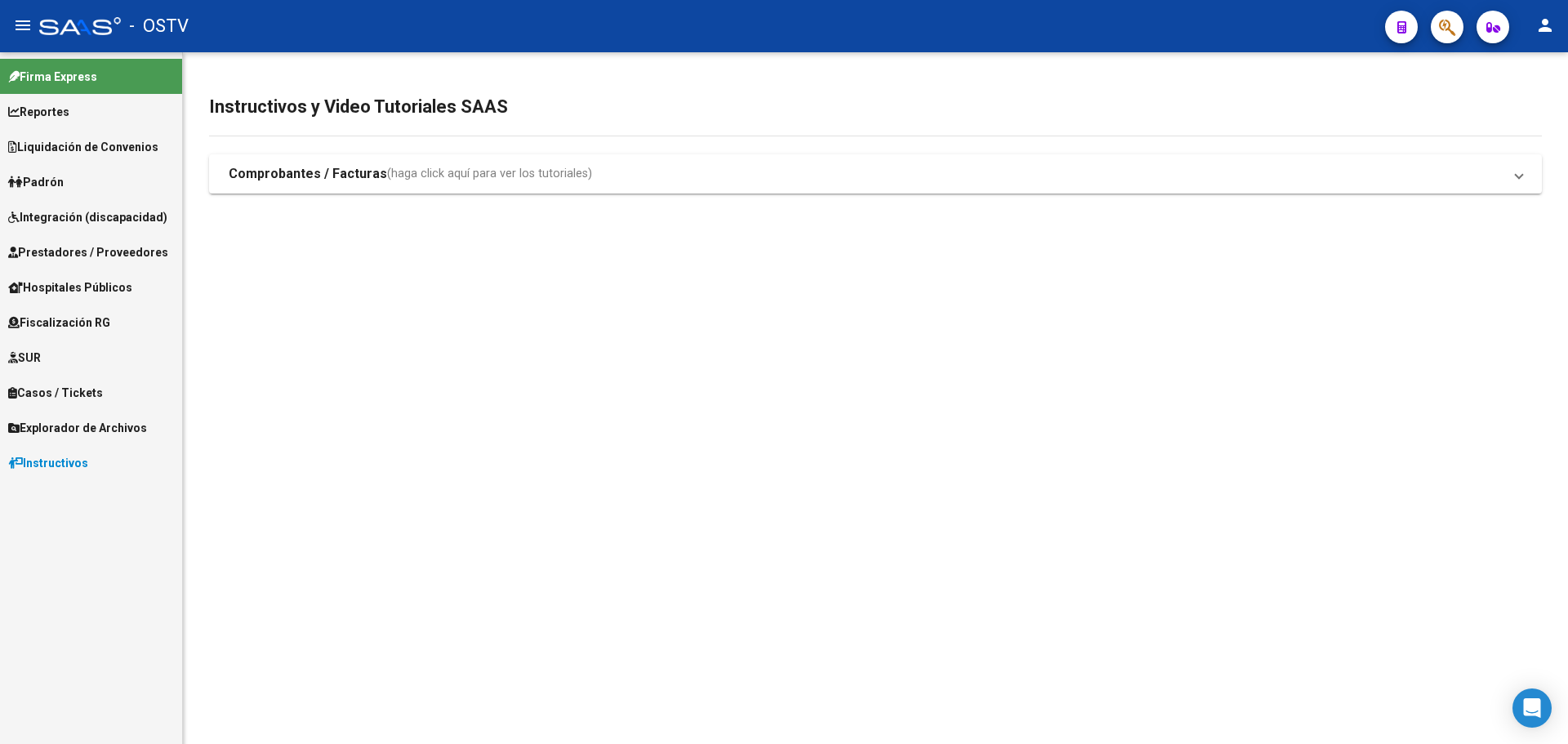 click on "Explorador de Archivos" at bounding box center (78, 428) 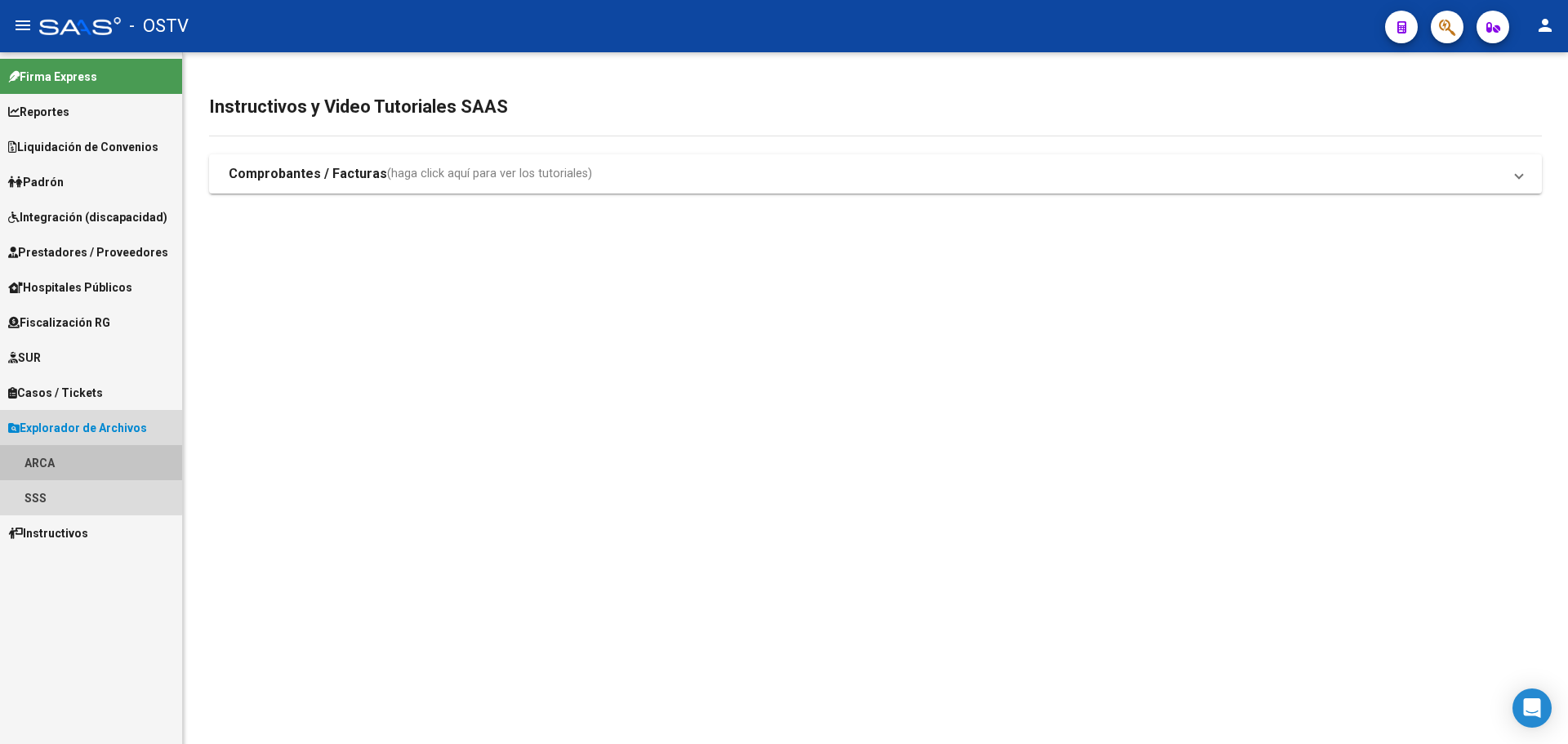 click on "ARCA" at bounding box center [91, 462] 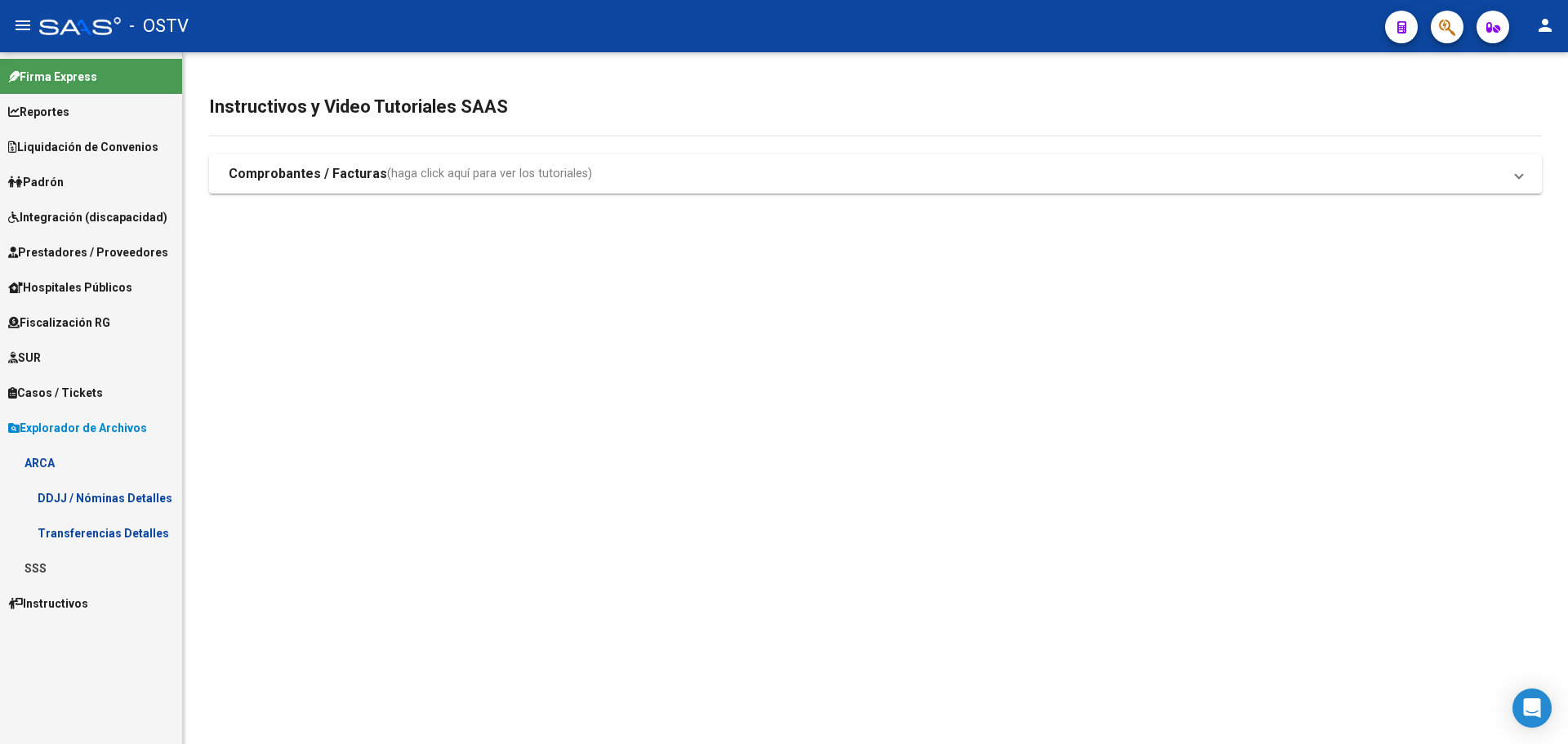 click on "Transferencias Detalles" at bounding box center [91, 532] 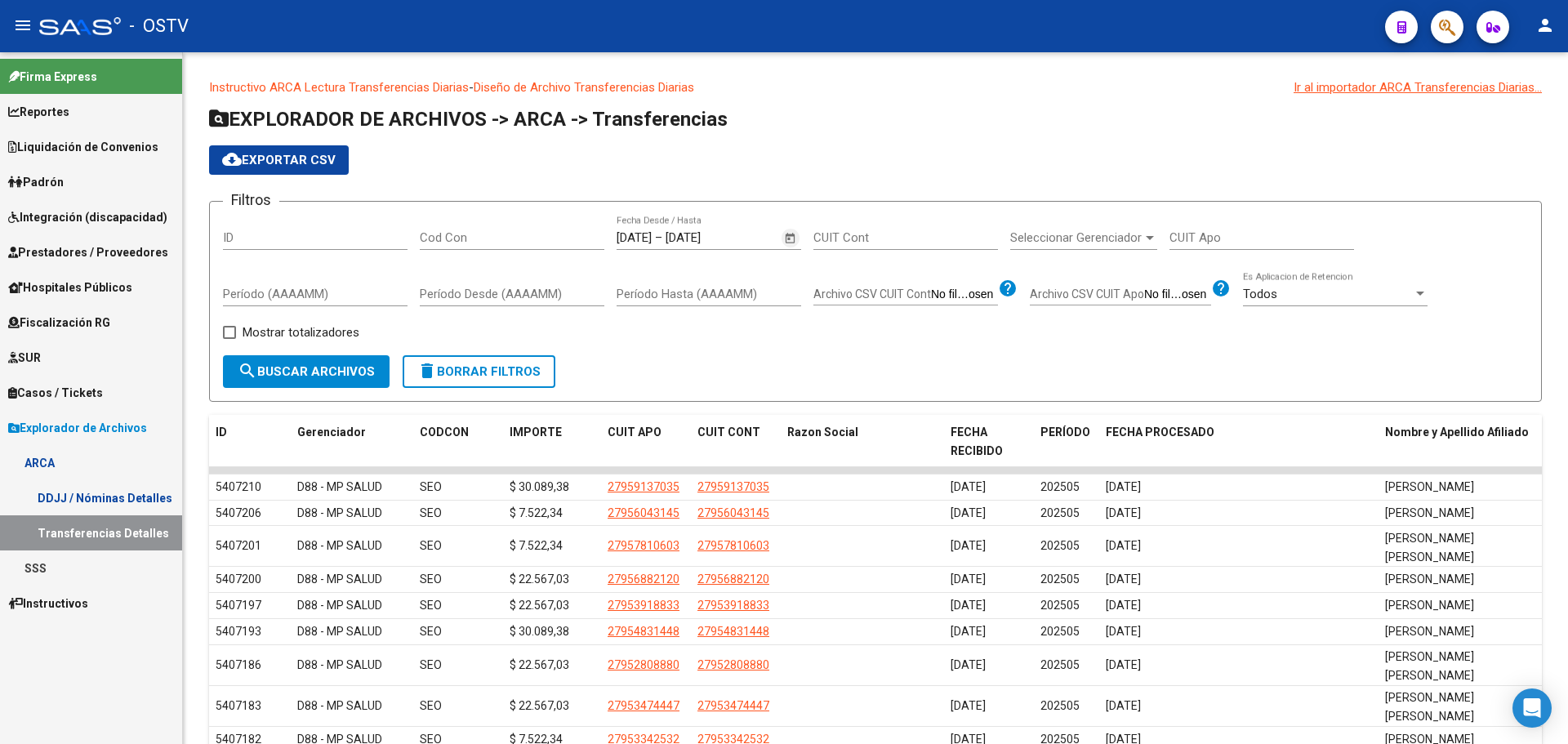 click 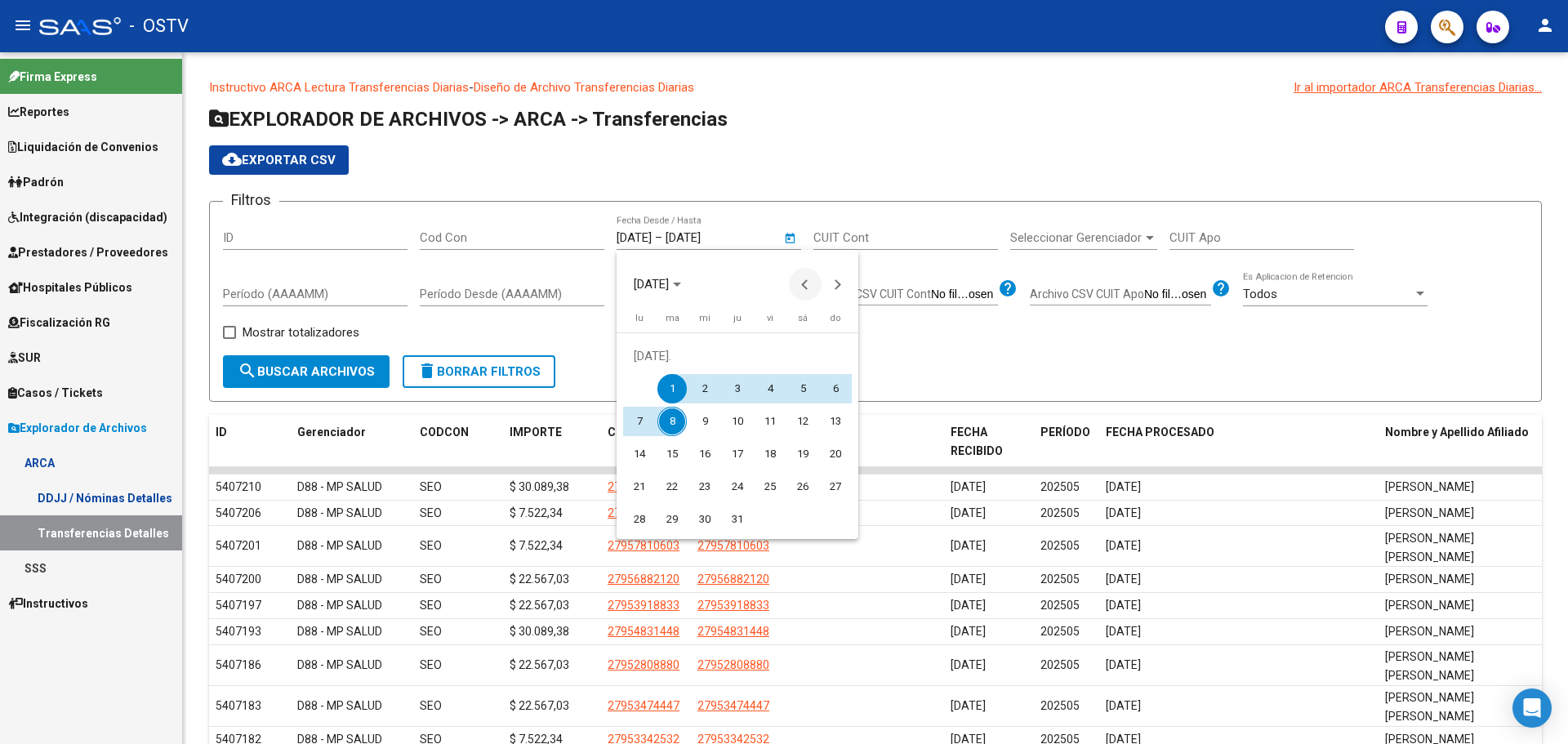click at bounding box center [805, 284] 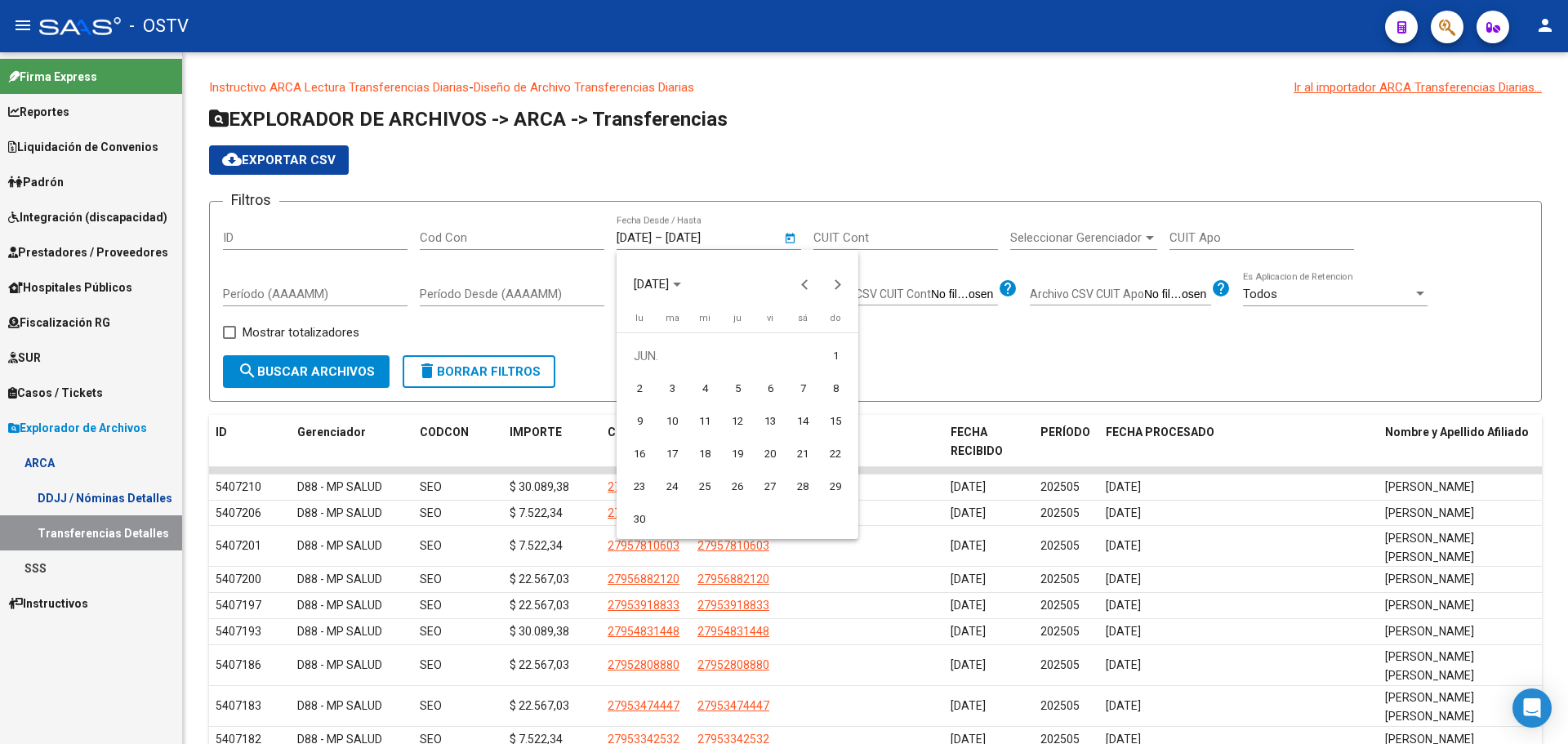 click on "1" at bounding box center (835, 356) 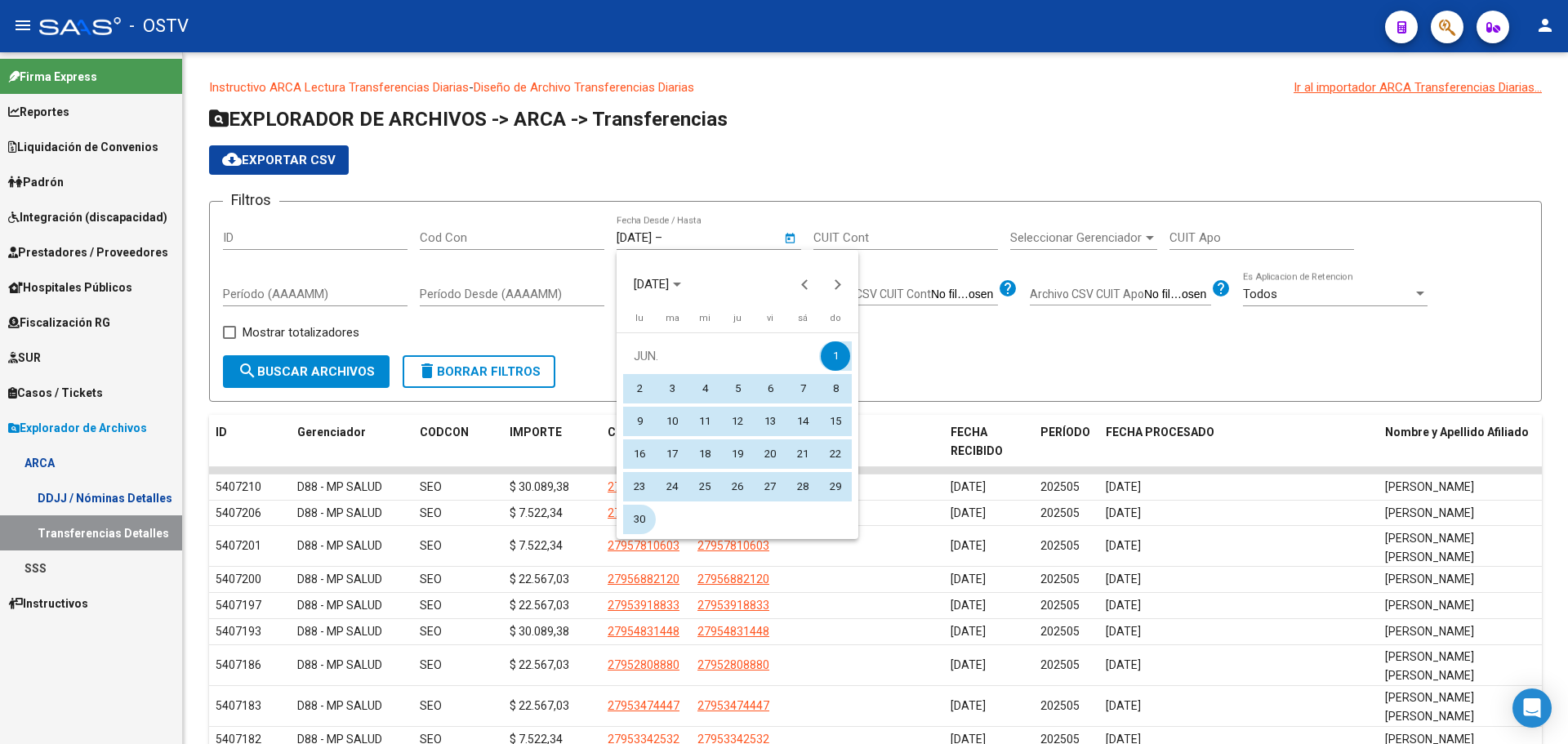 drag, startPoint x: 628, startPoint y: 519, endPoint x: 829, endPoint y: 425, distance: 221.89412 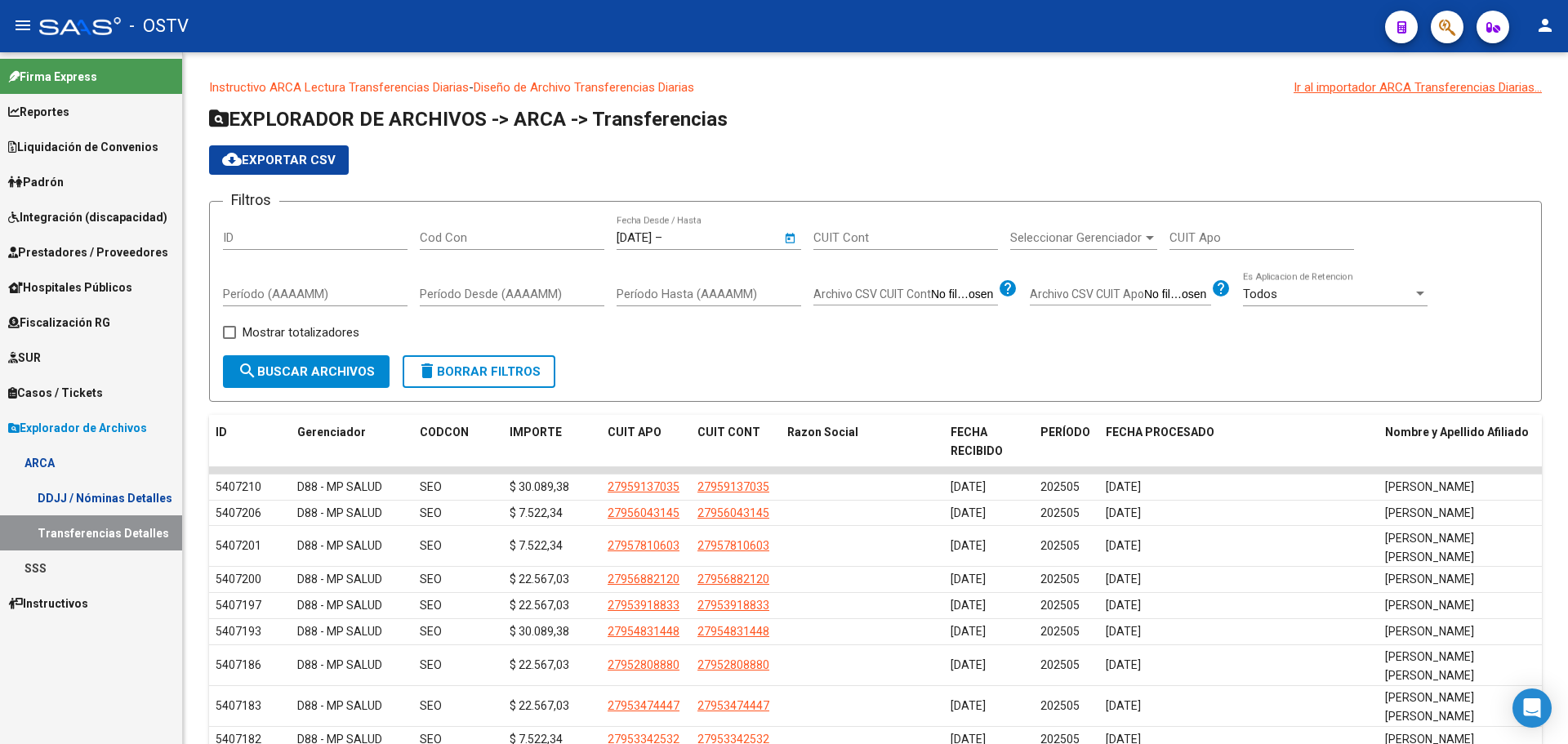 type on "[DATE]" 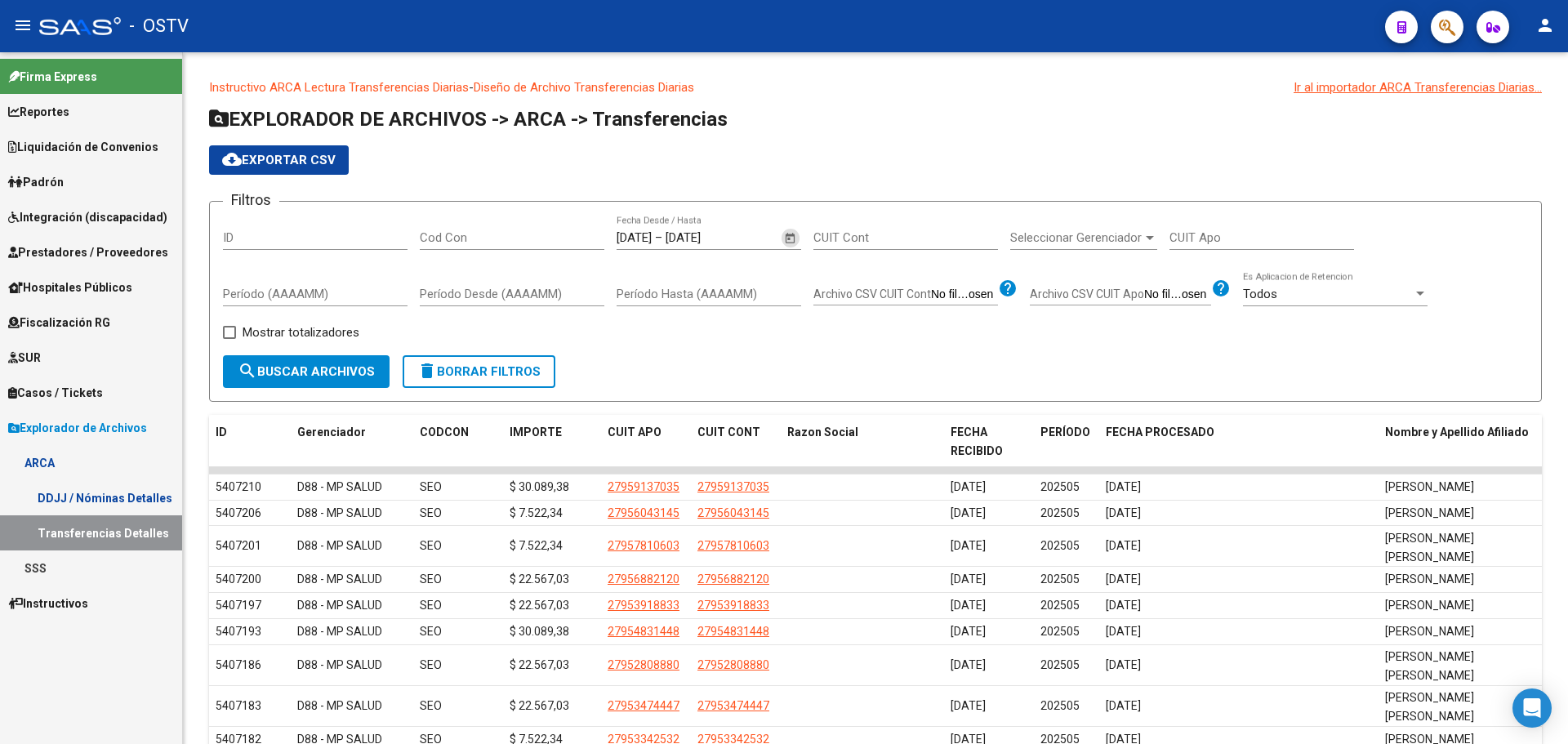 click on "Filtros ID Cod Con [DATE] [DATE] – [DATE] Fecha Desde / Hasta CUIT Cont Seleccionar Gerenciador Seleccionar Gerenciador CUIT Apo Período (AAAAMM) Período Desde (AAAAMM) Período Hasta (AAAAMM) Archivo CSV CUIT Cont help Archivo CSV CUIT Apo help Todos  Es Aplicacion de Retencion   Mostrar totalizadores" 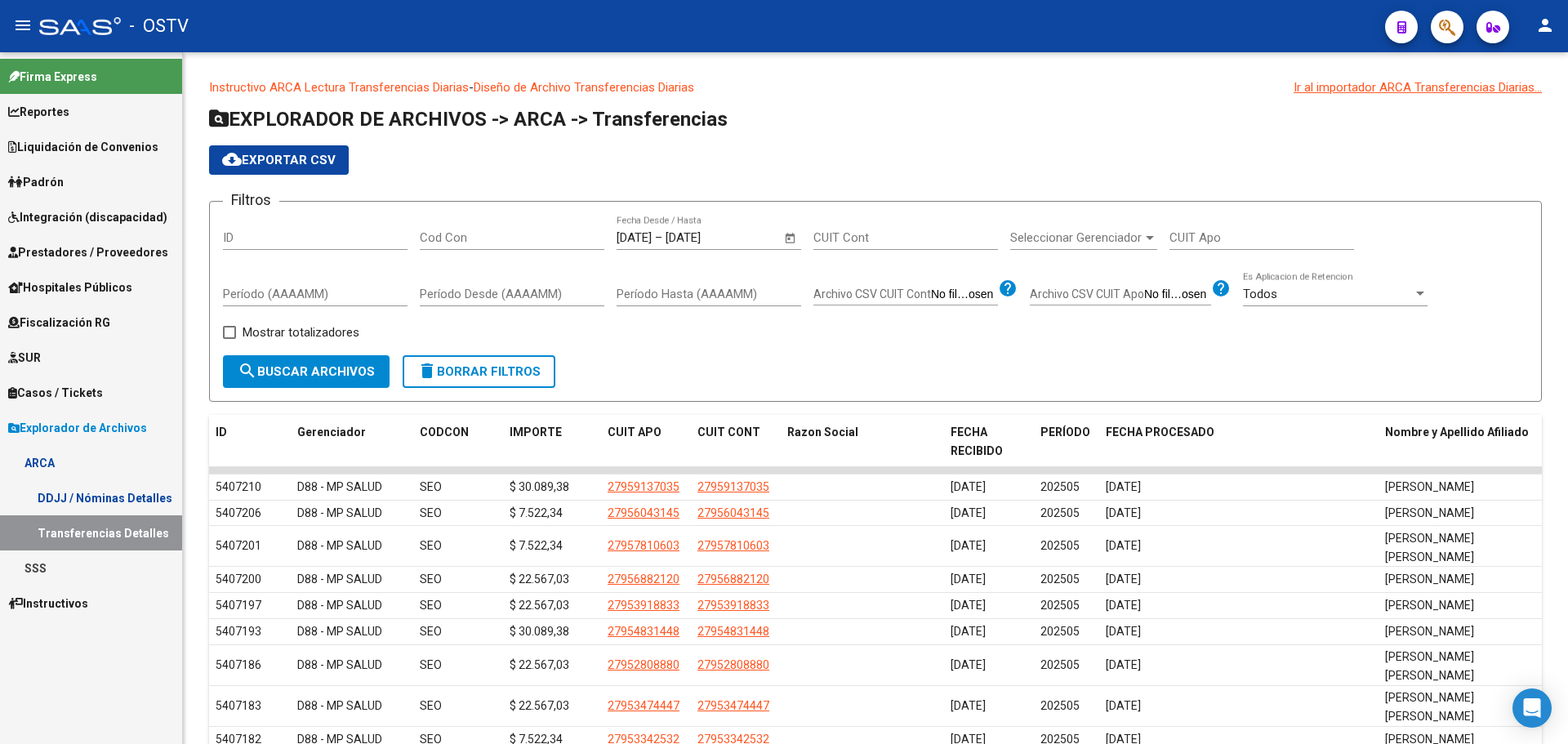 click on "Filtros ID Cod Con [DATE] [DATE] – [DATE] Fecha Desde / Hasta CUIT Cont Seleccionar Gerenciador Seleccionar Gerenciador CUIT Apo Período (AAAAMM) Período Desde (AAAAMM) Período Hasta (AAAAMM) Archivo CSV CUIT Cont help Archivo CSV CUIT Apo help Todos  Es Aplicacion de Retencion   Mostrar totalizadores" 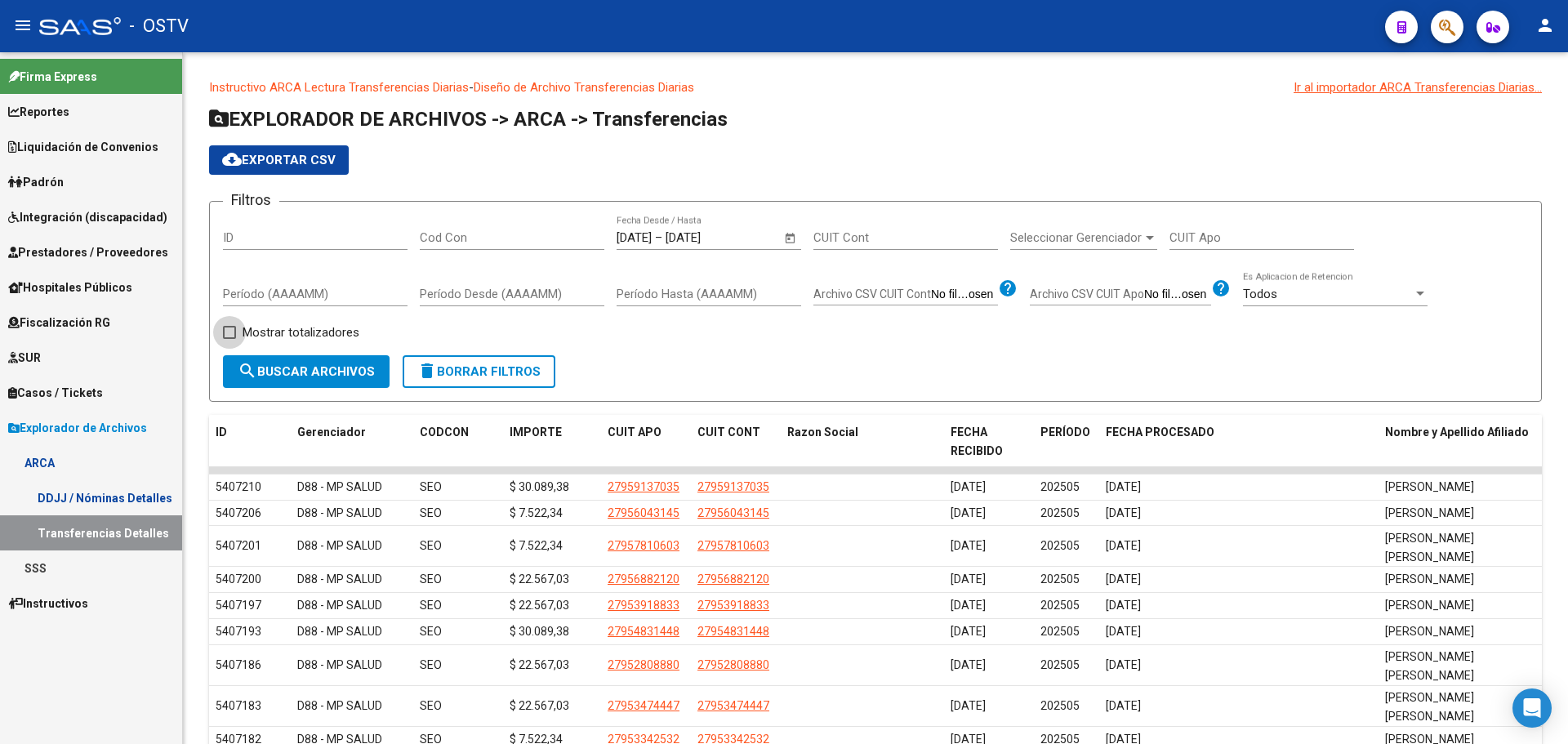 click on "Mostrar totalizadores" at bounding box center [301, 332] 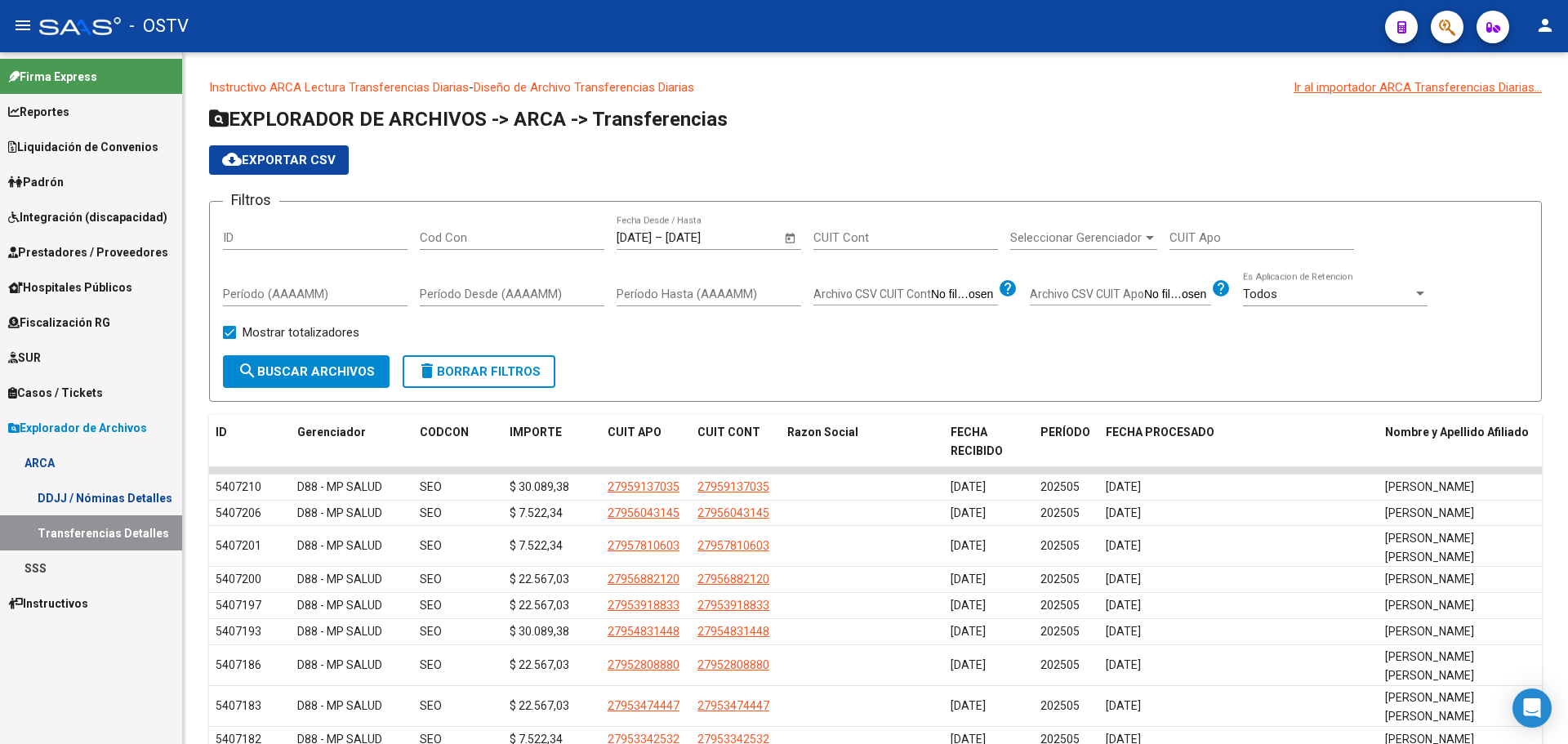 click on "search  Buscar Archivos" 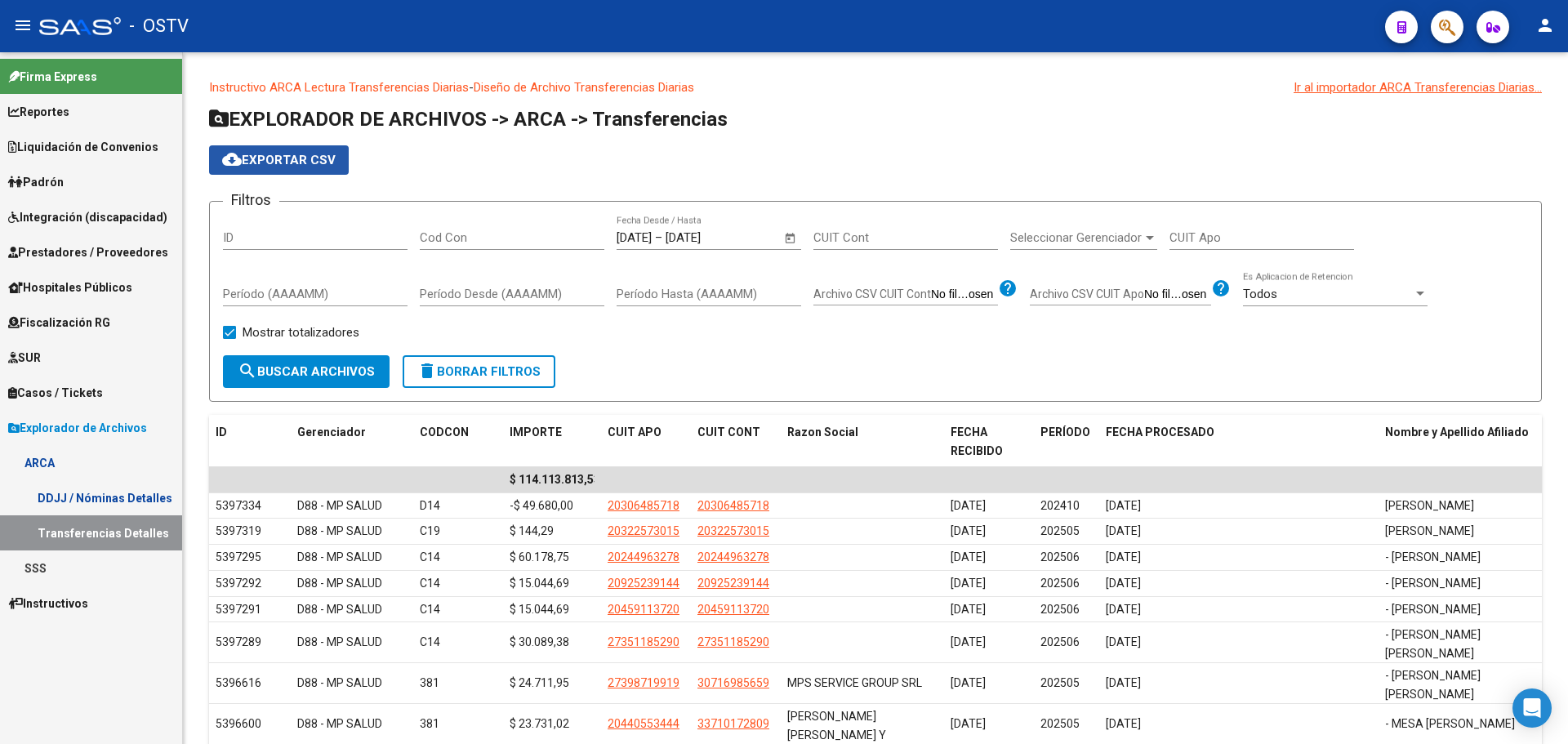 click on "cloud_download  Exportar CSV" 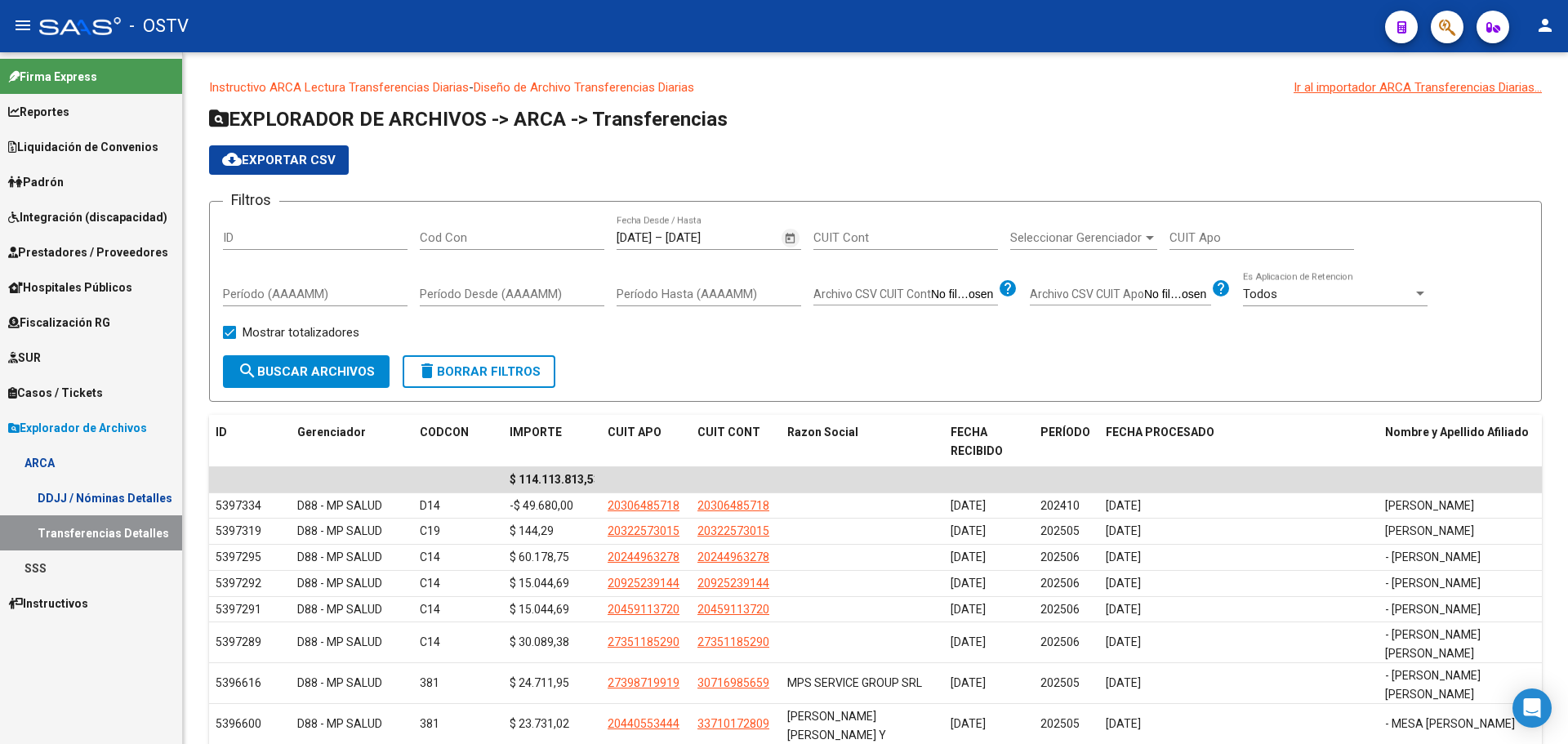 click 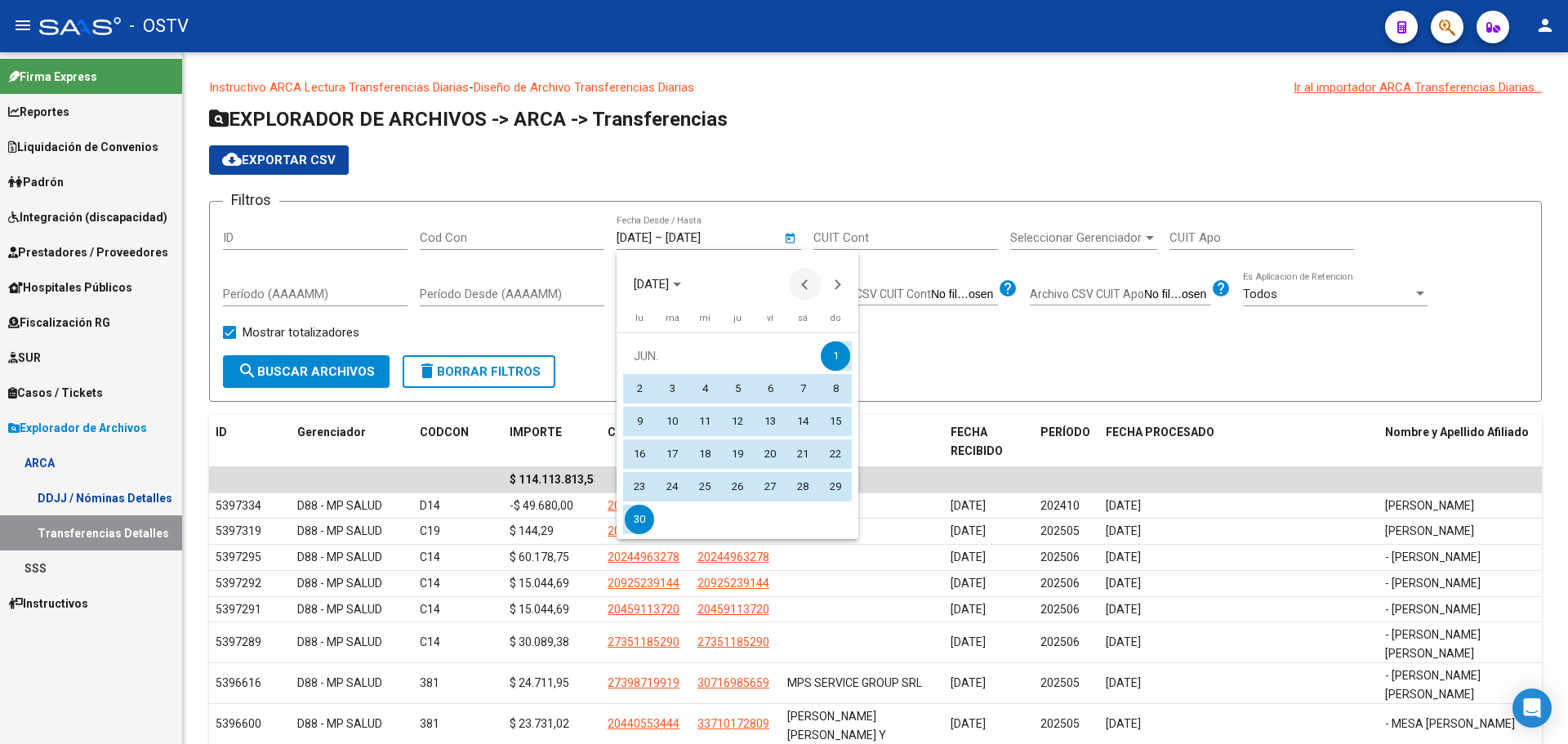 click at bounding box center (805, 284) 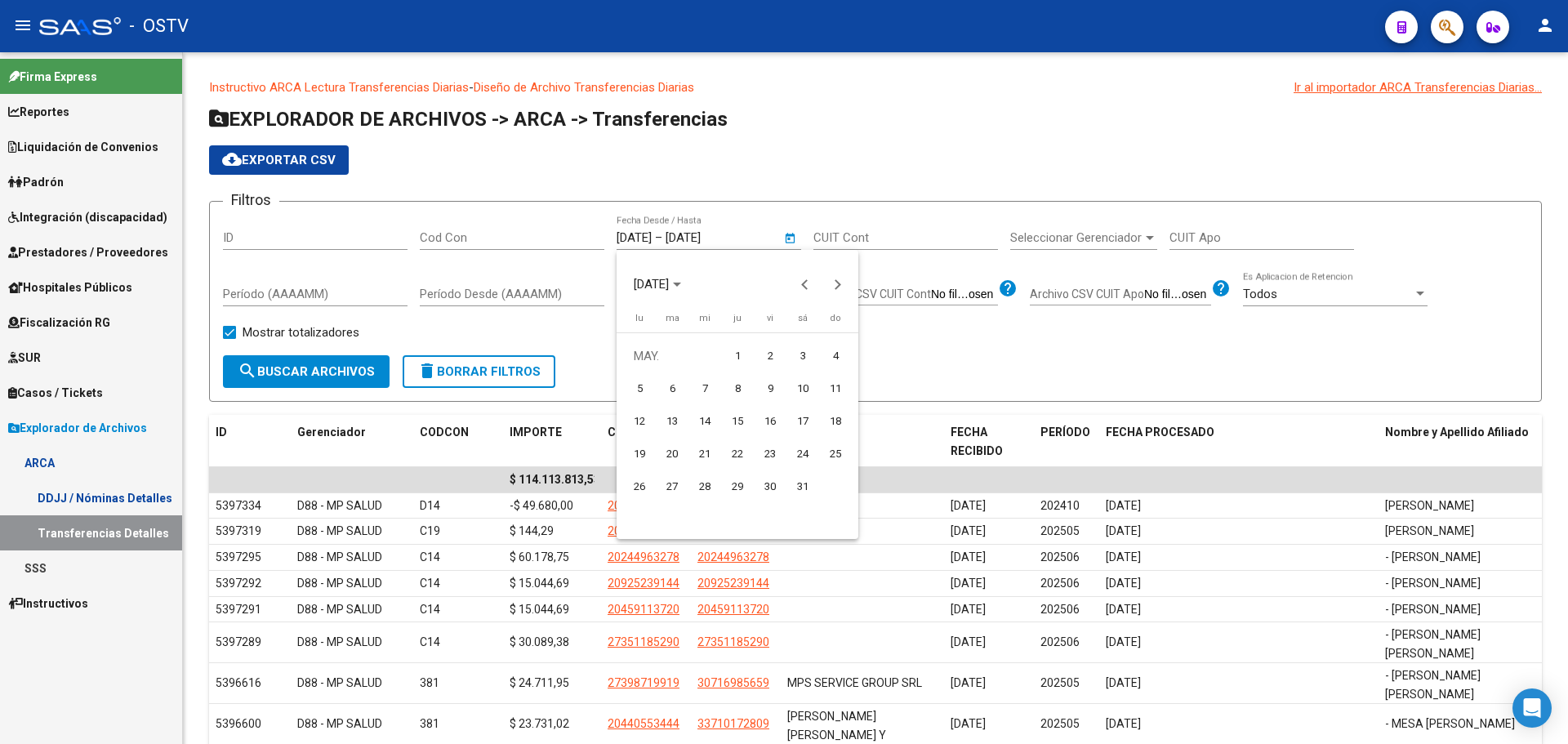 click on "1" at bounding box center [737, 356] 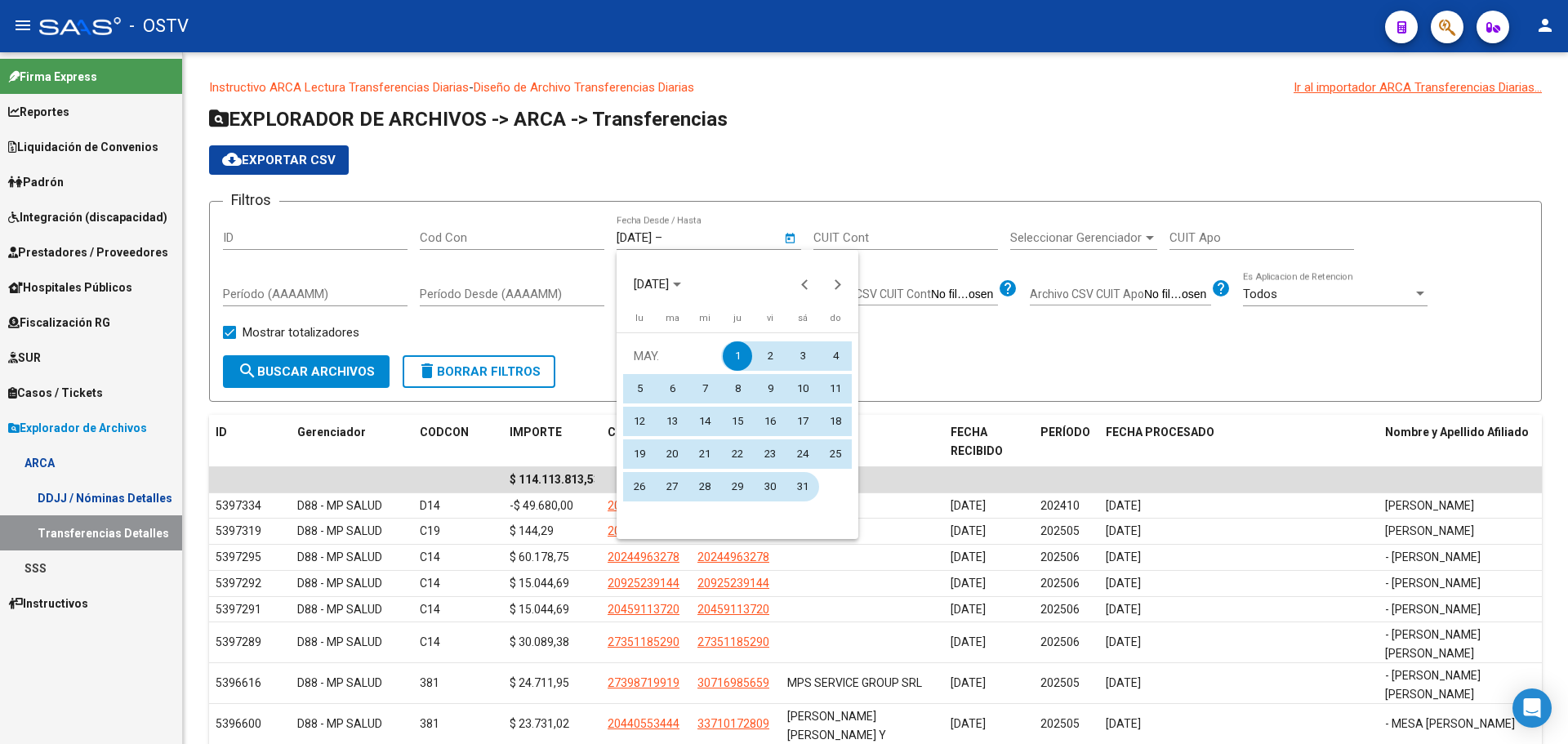click on "31" at bounding box center [803, 487] 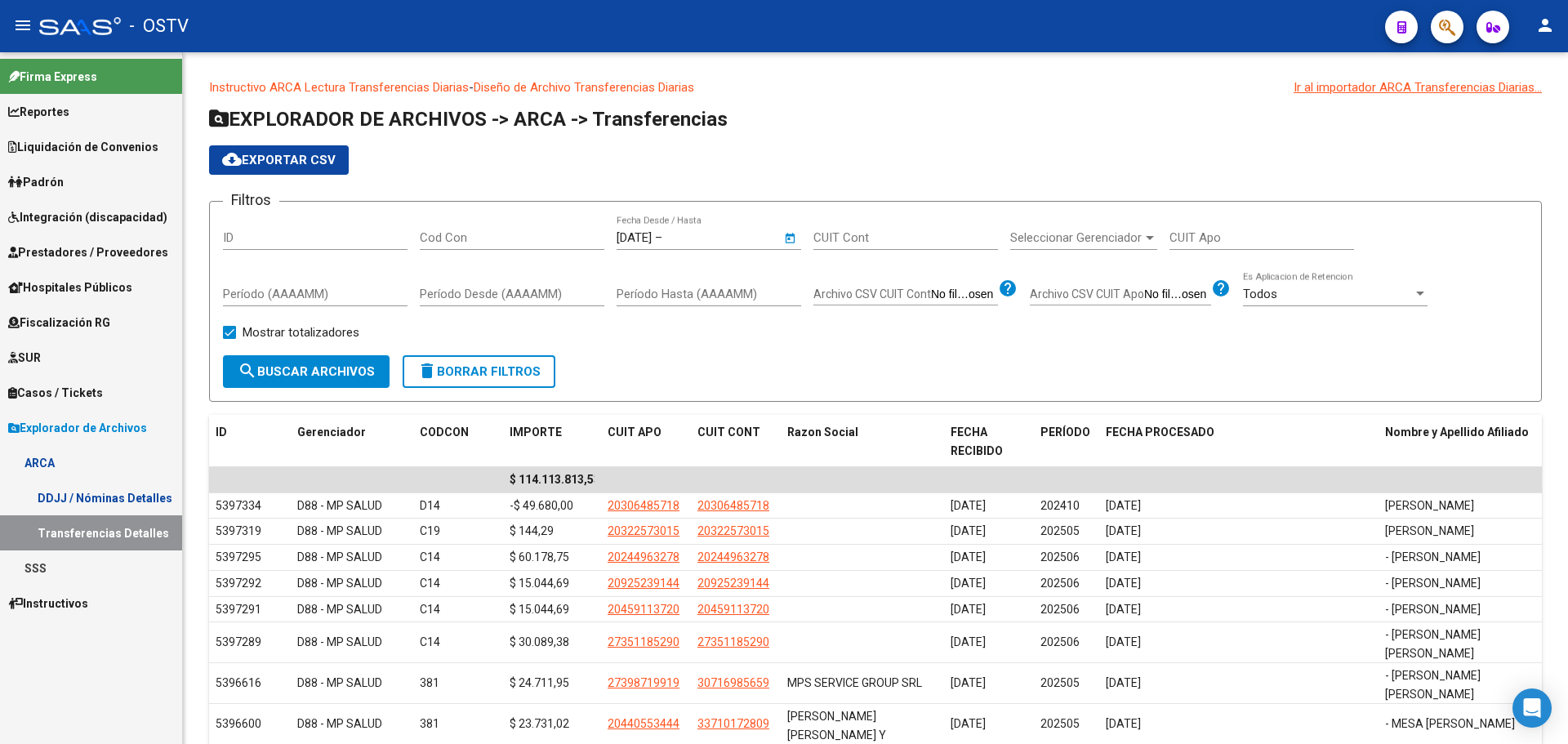 type on "[DATE]" 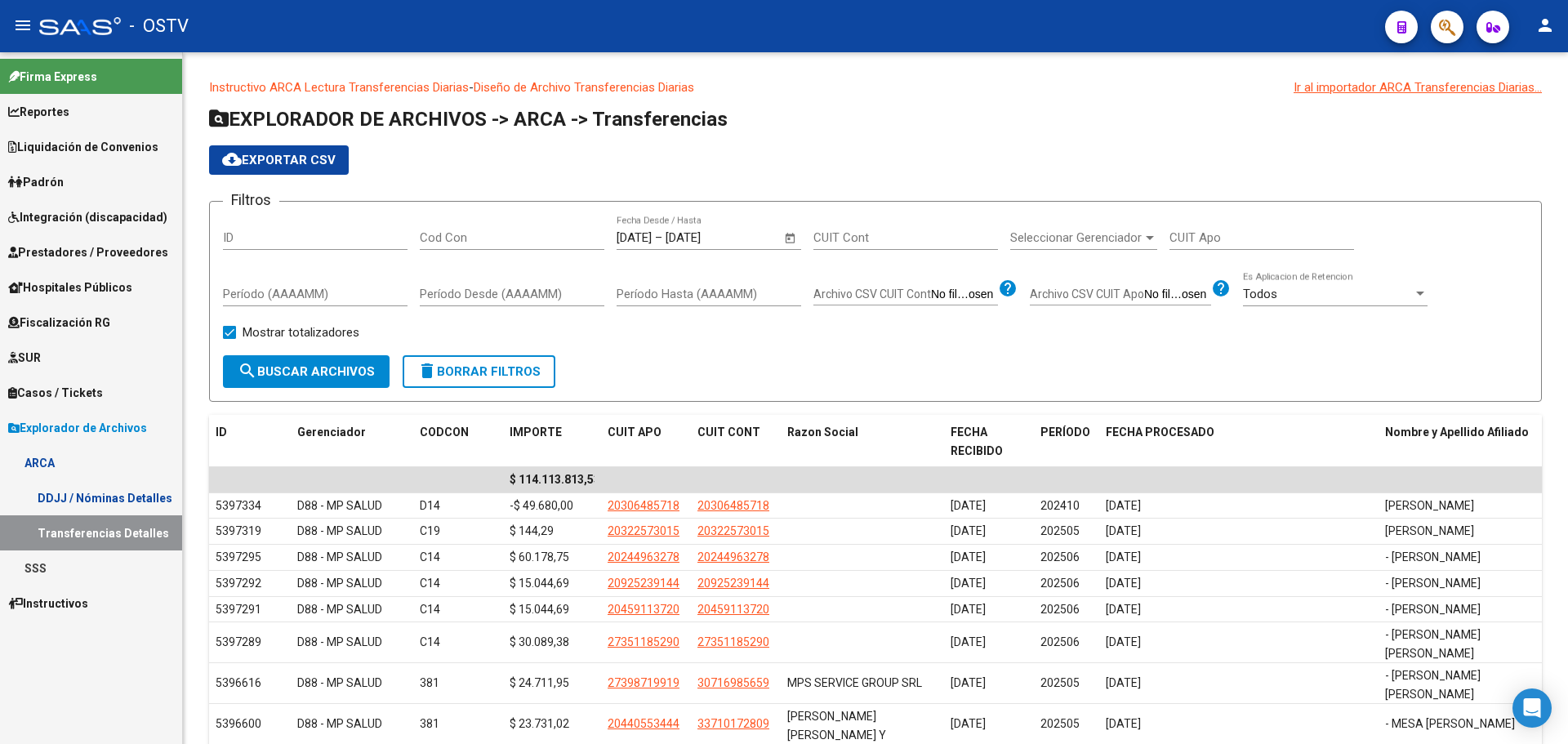 click on "Filtros ID Cod Con [DATE] [DATE] – [DATE] Fecha Desde / Hasta CUIT Cont Seleccionar Gerenciador Seleccionar Gerenciador CUIT Apo Período (AAAAMM) Período Desde (AAAAMM) Período Hasta (AAAAMM) Archivo CSV CUIT Cont help Archivo CSV CUIT Apo help Todos  Es Aplicacion de Retencion   Mostrar totalizadores" 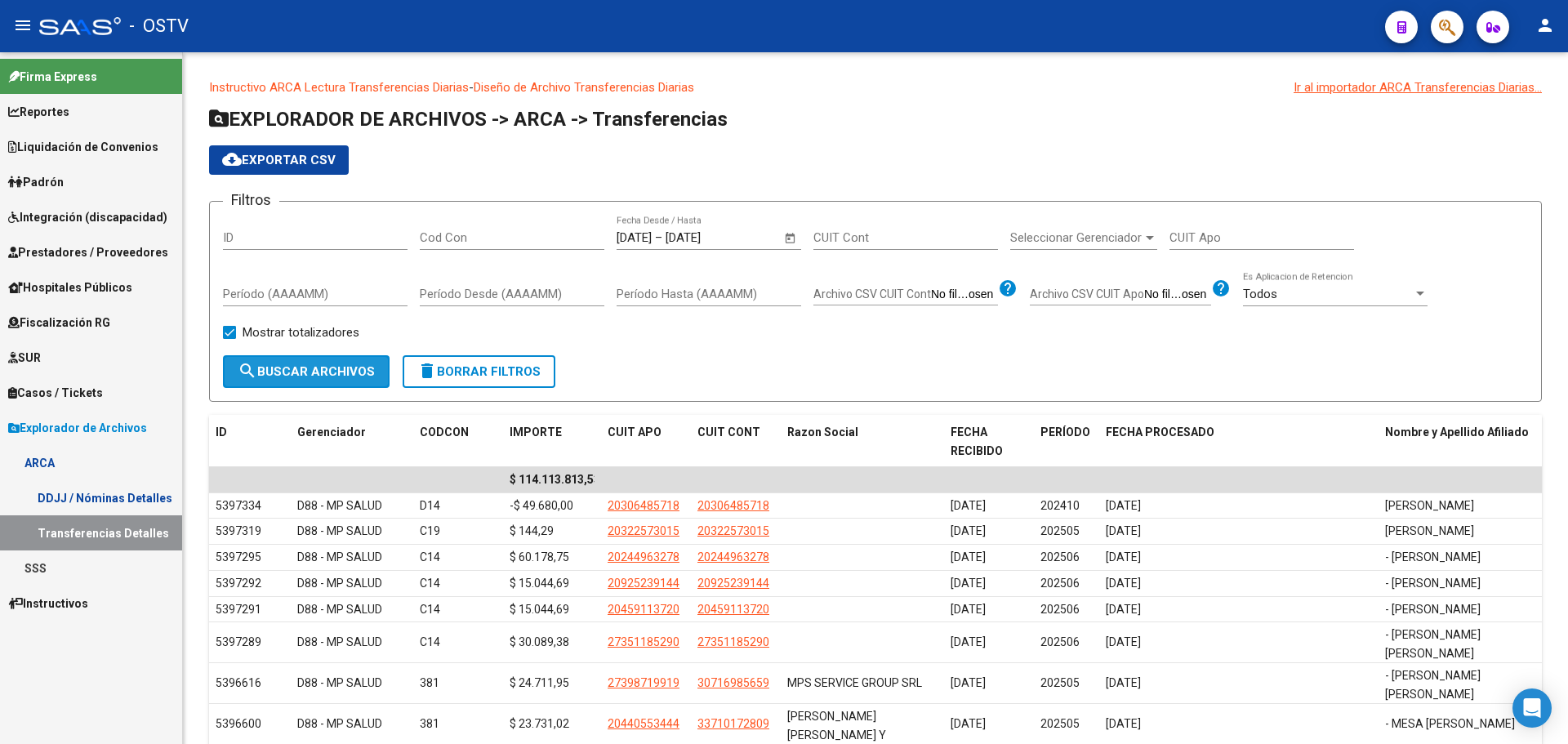 click on "search  Buscar Archivos" 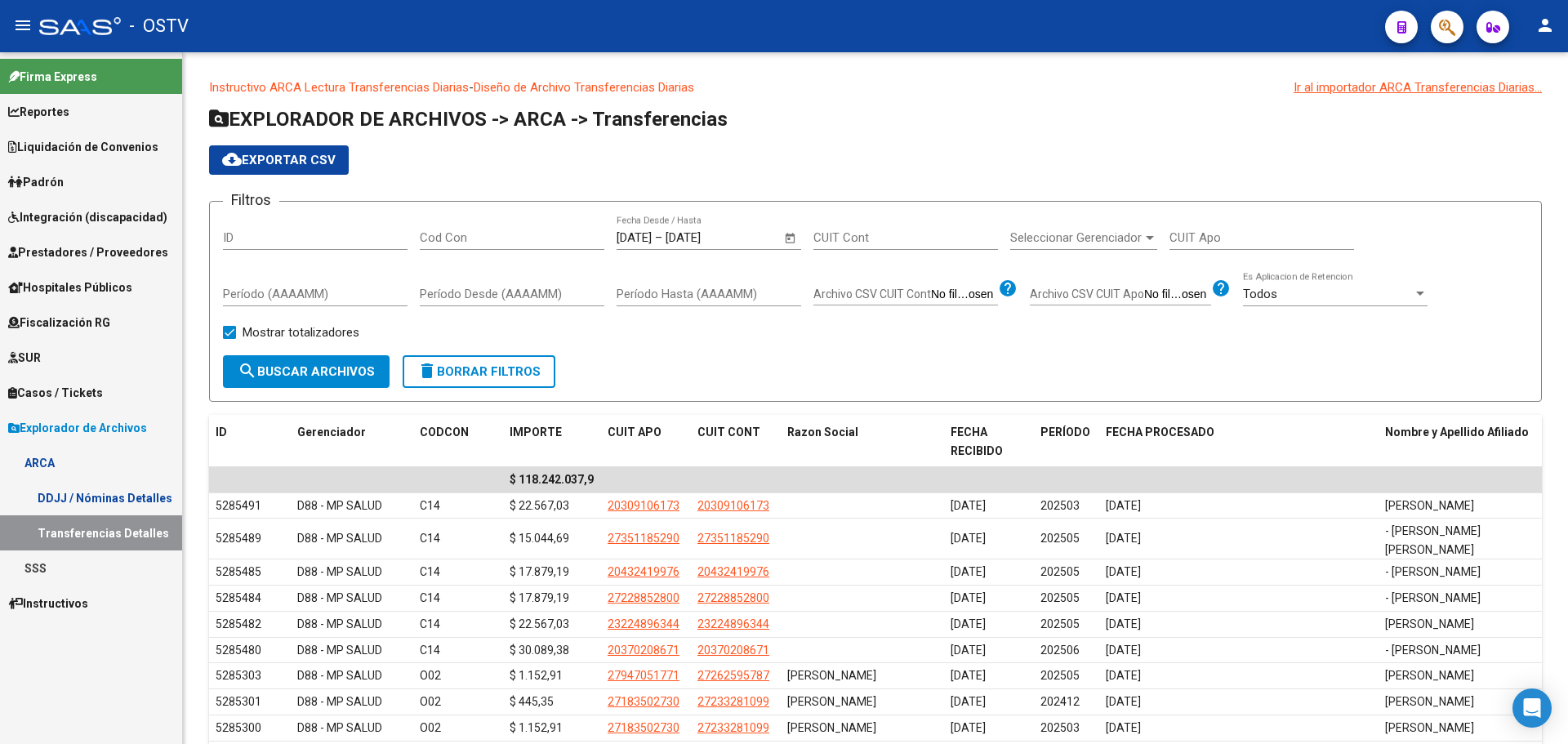click on "EXPLORADOR DE ARCHIVOS -> ARCA -> Transferencias cloud_download  Exportar CSV  Filtros ID Cod Con [DATE] [DATE] – [DATE] Fecha Desde / Hasta CUIT Cont Seleccionar Gerenciador Seleccionar Gerenciador CUIT Apo Período (AAAAMM) Período Desde (AAAAMM) Período Hasta (AAAAMM) Archivo CSV CUIT Cont help Archivo CSV CUIT Apo help Todos  Es Aplicacion de Retencion   Mostrar totalizadores  search  Buscar Archivos  delete  Borrar Filtros  ID Gerenciador CODCON IMPORTE CUIT APO CUIT CONT Razon Social FECHA RECIBIDO PERÍODO FECHA PROCESADO Nombre y Apellido Afiliado $ 118.242.037,90 5285491 D88 - MP SALUD C14 $ 22.567,03 20309106173 20309106173 [DATE] 202503 [DATE] [PERSON_NAME] 5285489 D88 - MP SALUD C14 $ 15.044,69 27351185290 27351185290 [DATE] 202505 [DATE] - [PERSON_NAME] [PERSON_NAME] 5285485 D88 - MP SALUD C14 $ 17.879,19 20432419976 20432419976 [DATE] 202505 [DATE] - [PERSON_NAME] 5285484 D88 - MP SALUD C14 $ 17.879,19 27228852800 27228852800 [DATE] 202505" 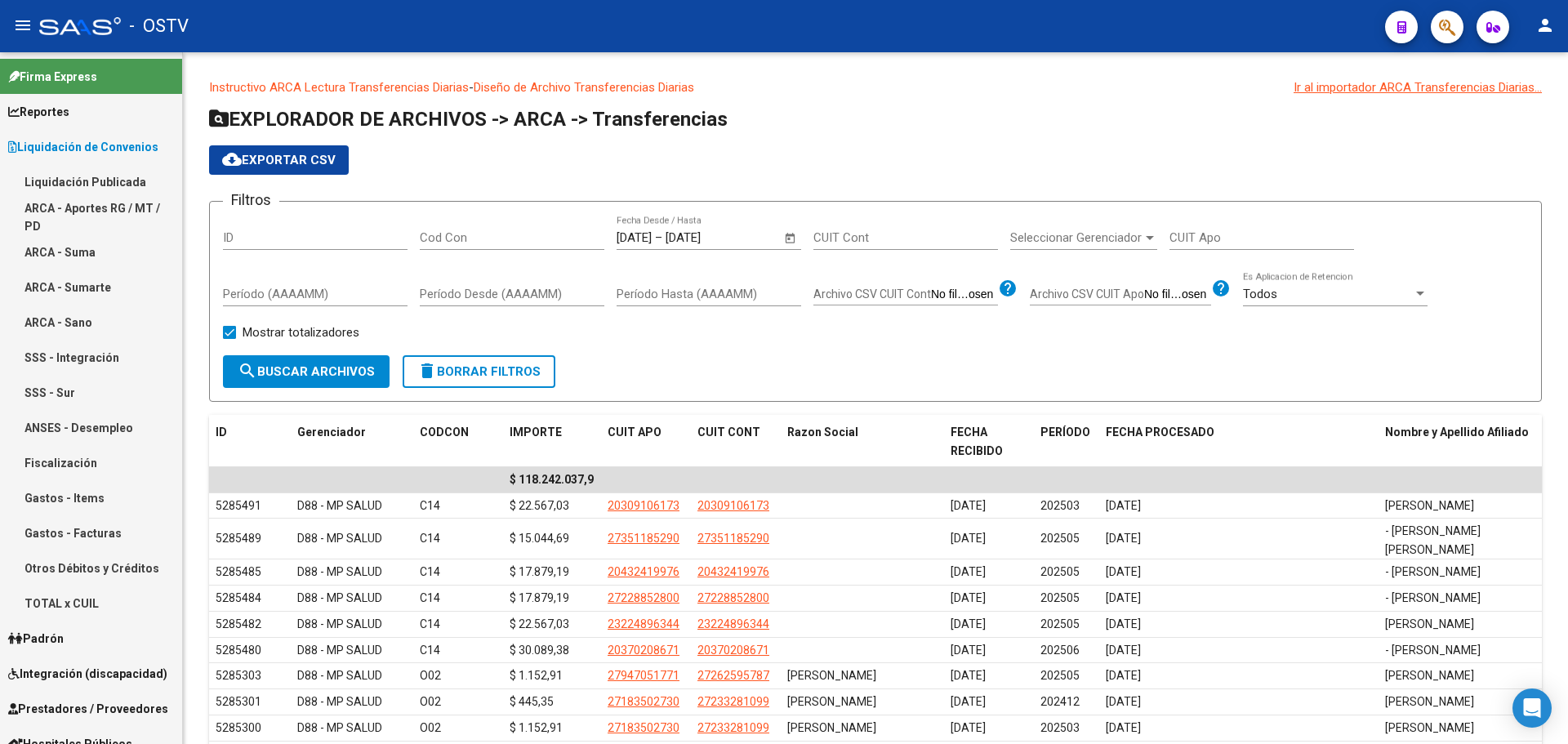 click on "Liquidación Publicada" at bounding box center (91, 181) 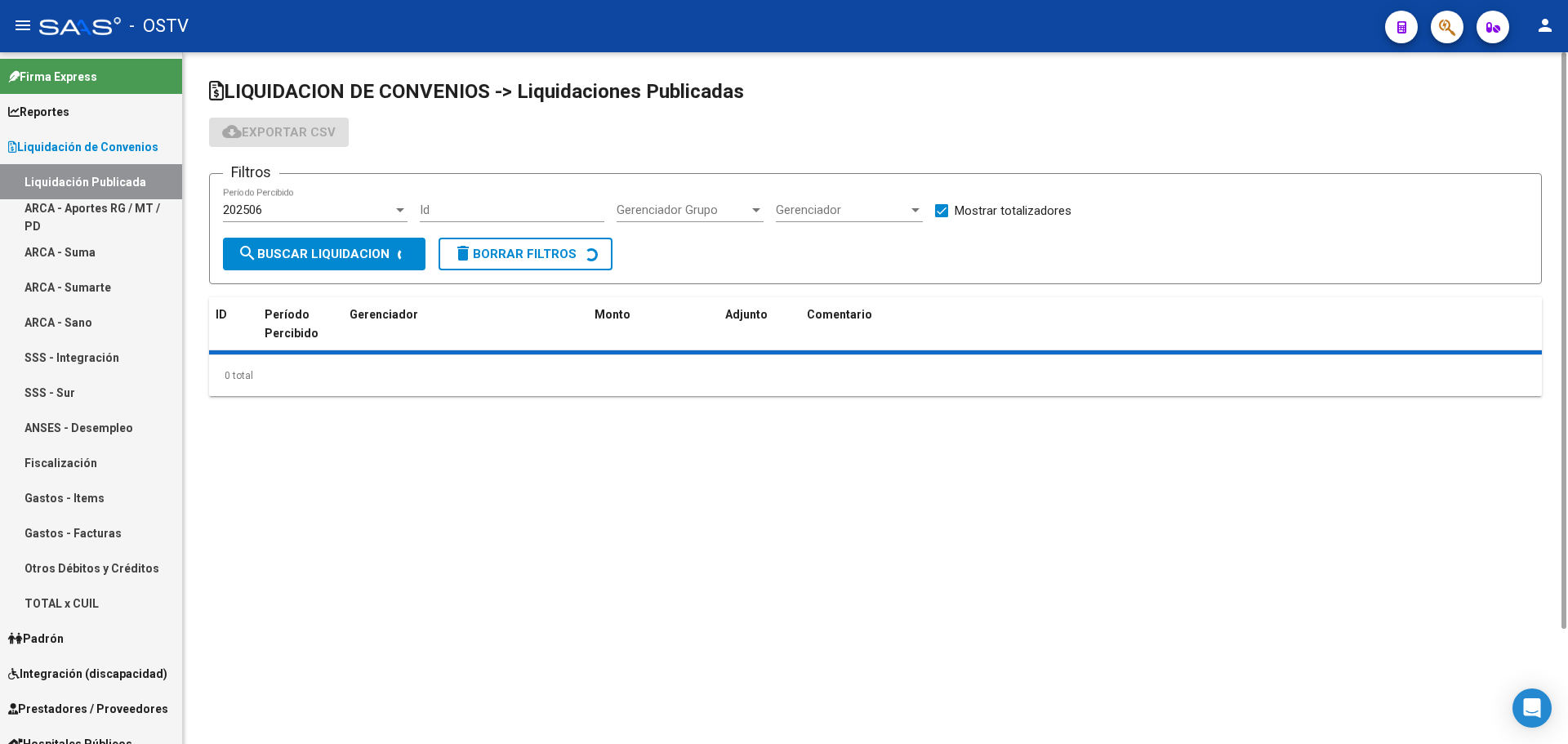checkbox on "true" 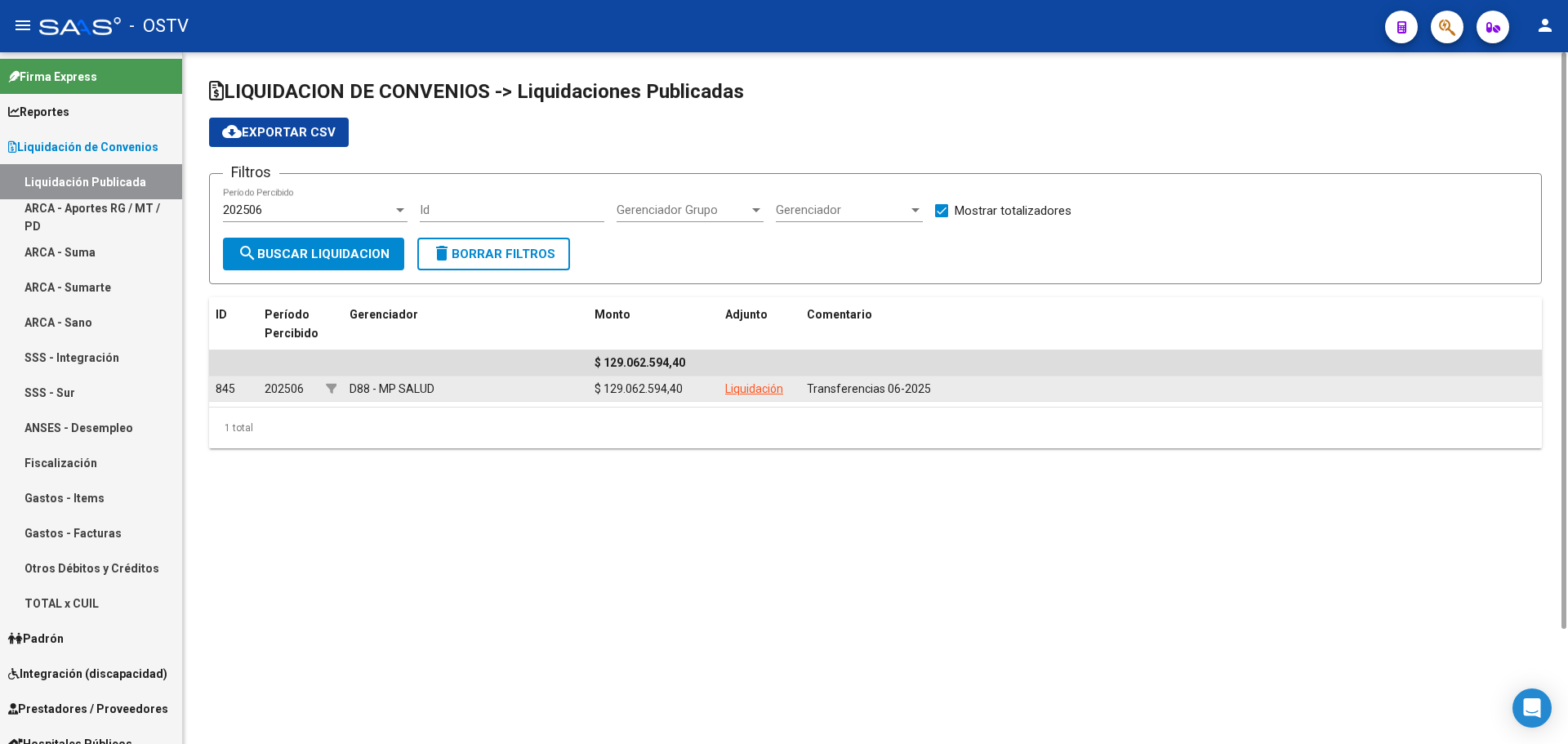 click on "Liquidación" 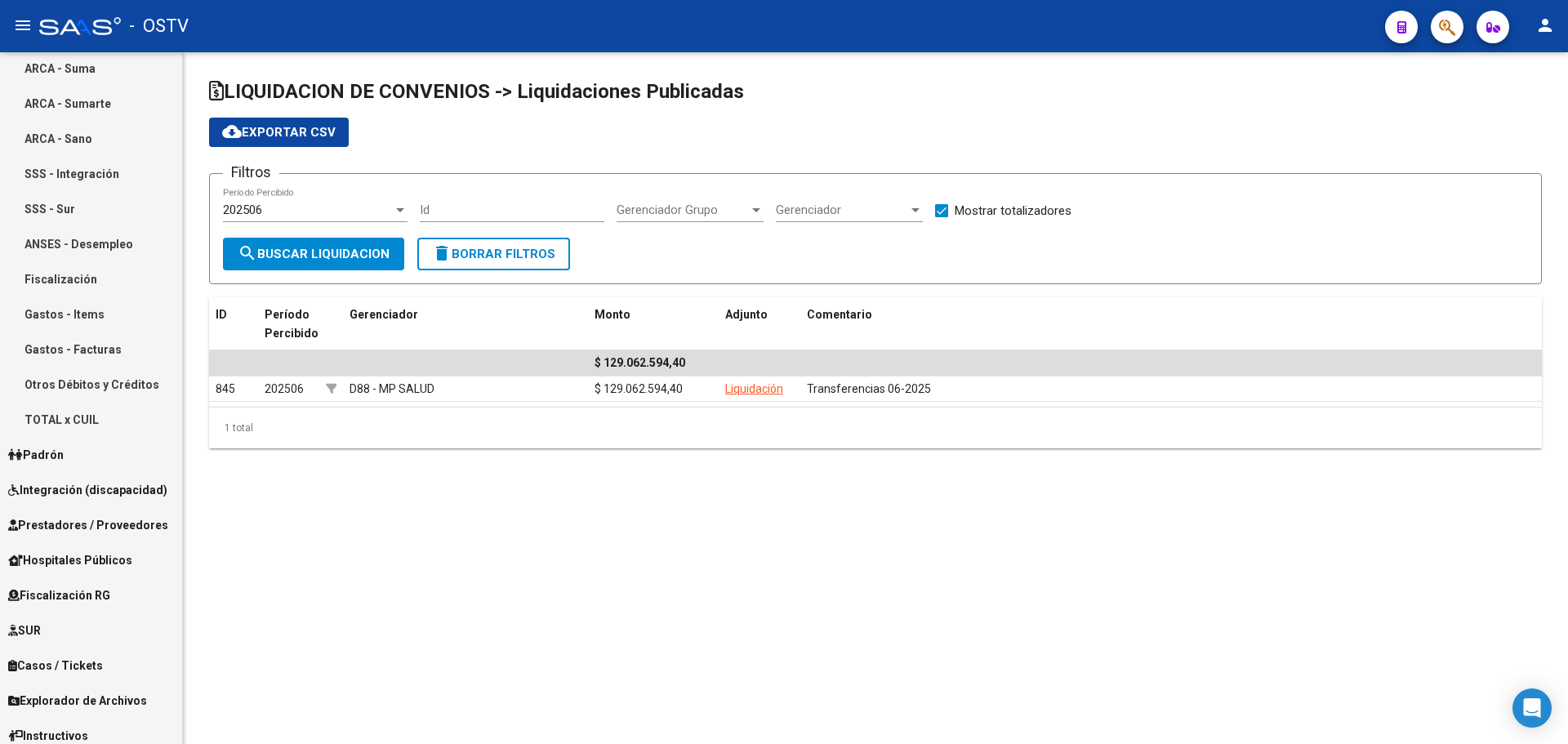 scroll, scrollTop: 193, scrollLeft: 0, axis: vertical 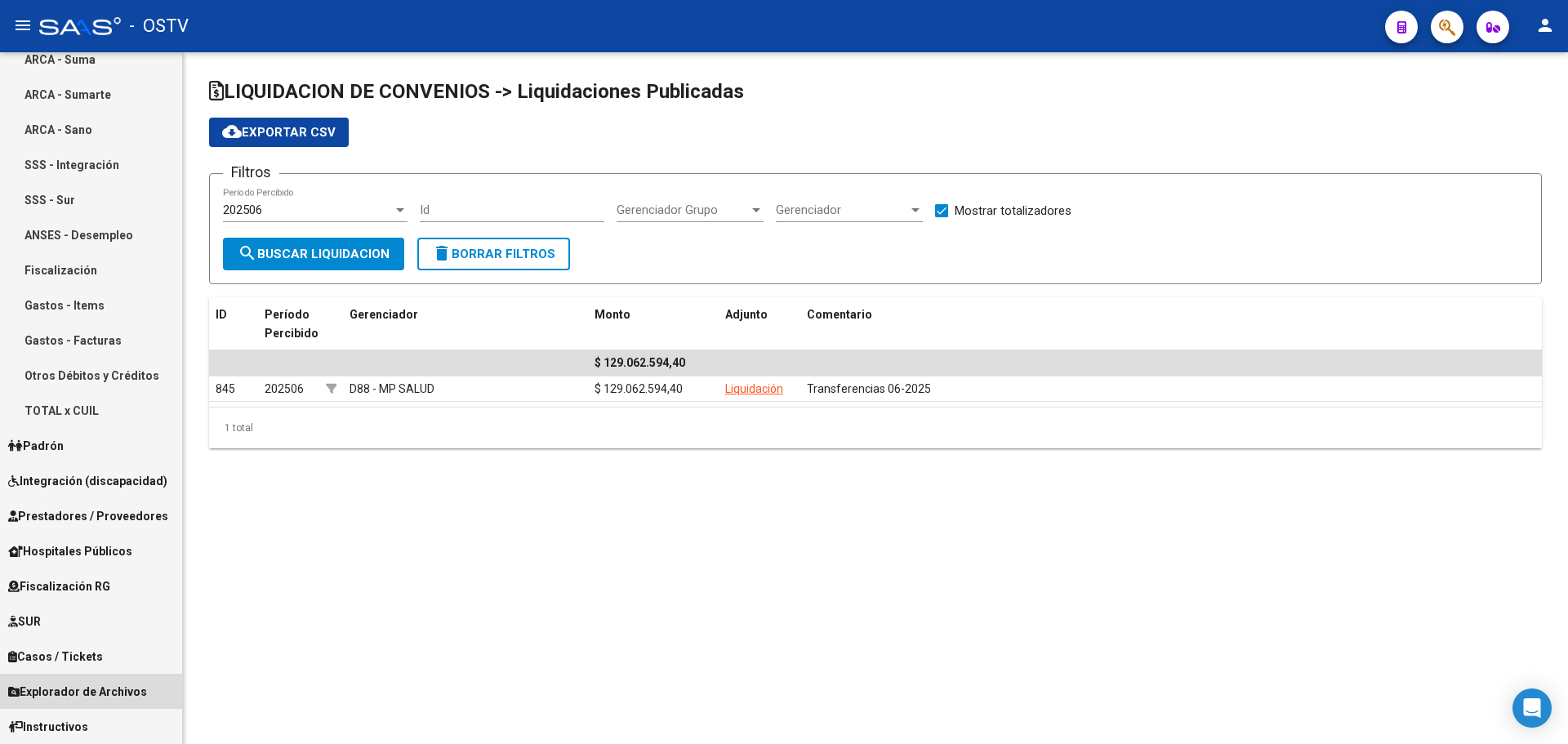click on "Explorador de Archivos" at bounding box center (78, 692) 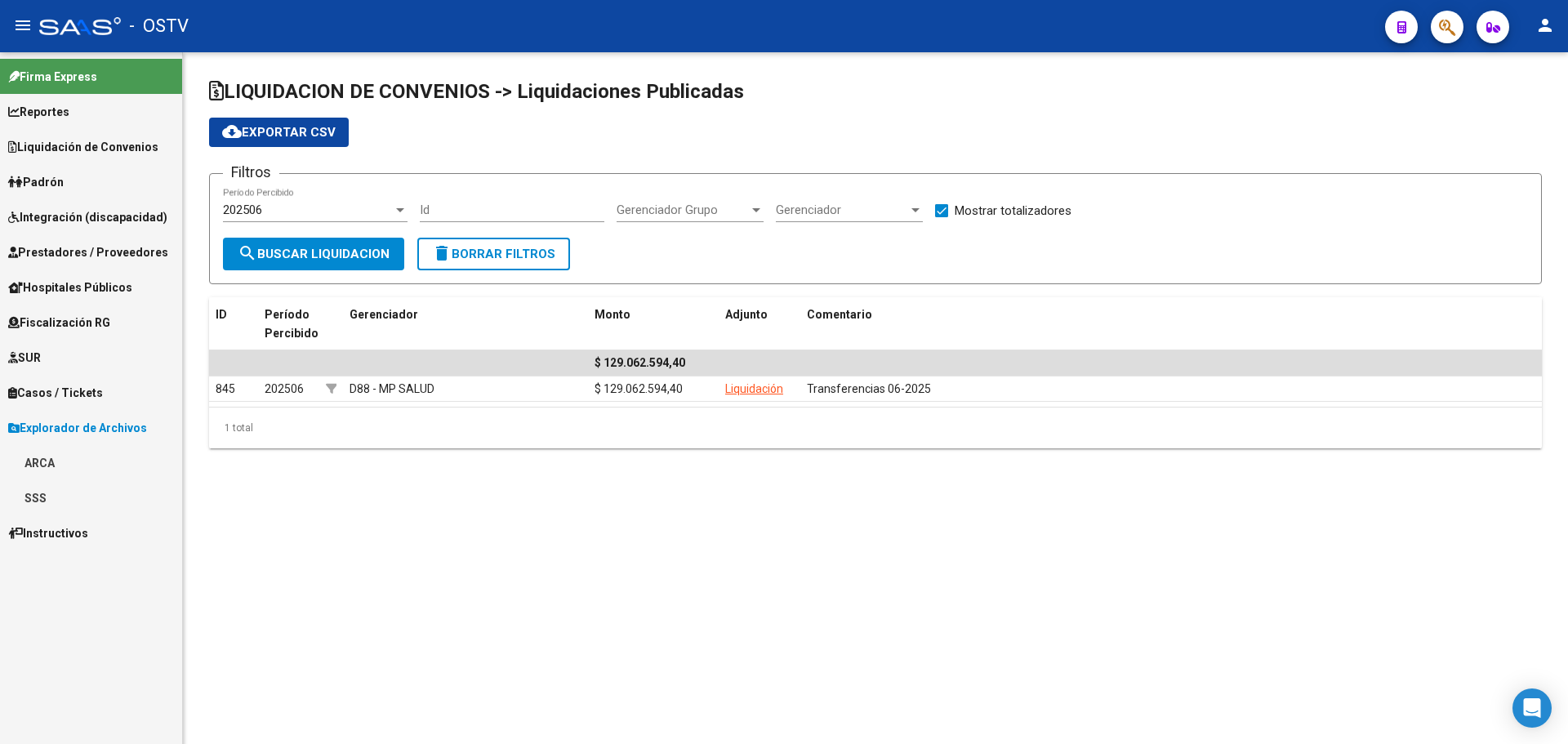 scroll, scrollTop: 0, scrollLeft: 0, axis: both 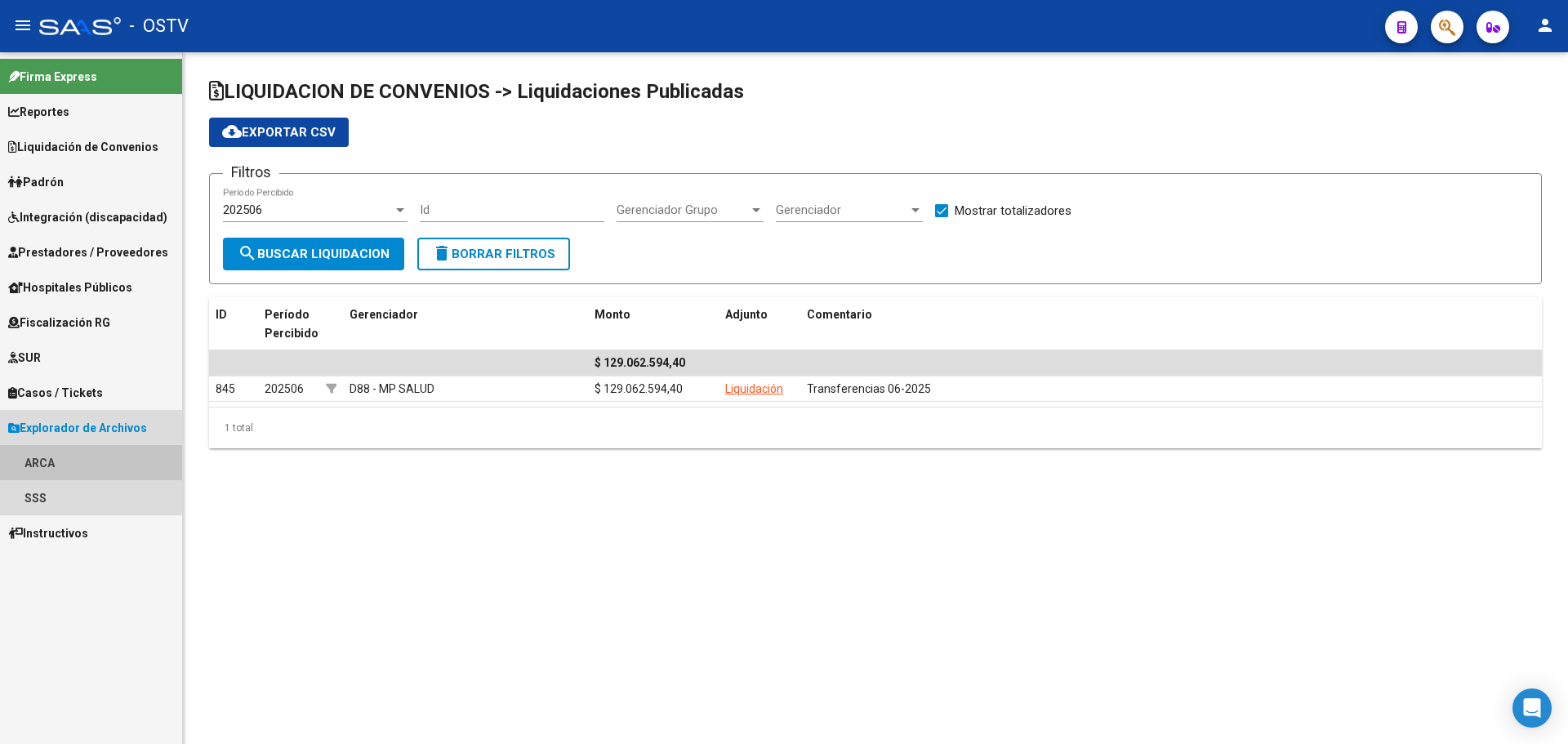click on "ARCA" at bounding box center [91, 462] 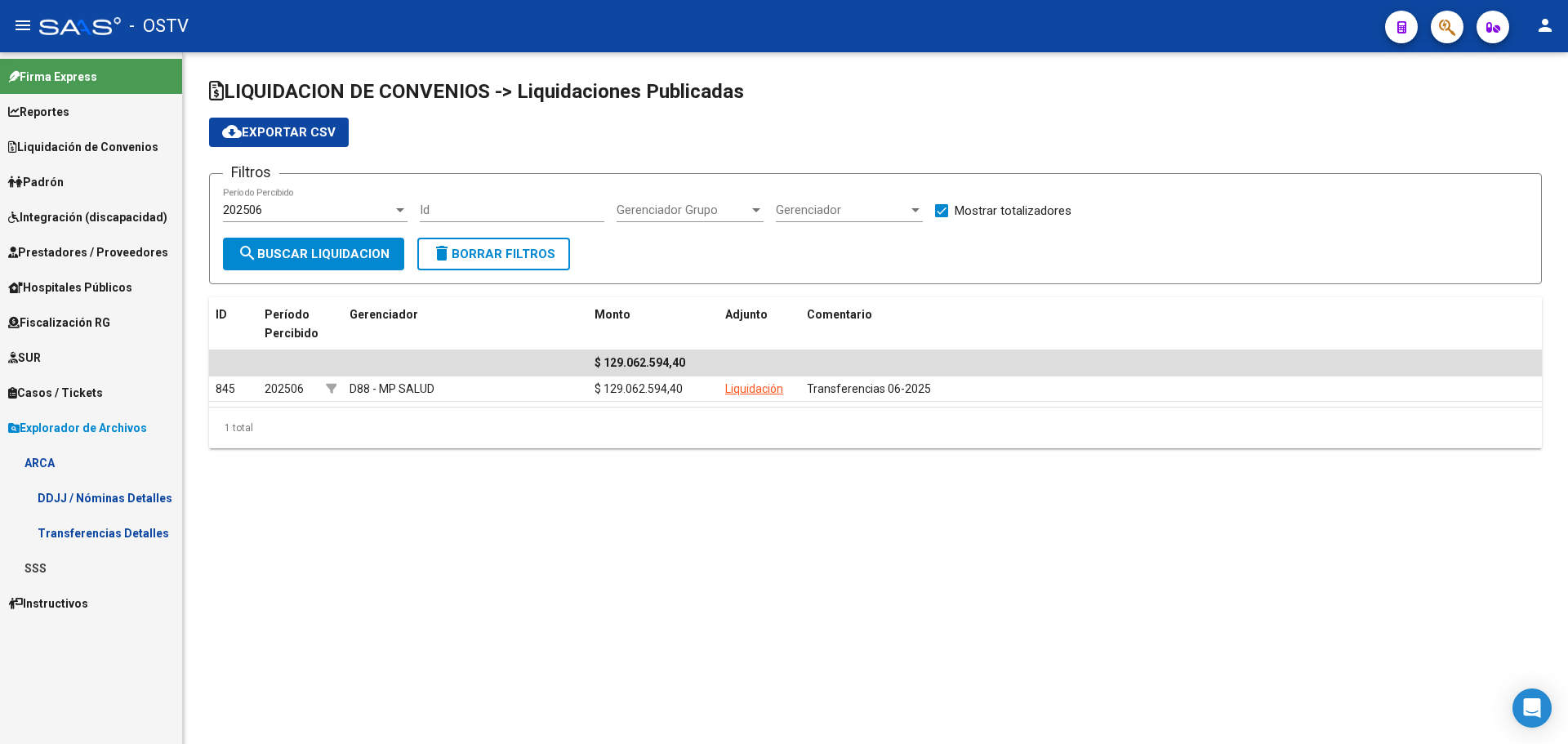 click on "Transferencias Detalles" at bounding box center [91, 532] 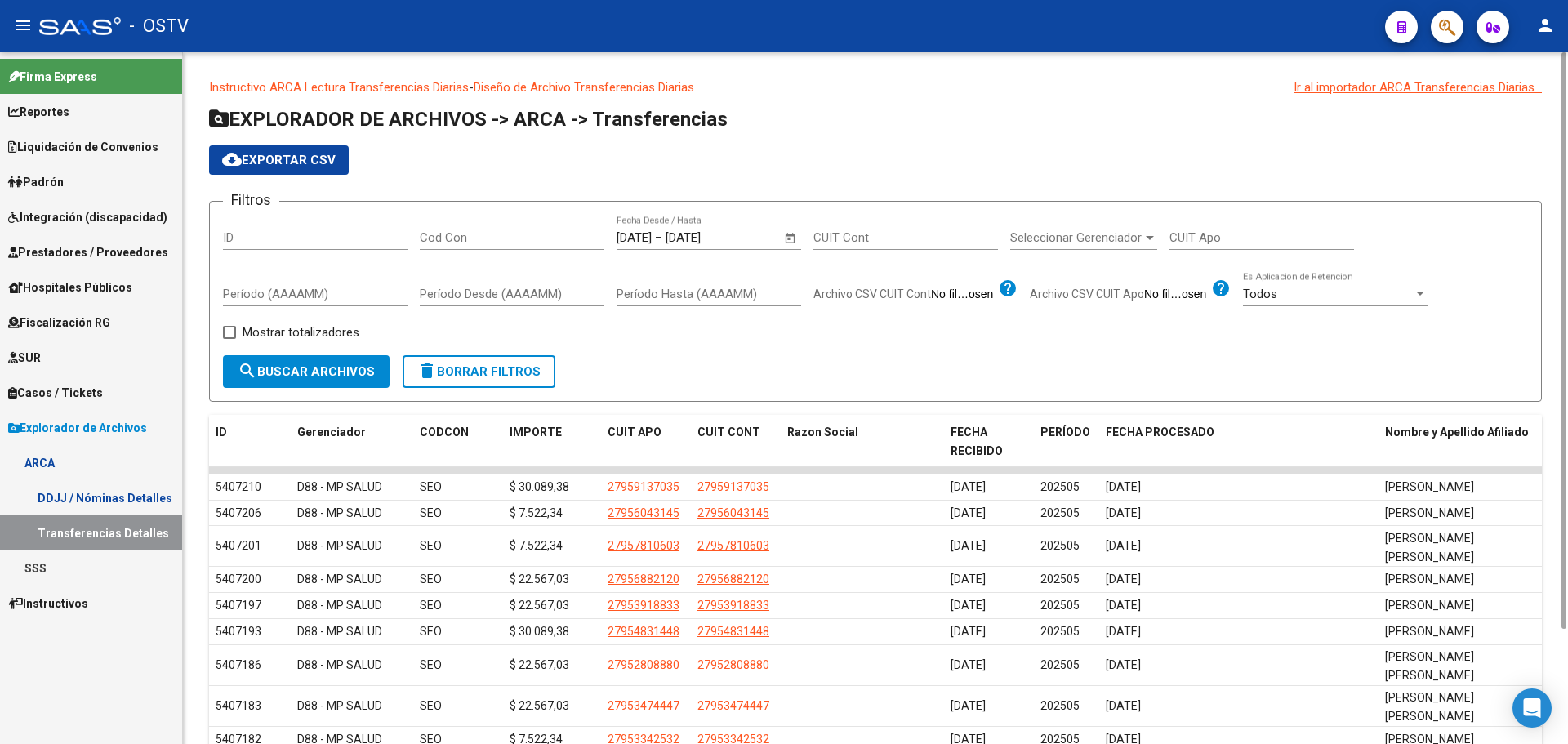 click 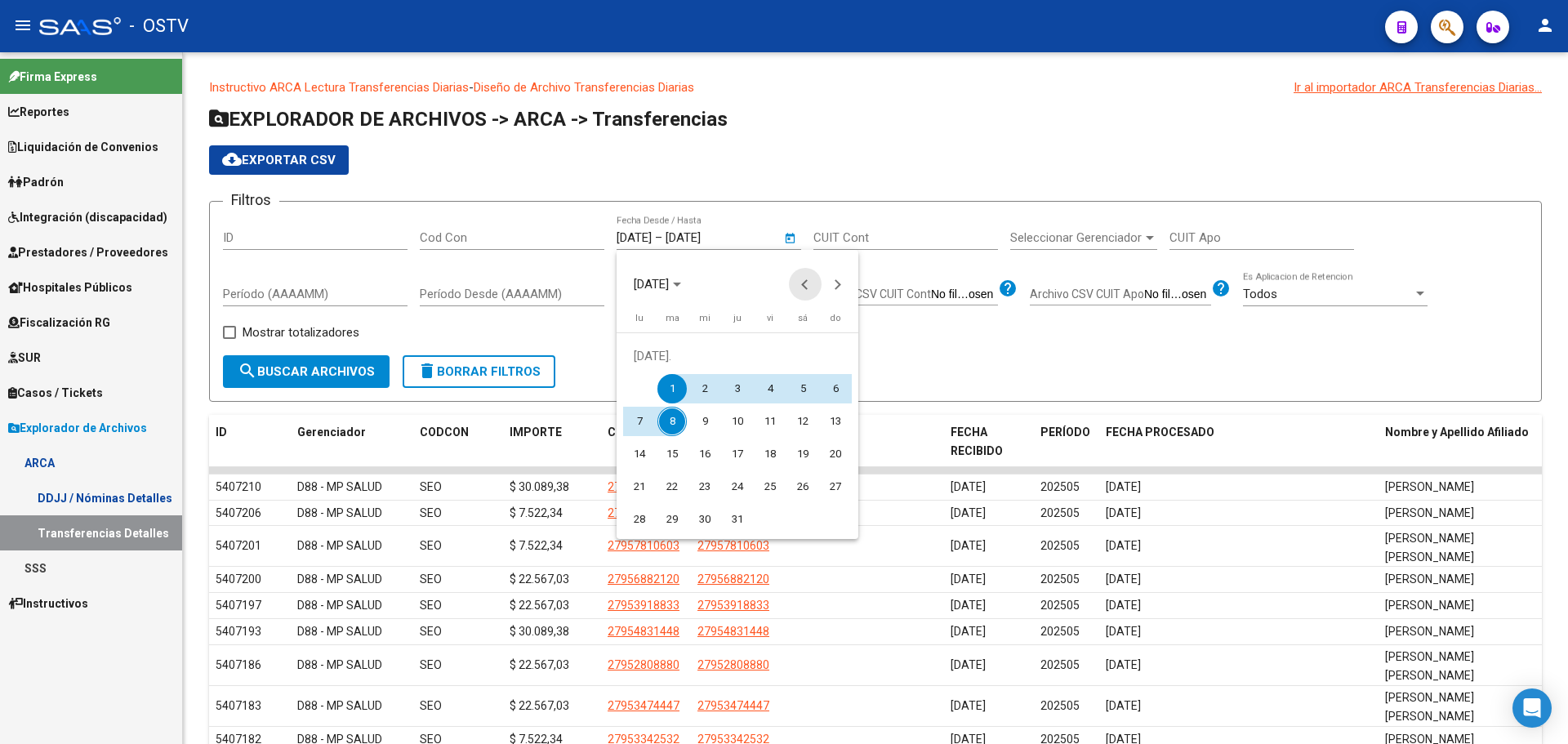 click at bounding box center (805, 284) 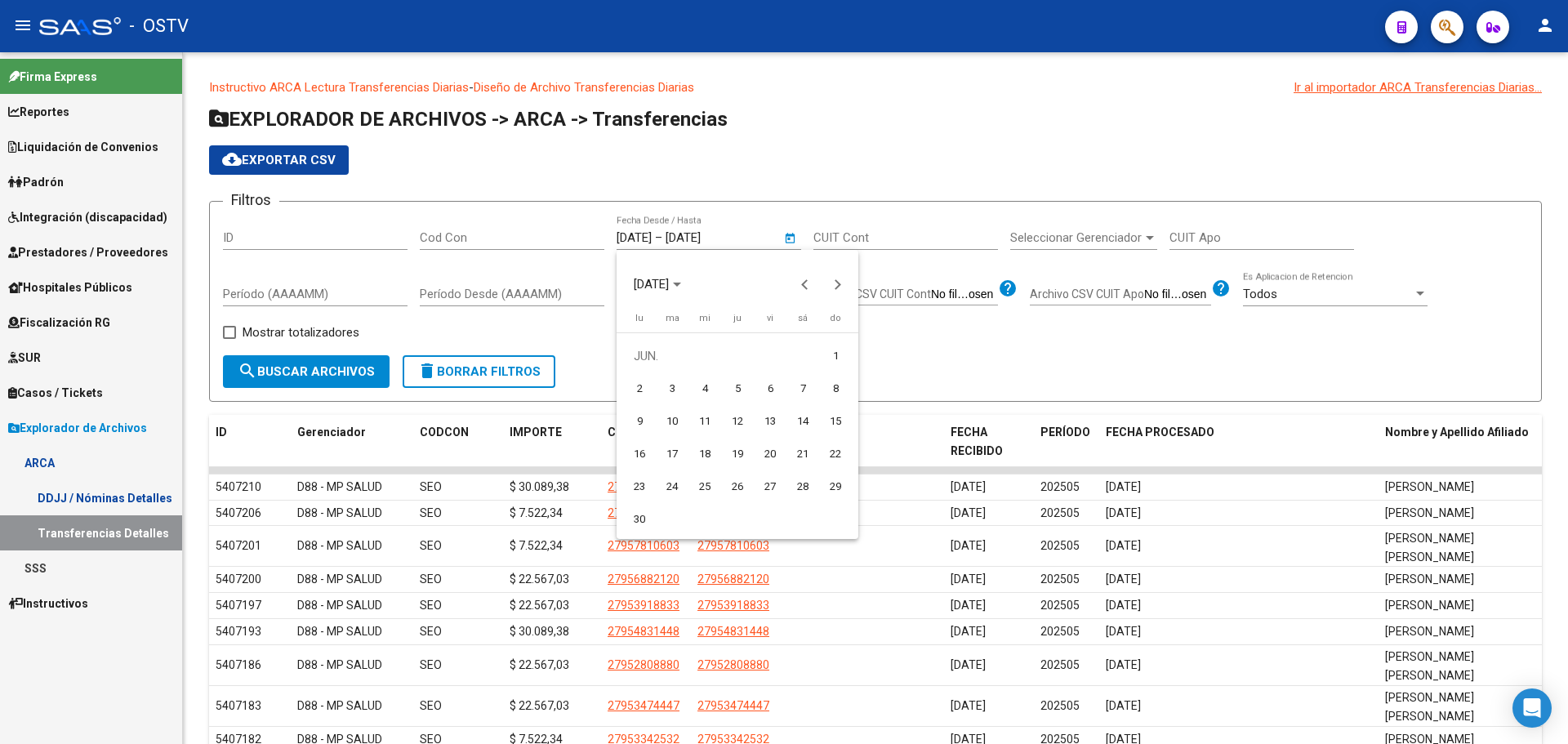 click on "1" at bounding box center [835, 356] 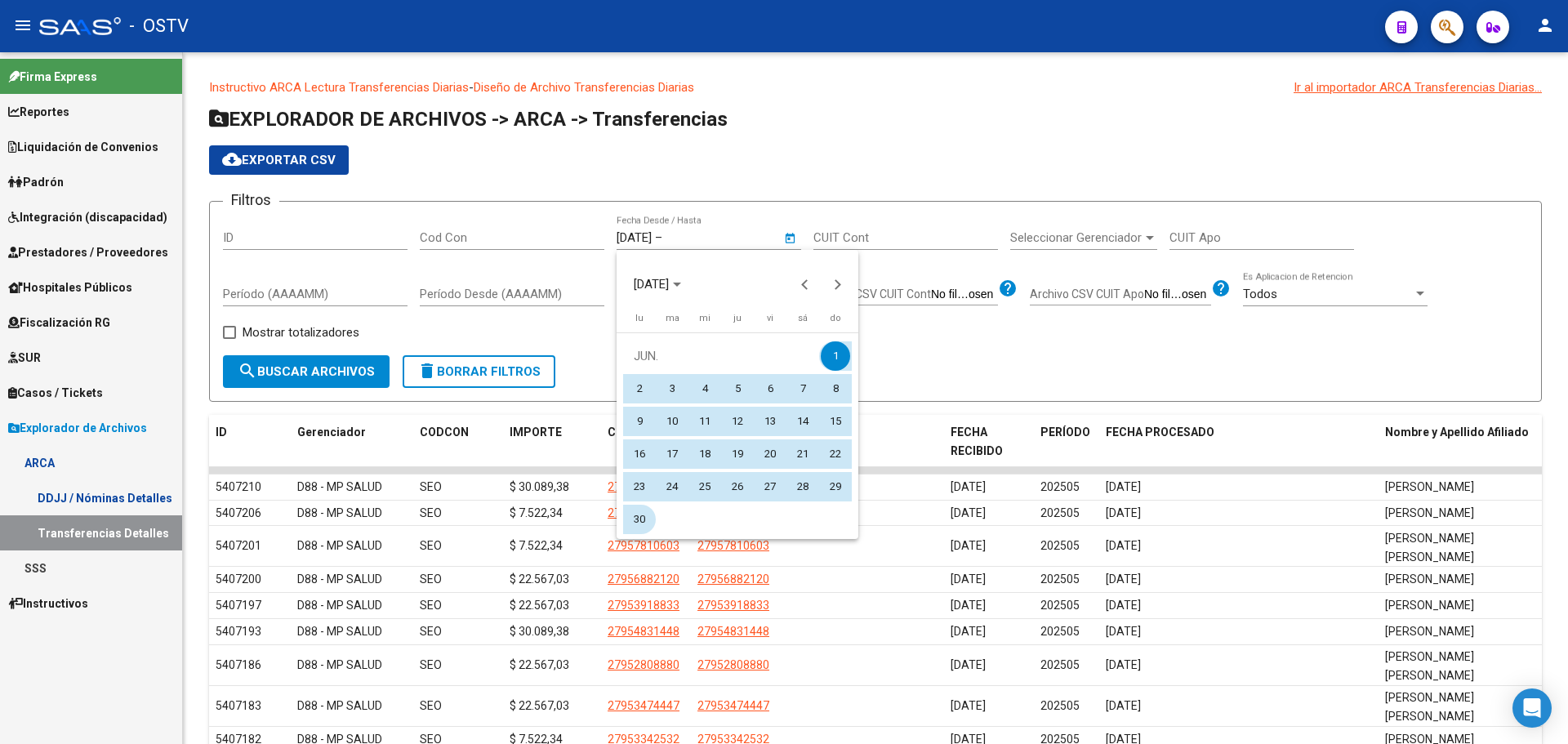drag, startPoint x: 635, startPoint y: 520, endPoint x: 695, endPoint y: 507, distance: 61.39218 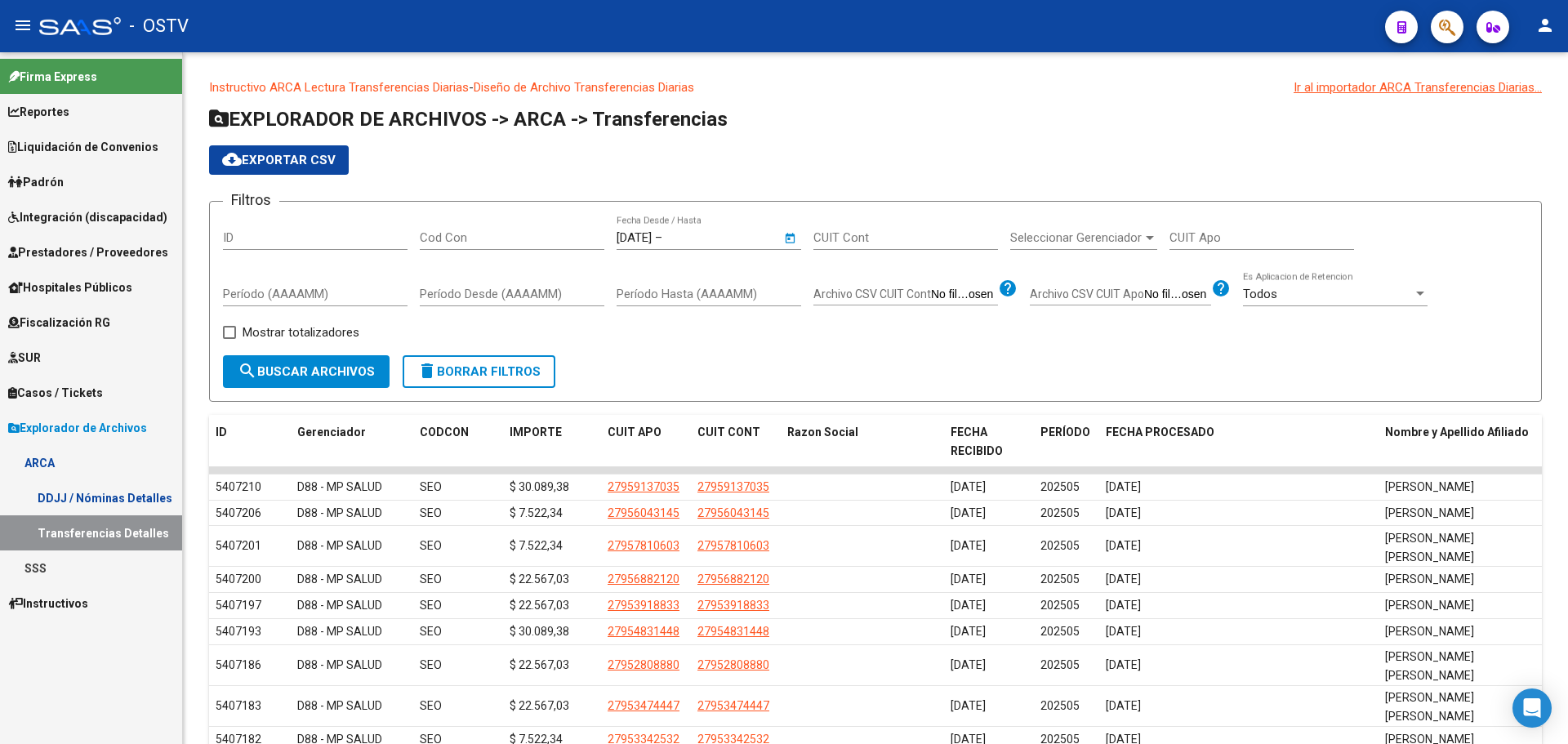 type on "[DATE]" 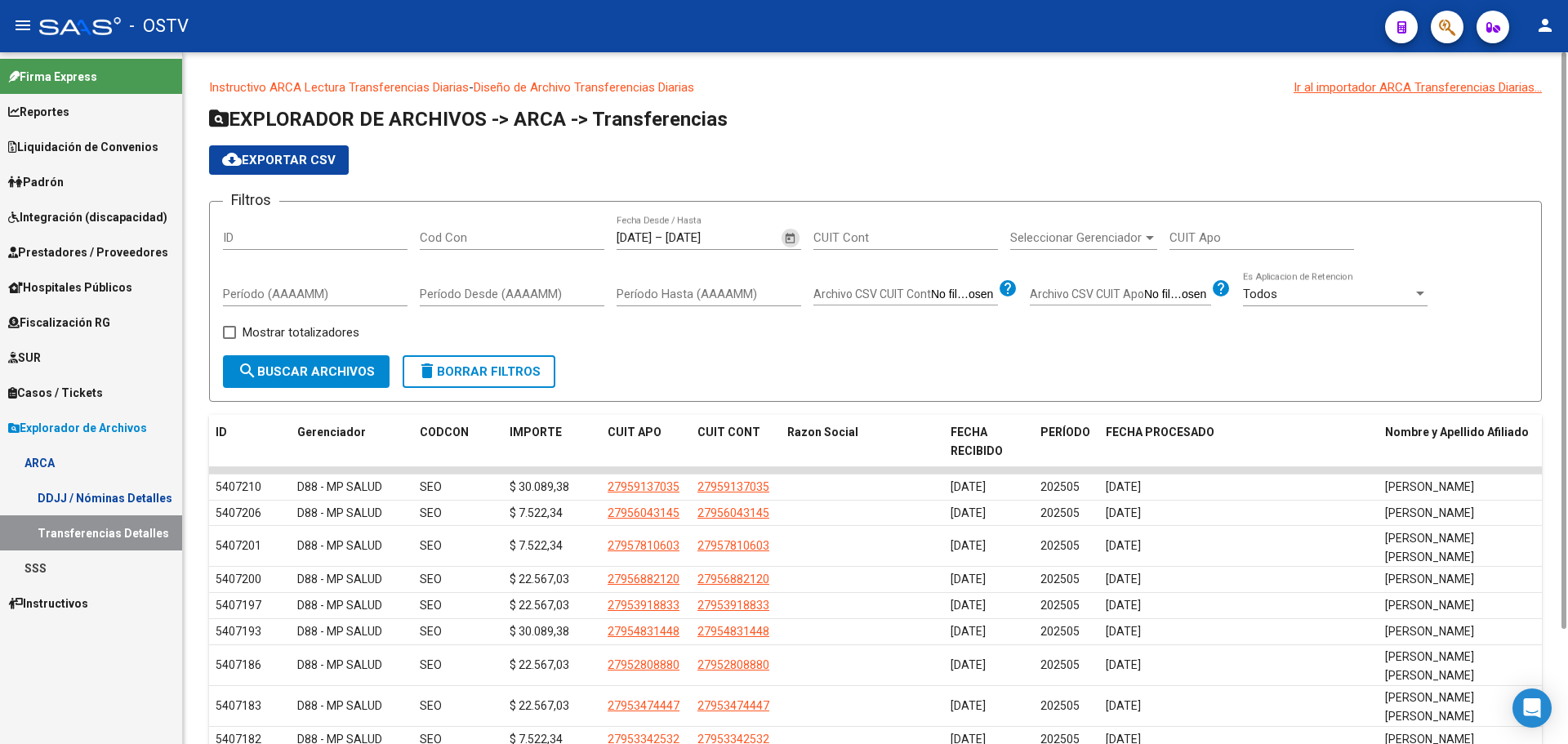 drag, startPoint x: 969, startPoint y: 382, endPoint x: 1114, endPoint y: 279, distance: 177.8595 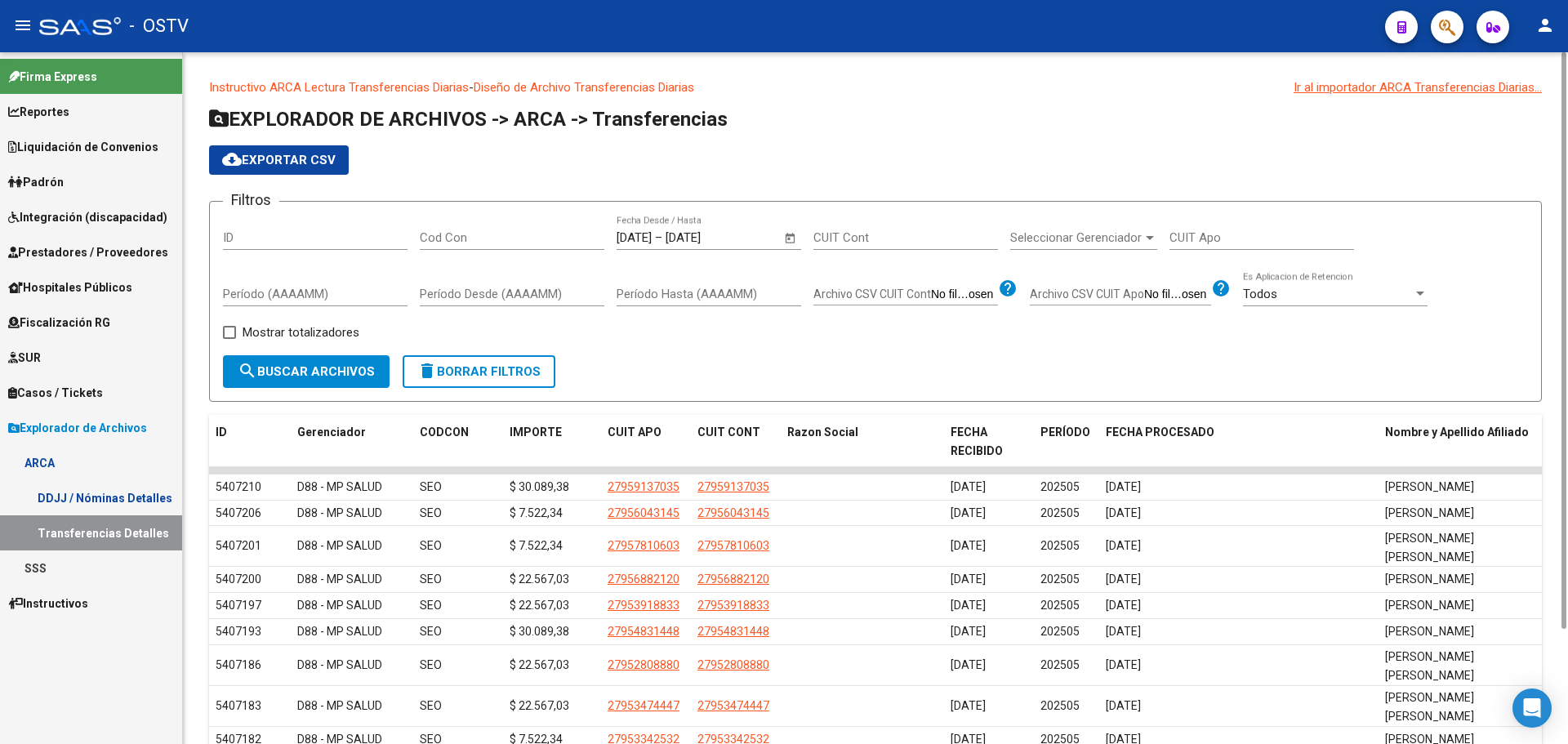 click on "Mostrar totalizadores" at bounding box center (301, 332) 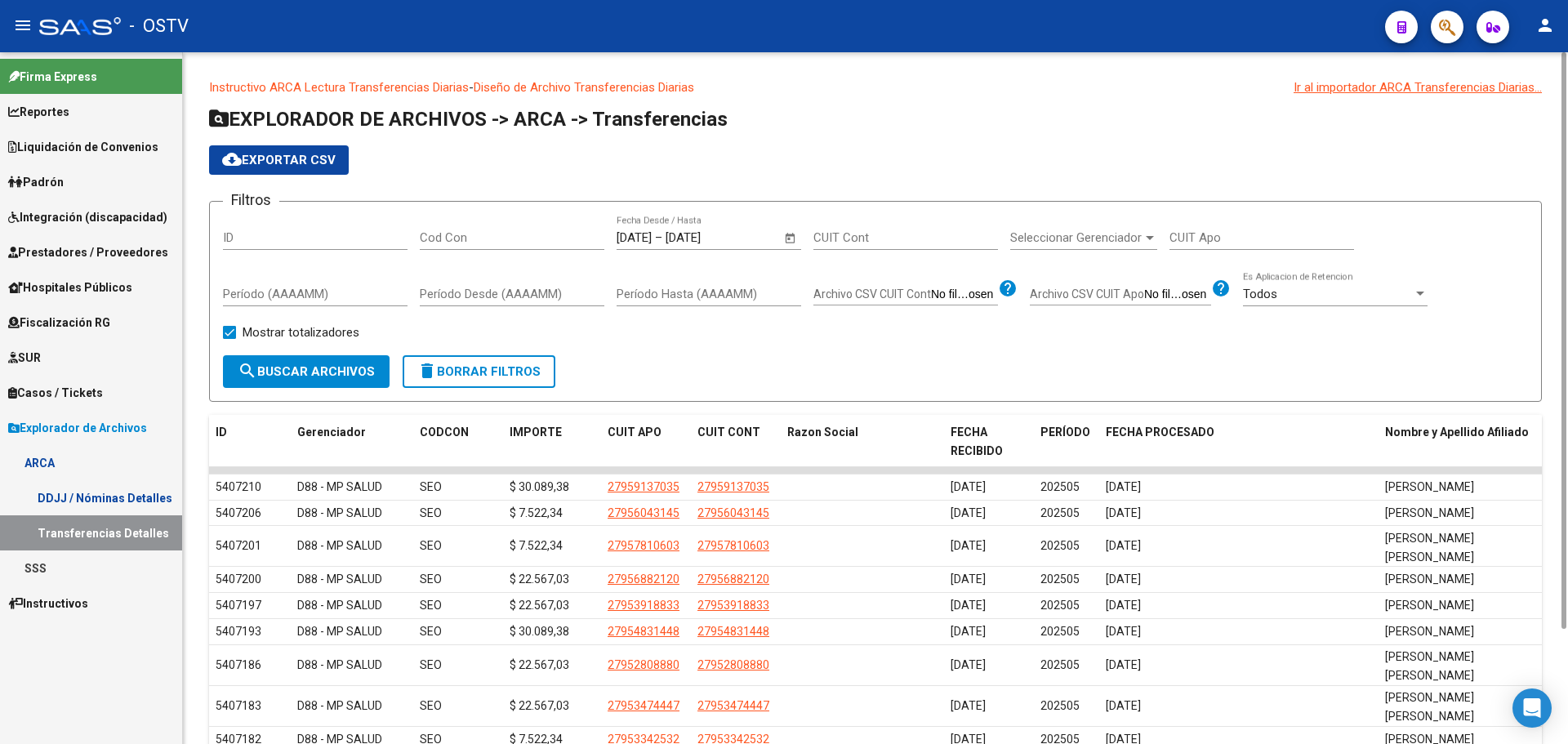 click on "search  Buscar Archivos" 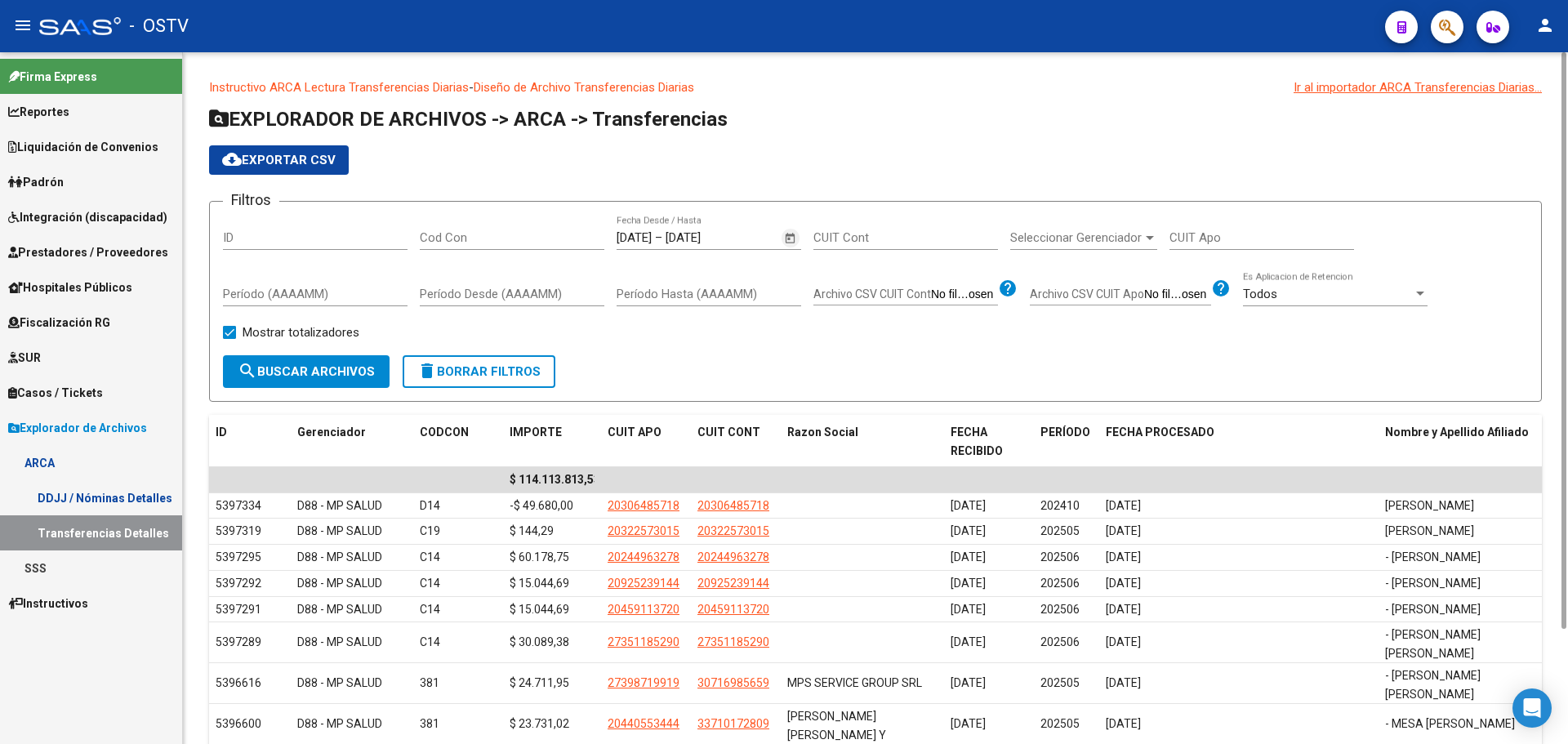 click 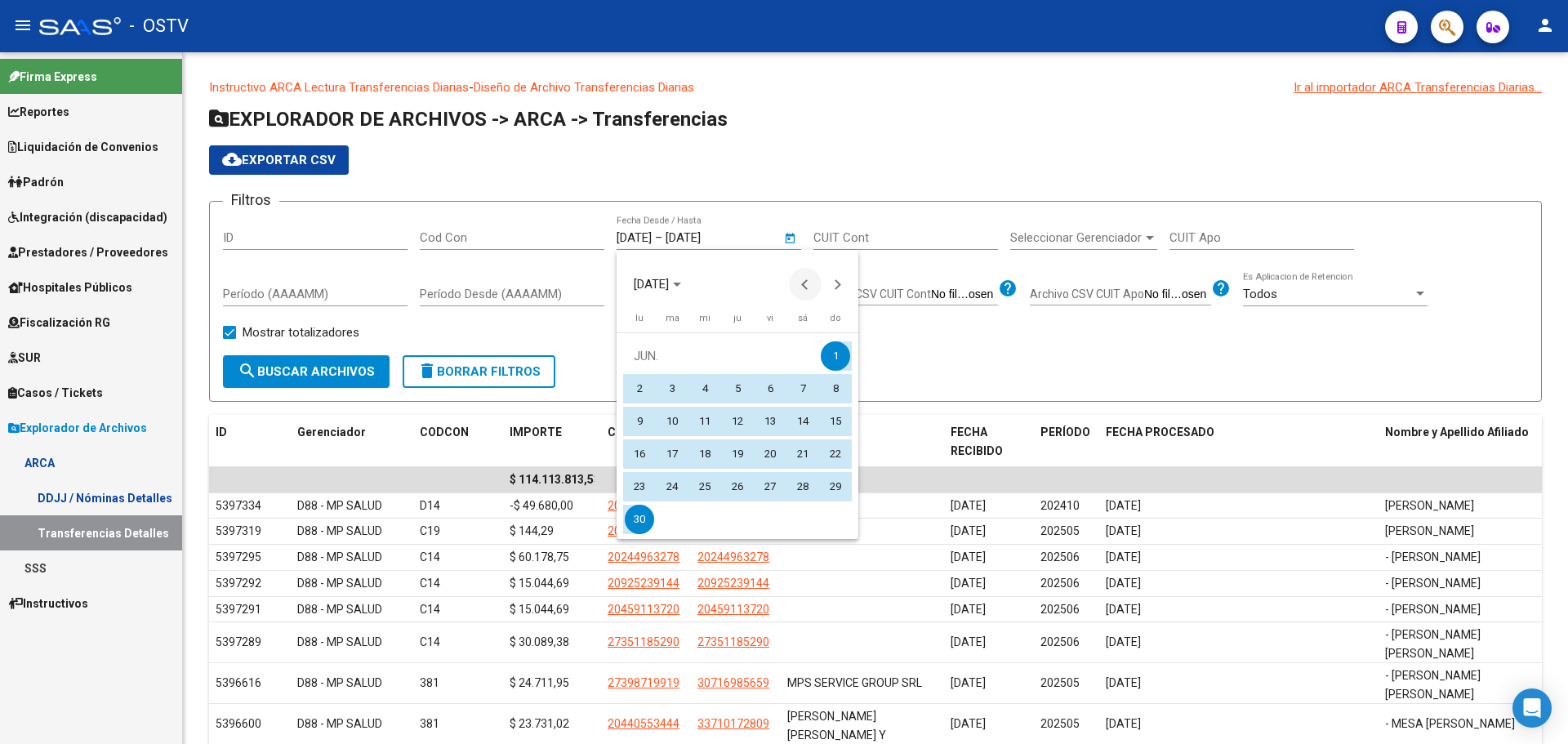 click at bounding box center (805, 284) 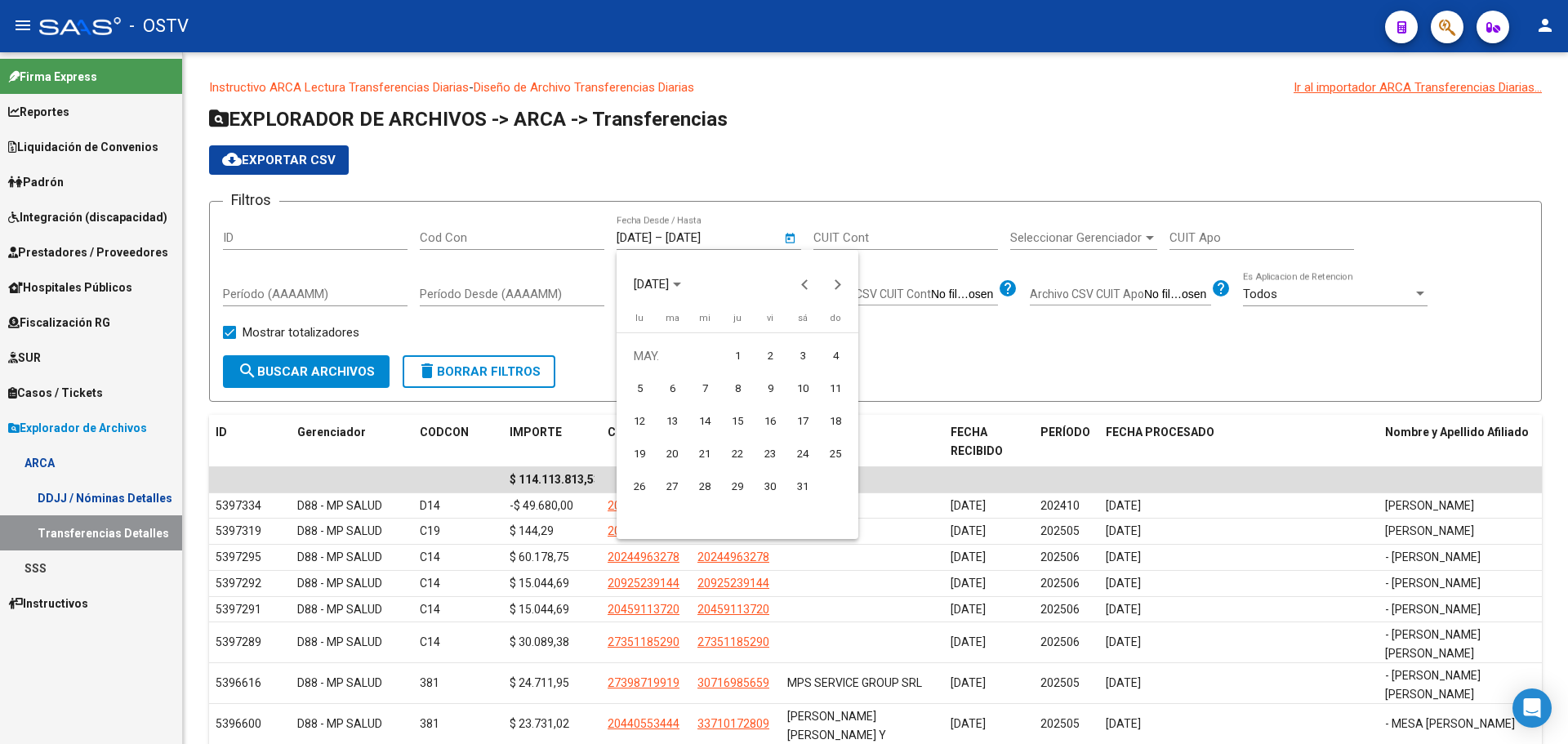 click on "1" at bounding box center [737, 356] 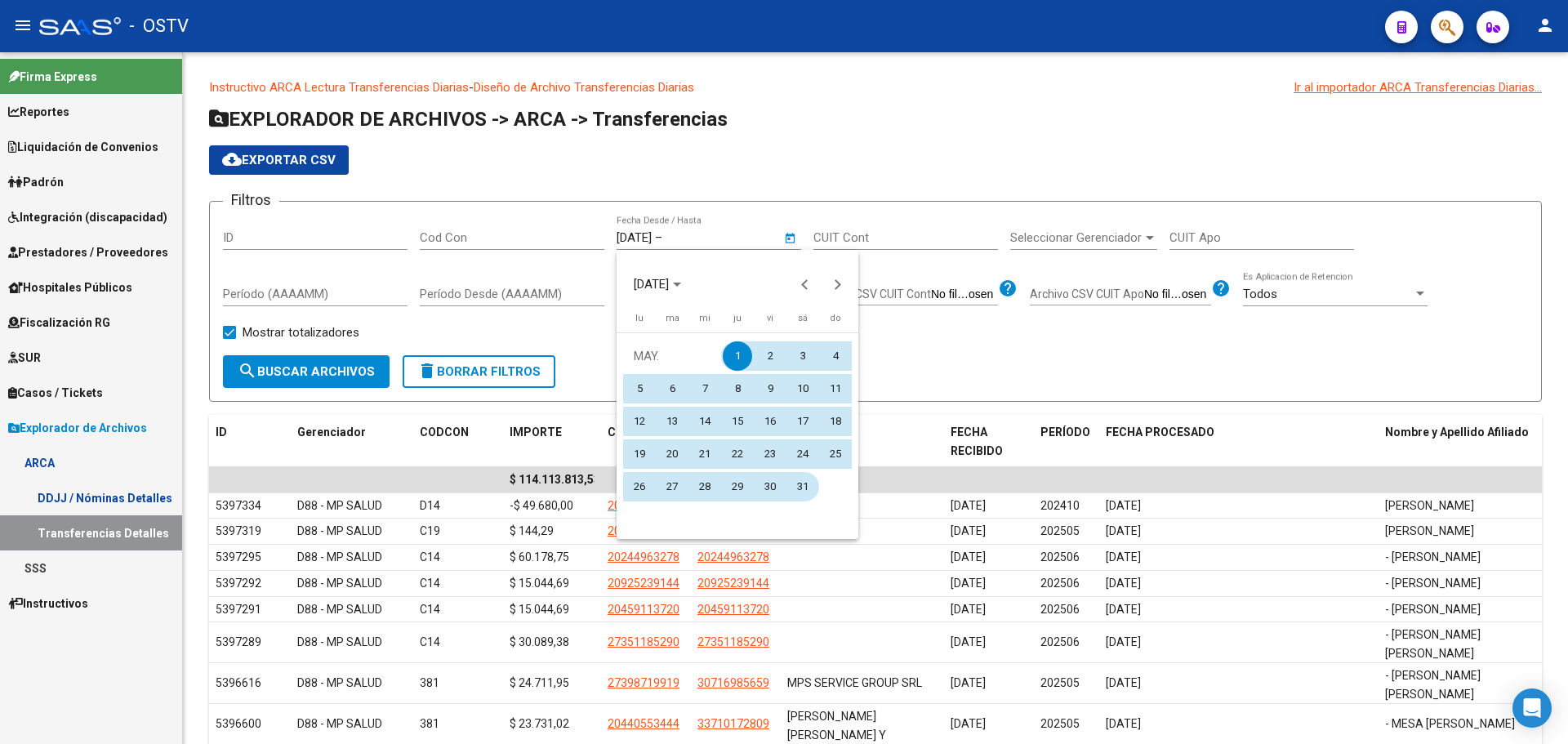 click on "31" at bounding box center (803, 487) 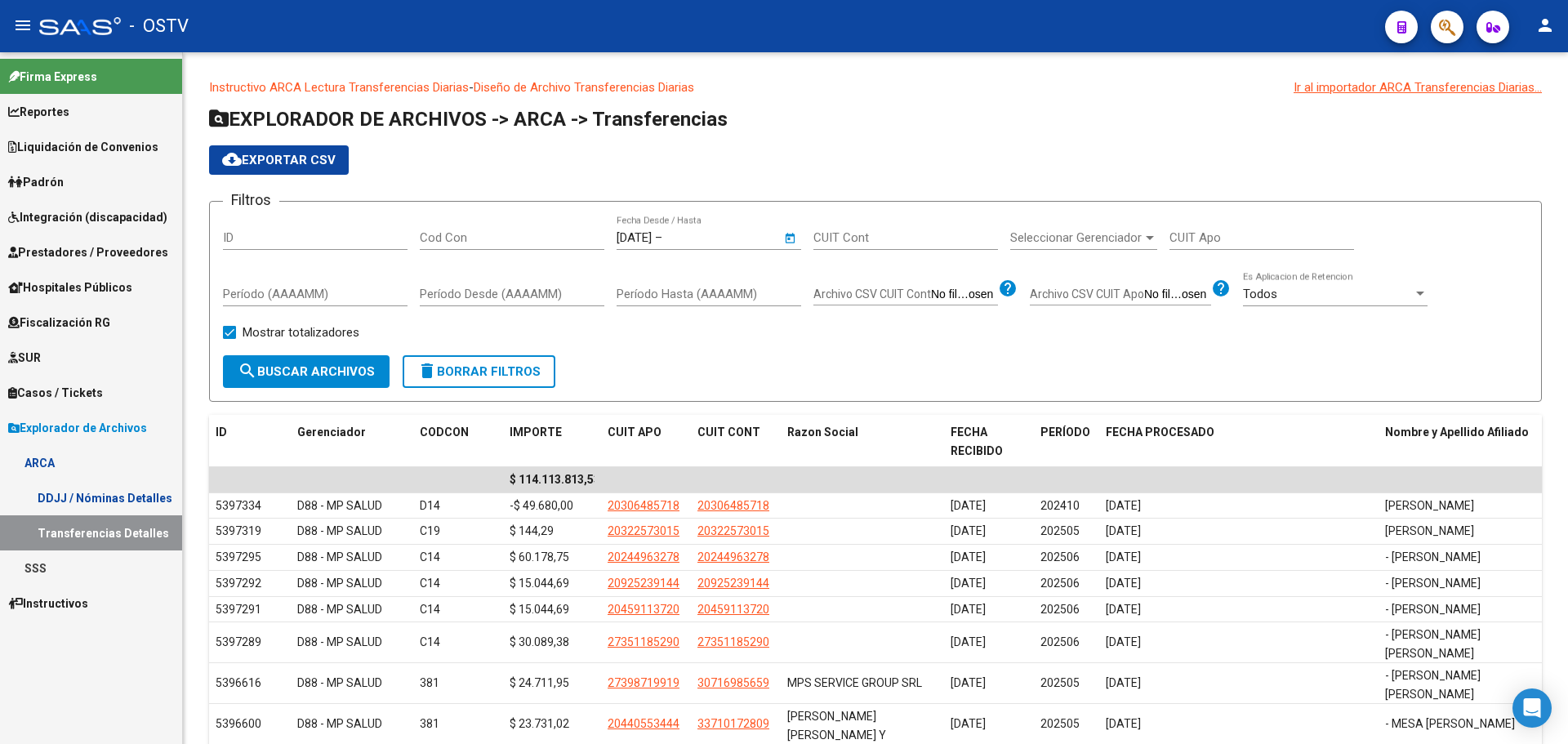 type on "[DATE]" 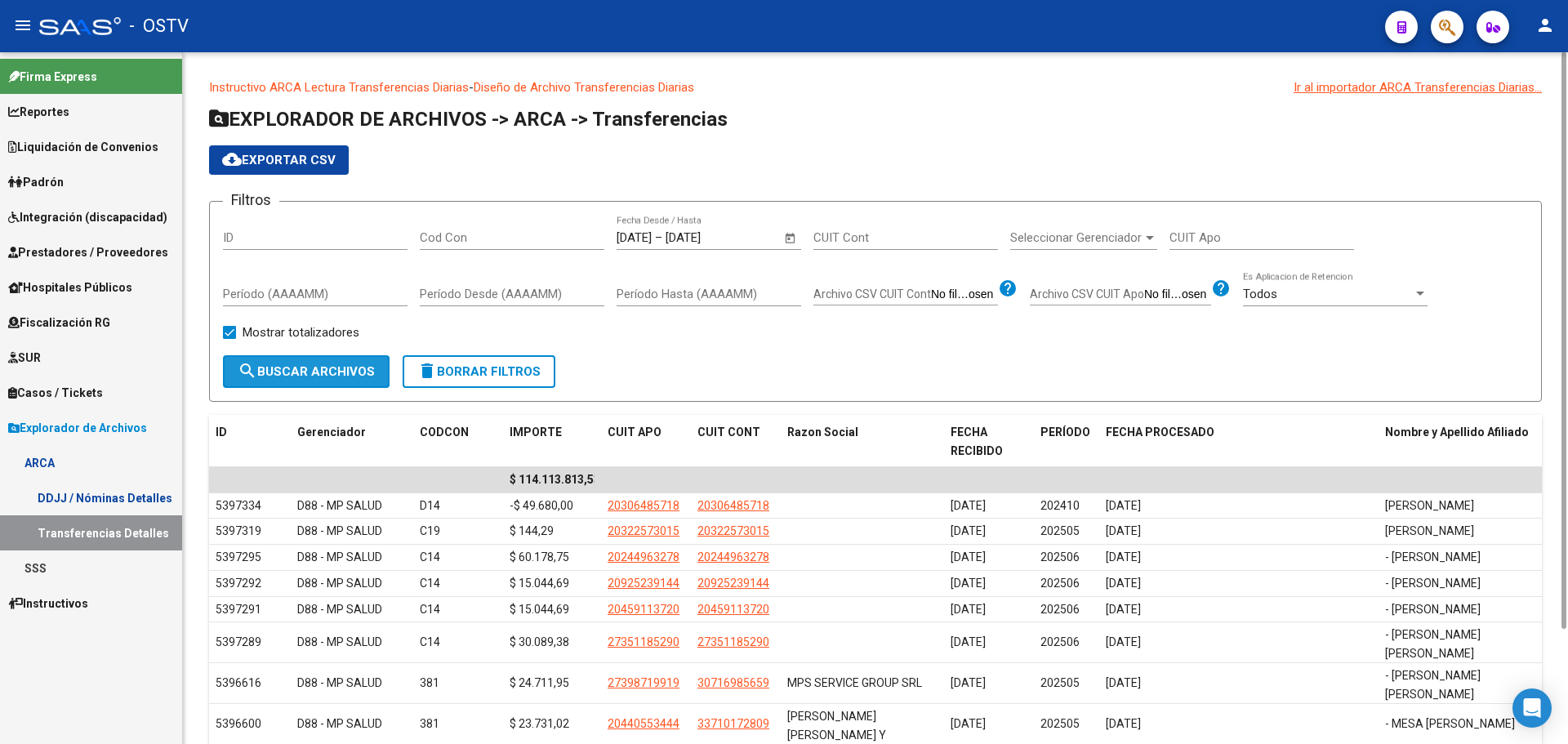 click on "search  Buscar Archivos" 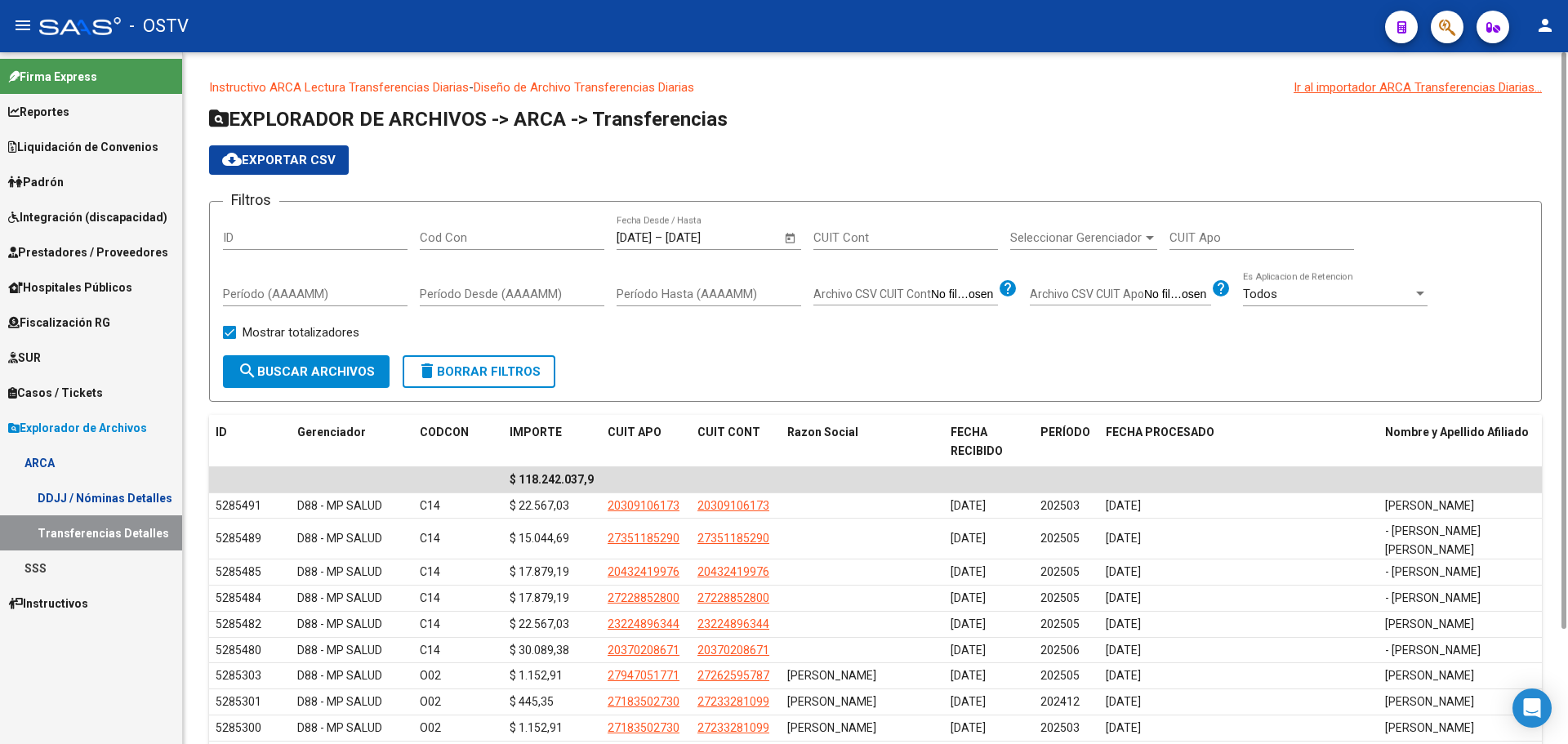 click on "cloud_download  Exportar CSV" 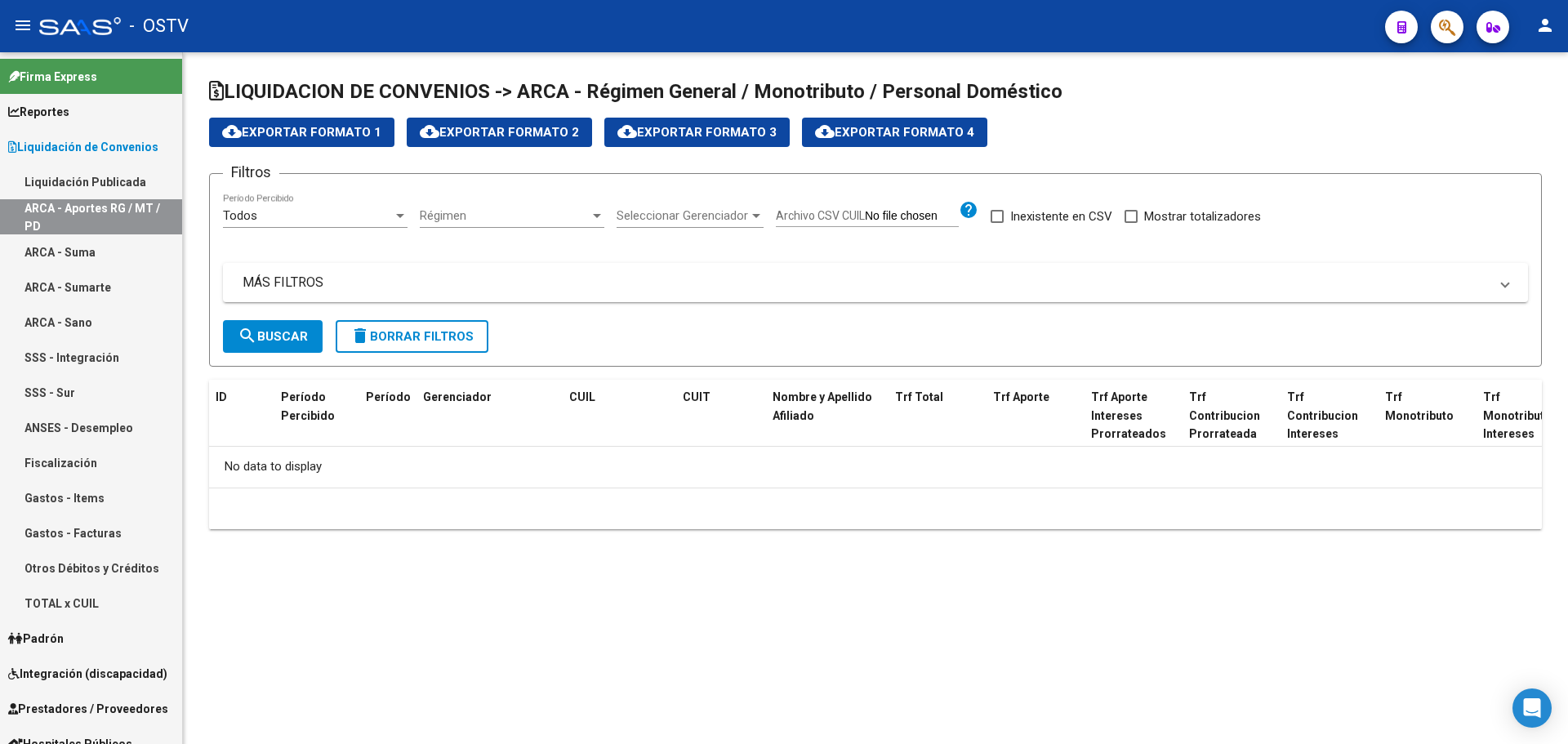 scroll, scrollTop: 0, scrollLeft: 0, axis: both 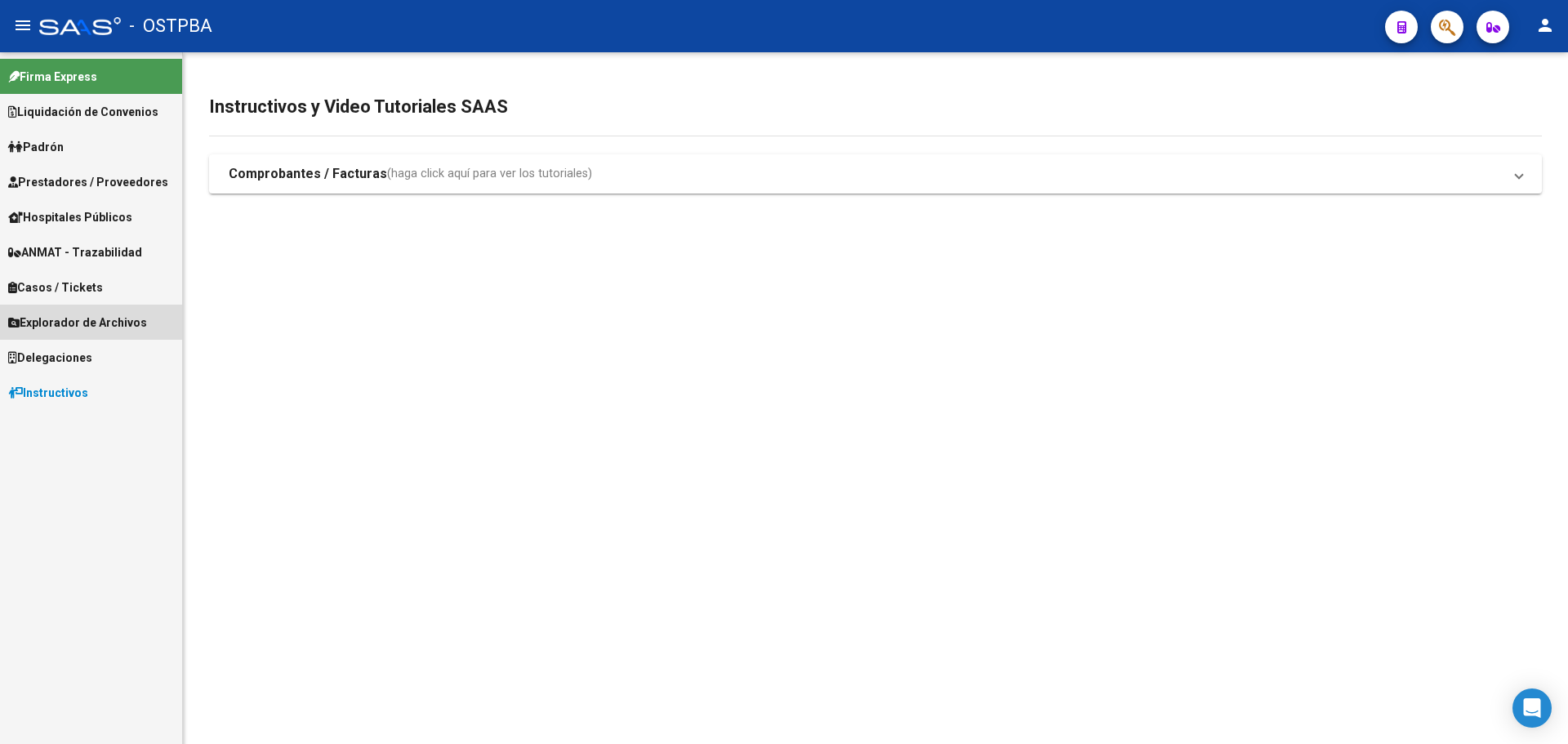 click on "Explorador de Archivos" at bounding box center [78, 323] 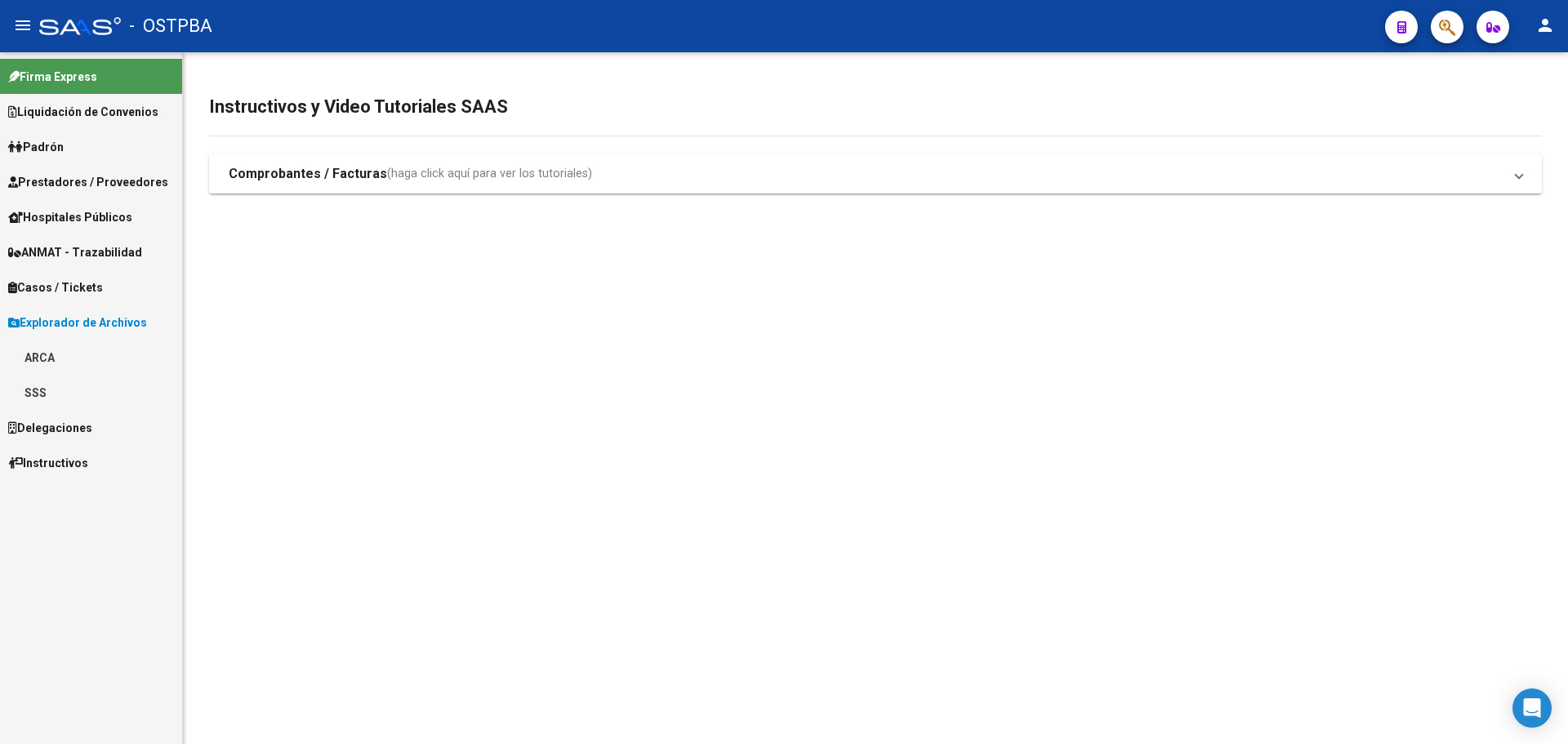 click on "ARCA" at bounding box center [91, 357] 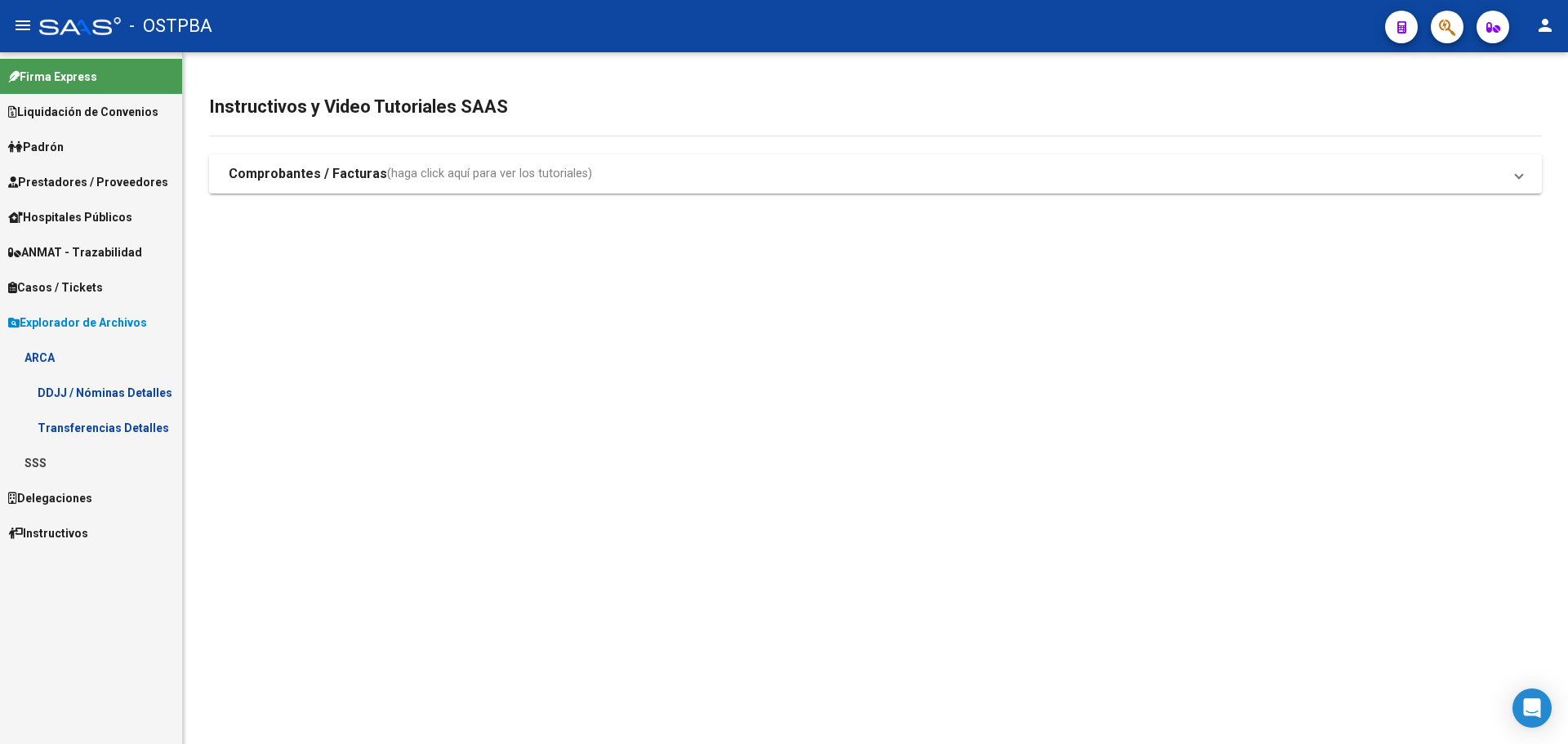 click on "Transferencias Detalles" at bounding box center [91, 427] 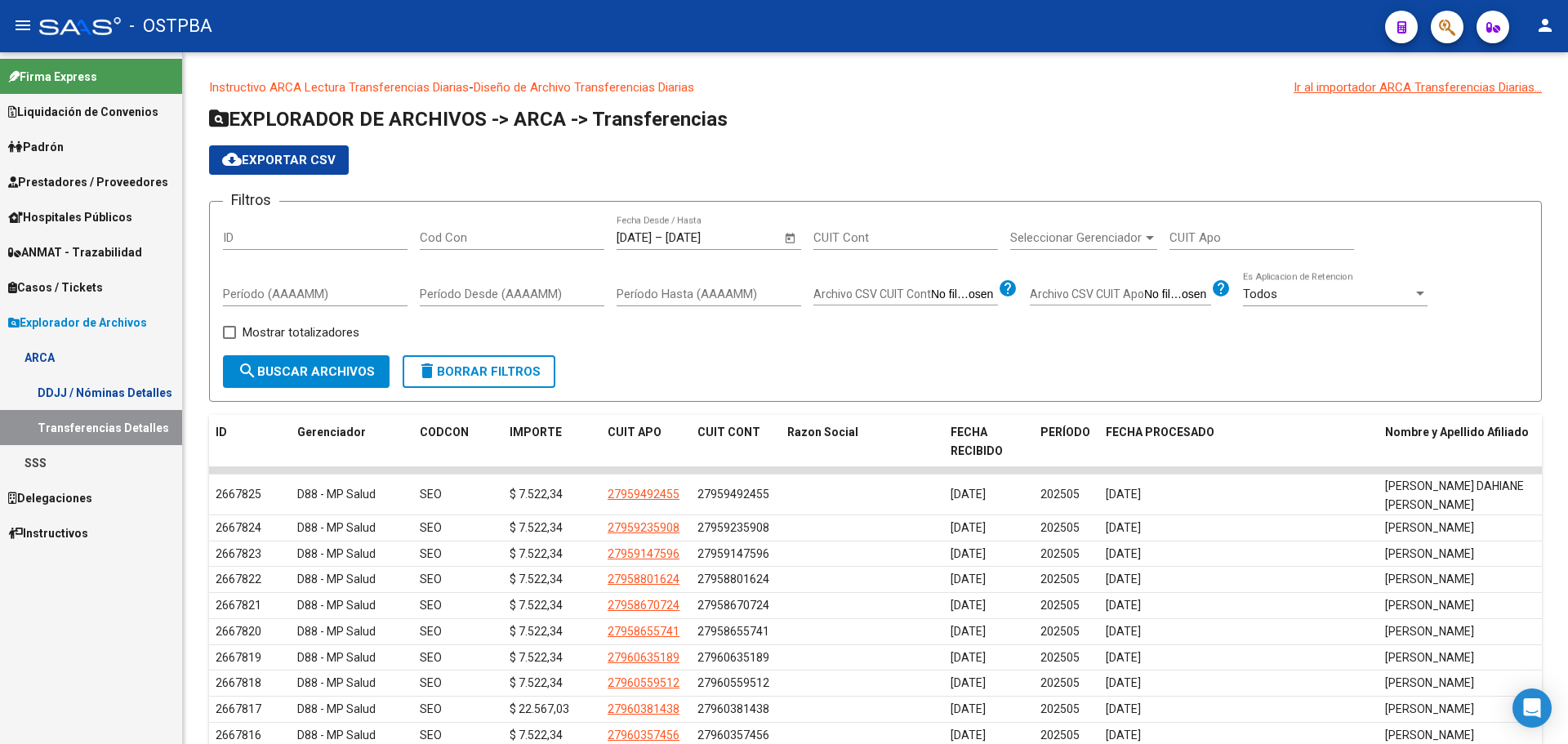click on "Mostrar totalizadores" at bounding box center [301, 332] 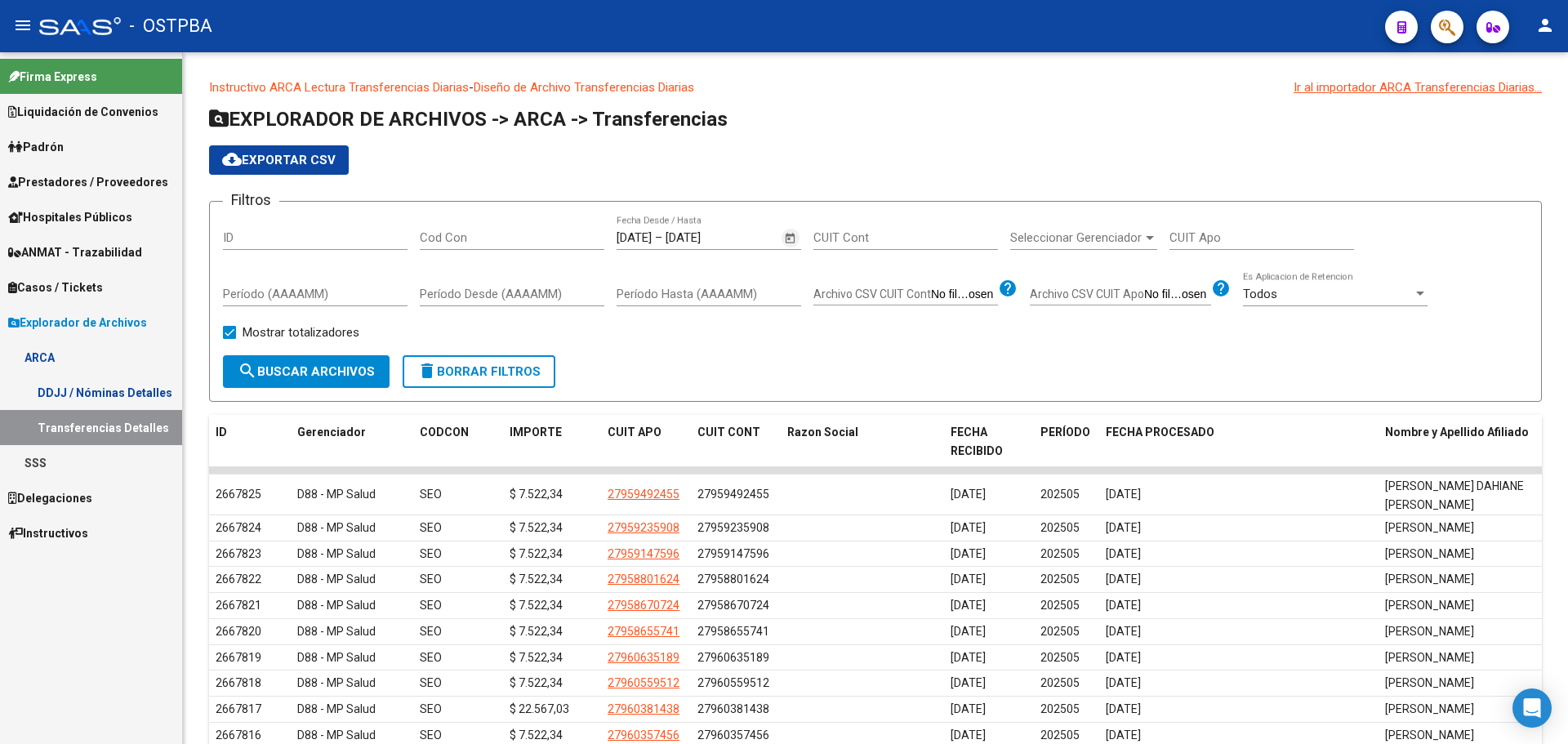 click 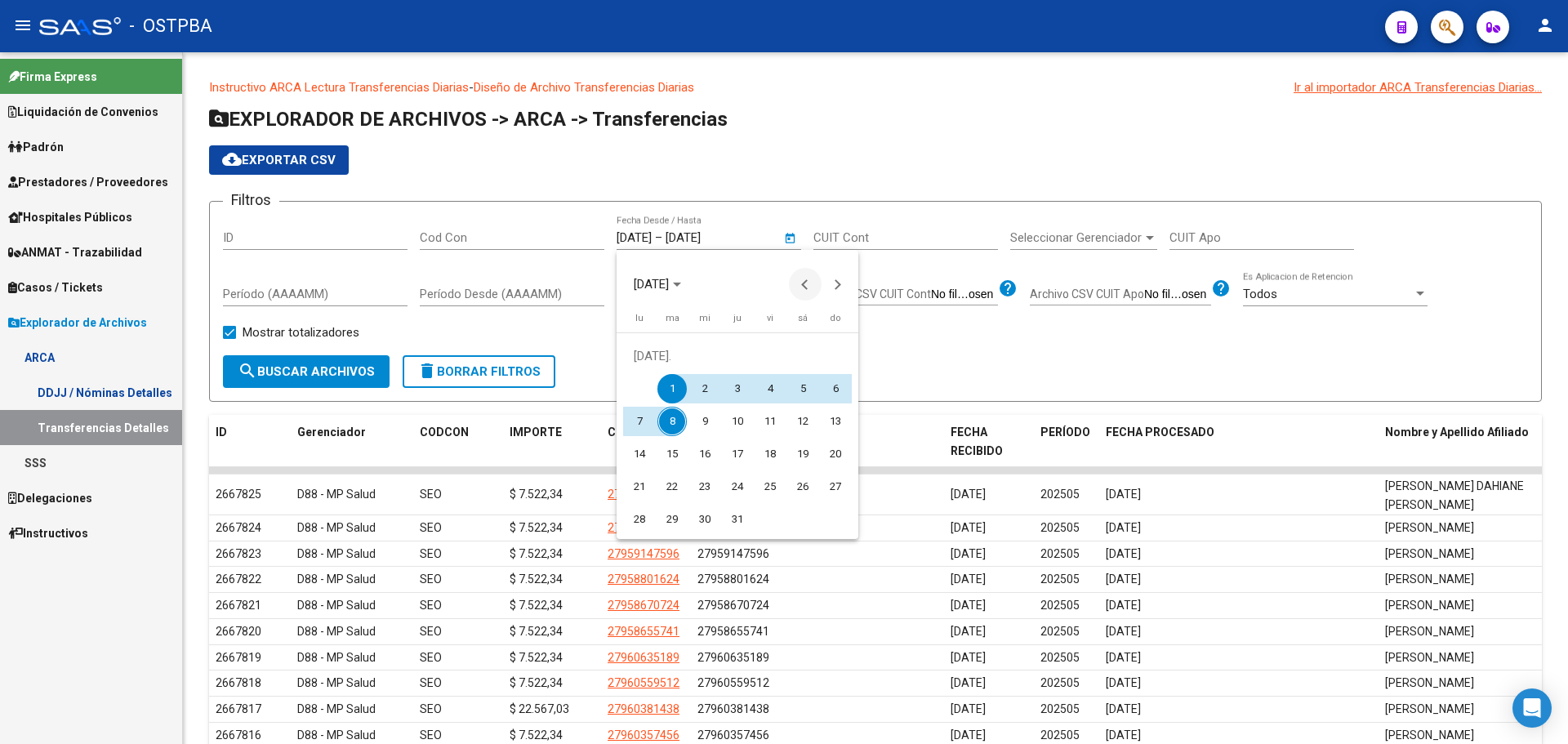 click at bounding box center (805, 284) 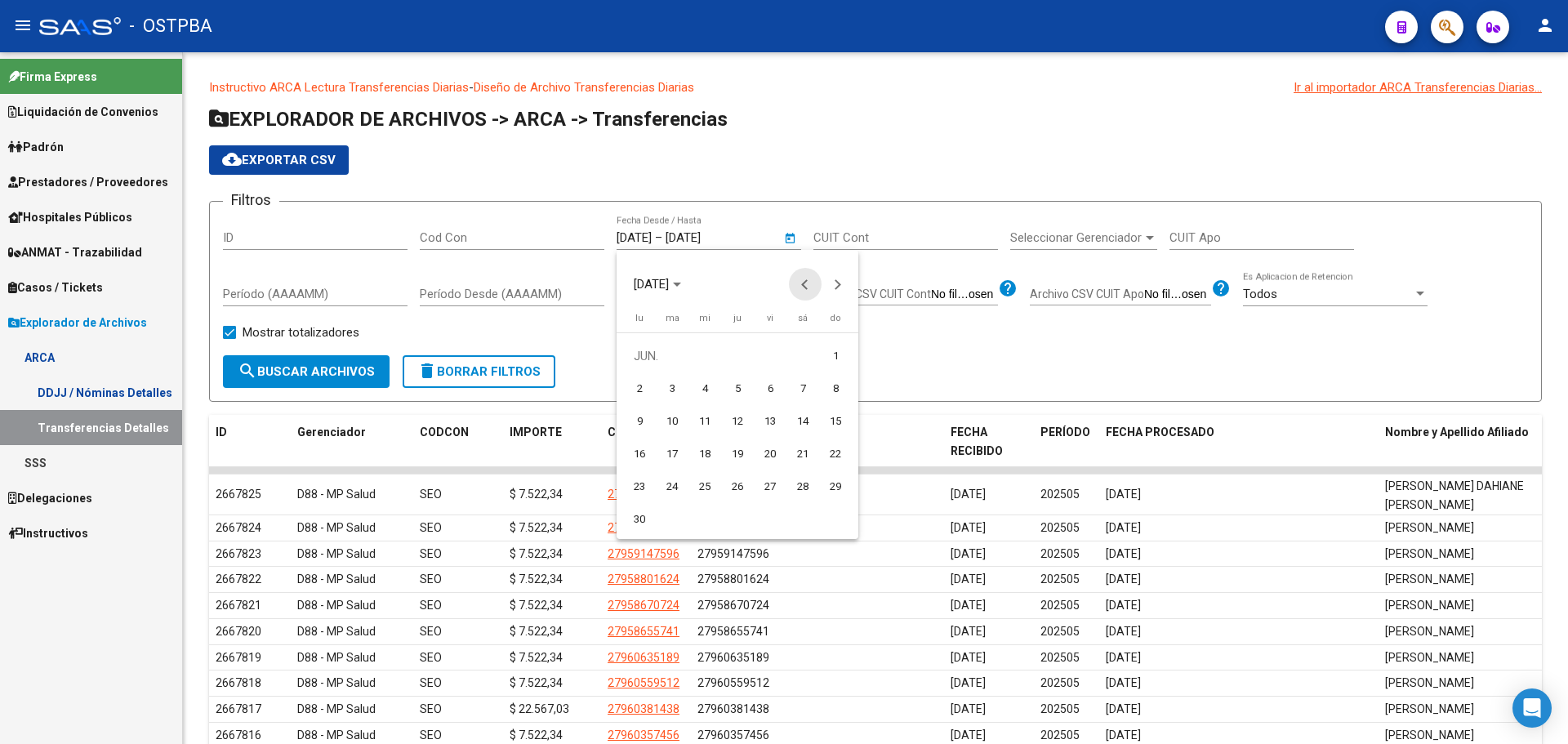click at bounding box center [805, 284] 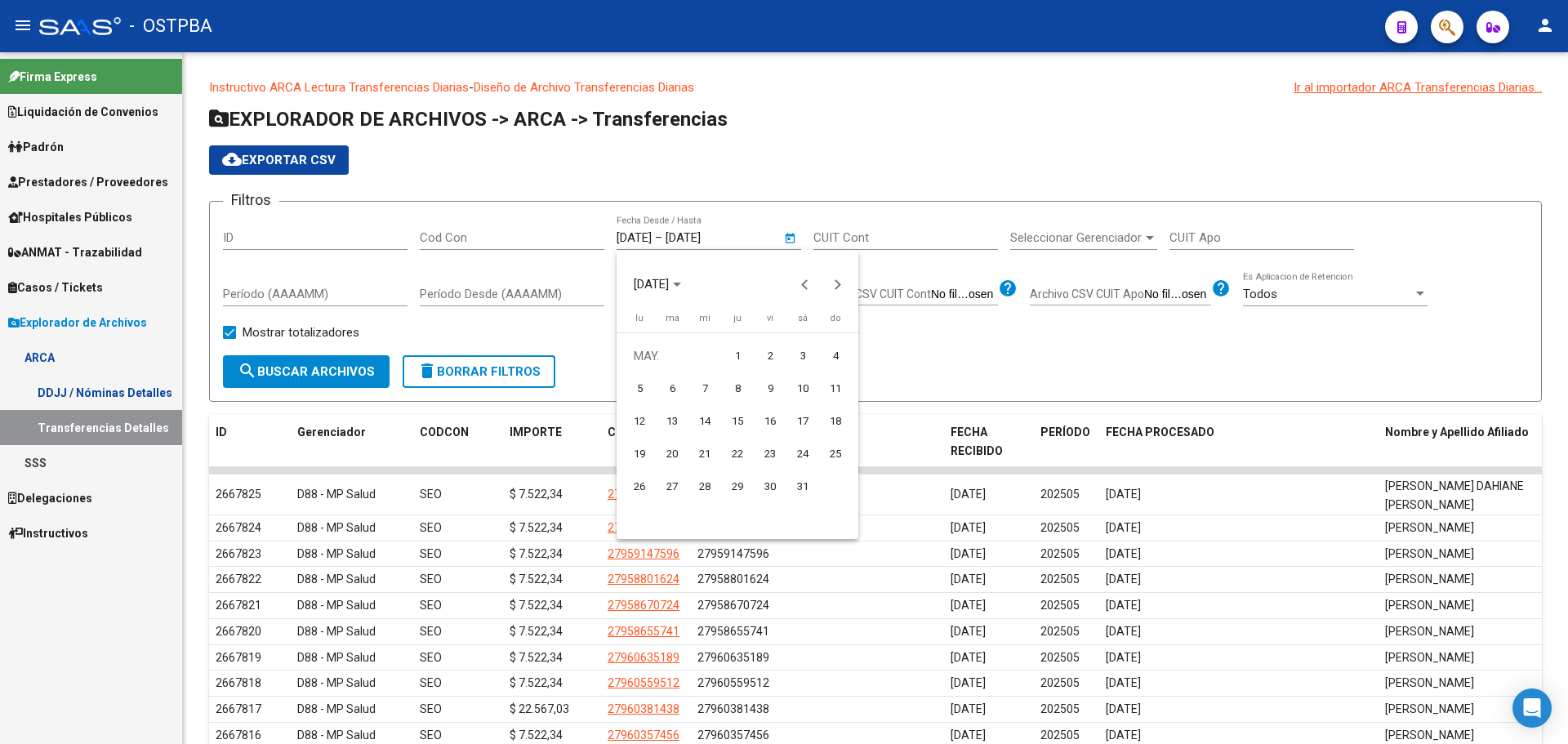 click on "1" at bounding box center [737, 356] 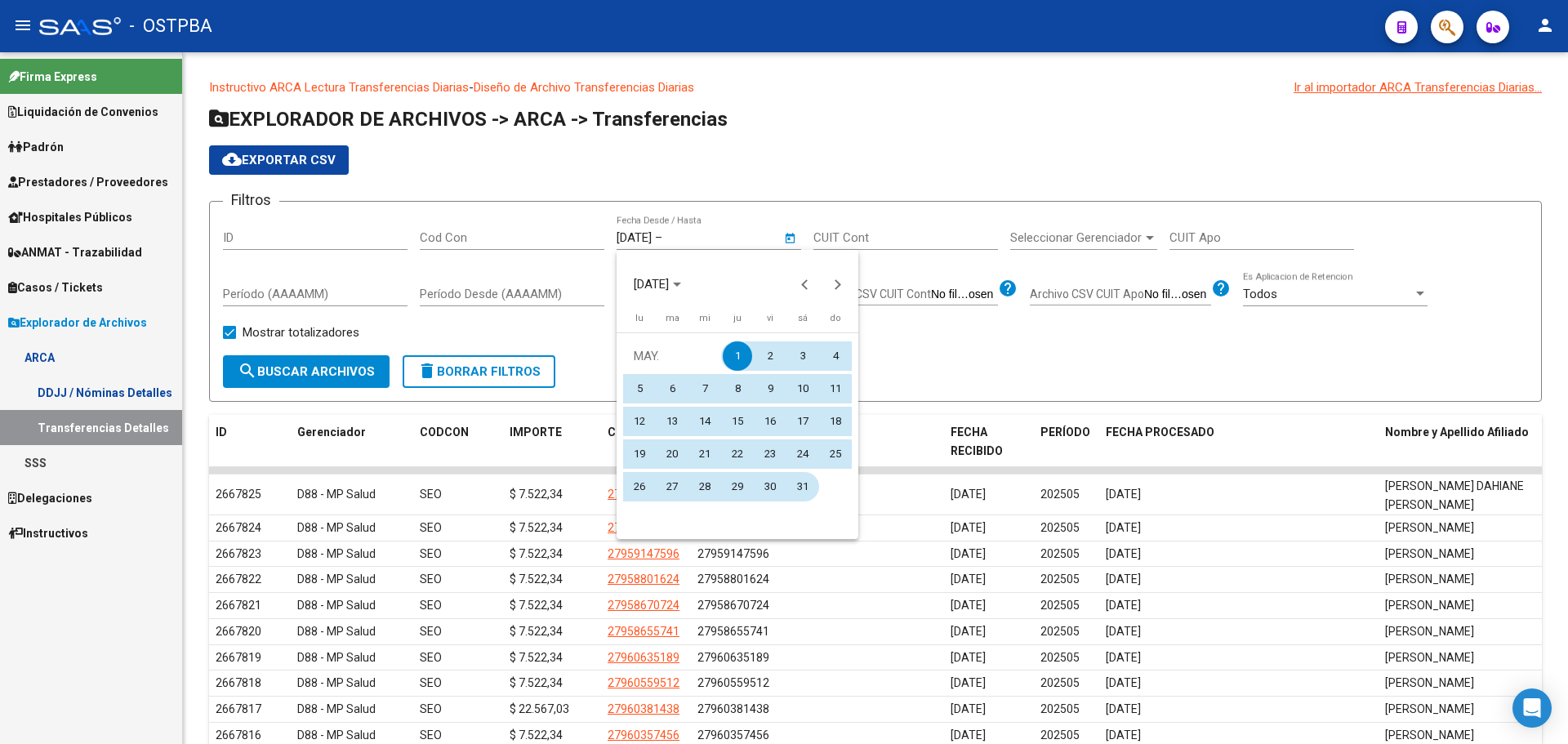 click on "31" at bounding box center [803, 487] 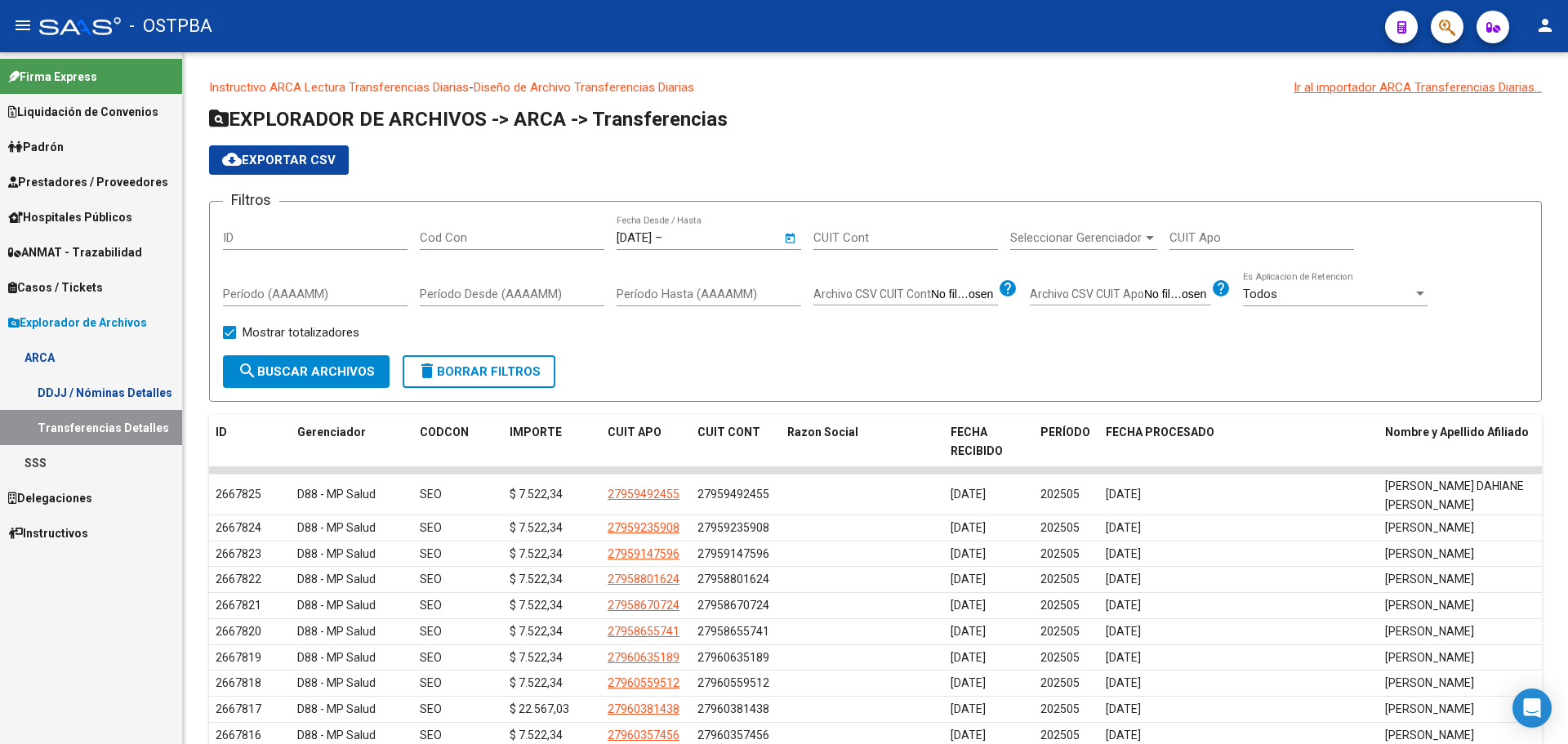 type on "[DATE]" 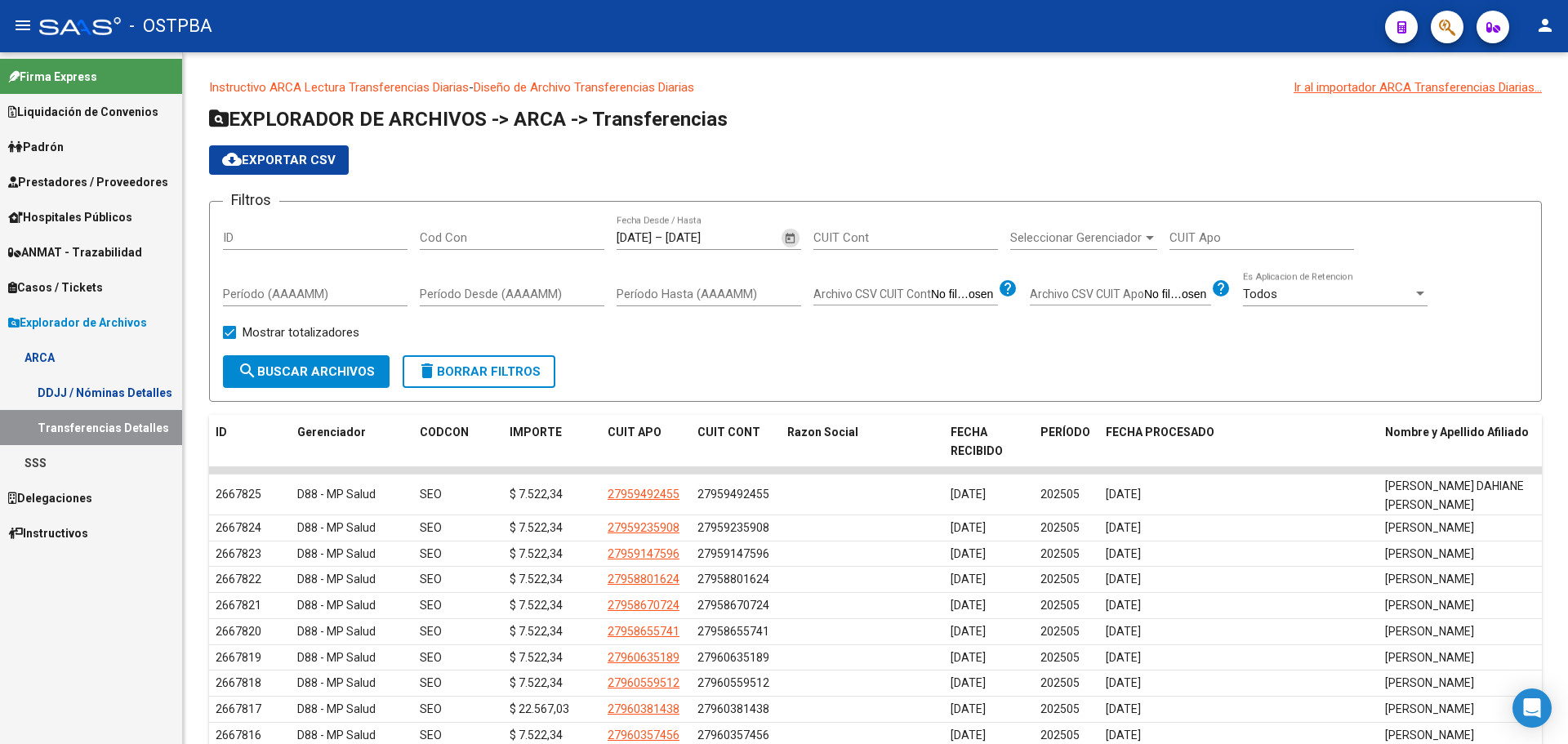 click on "search  Buscar Archivos" 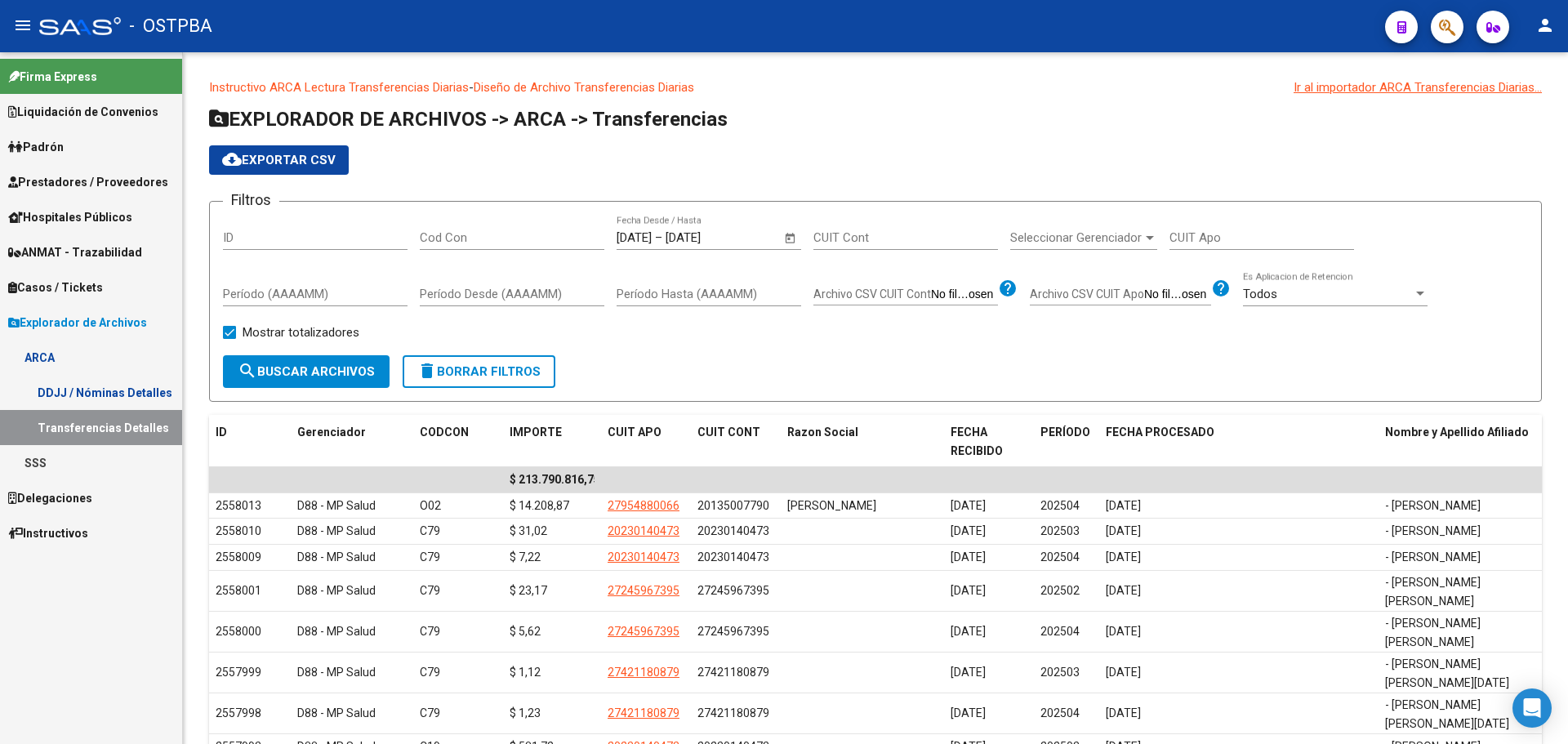 click on "cloud_download  Exportar CSV" 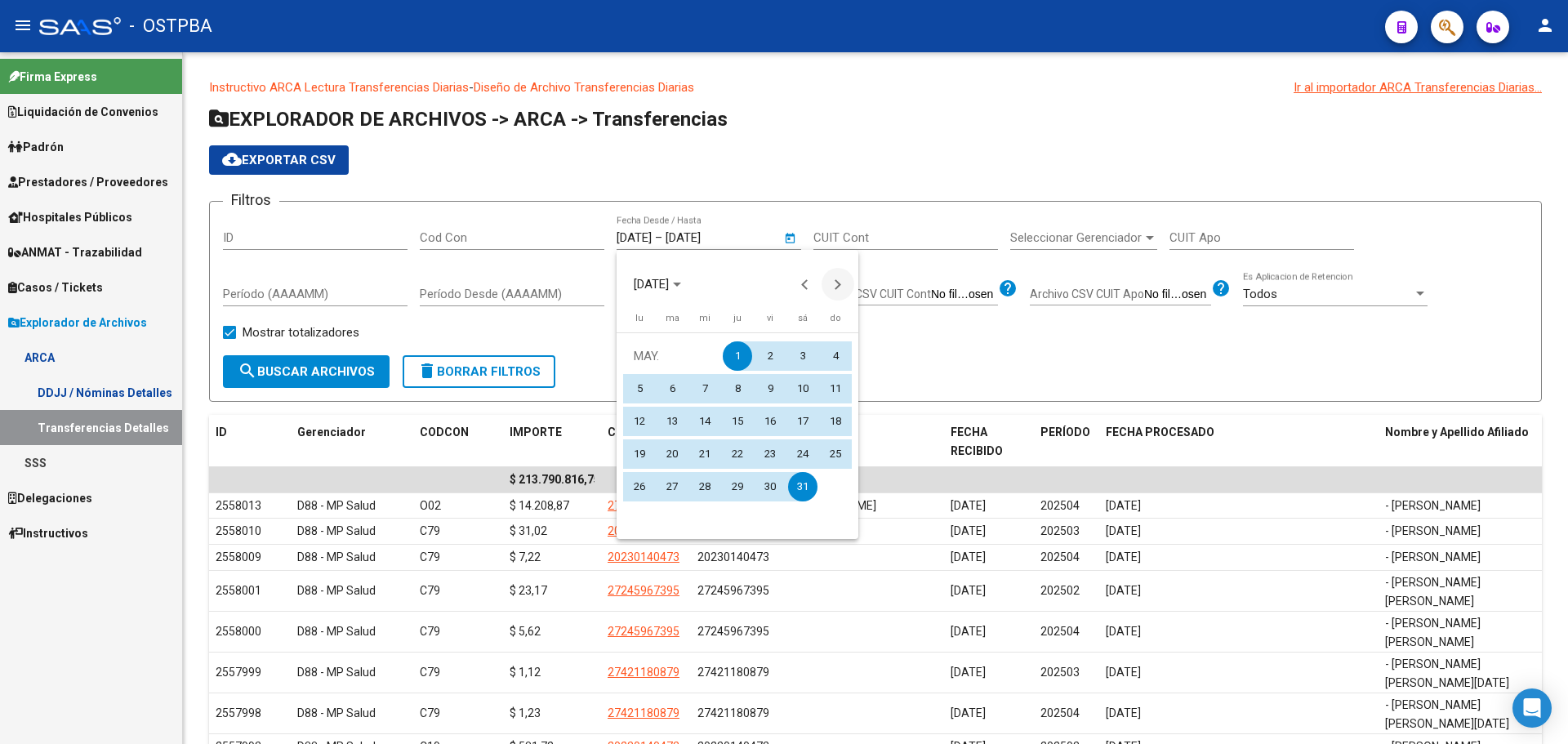 click at bounding box center (838, 284) 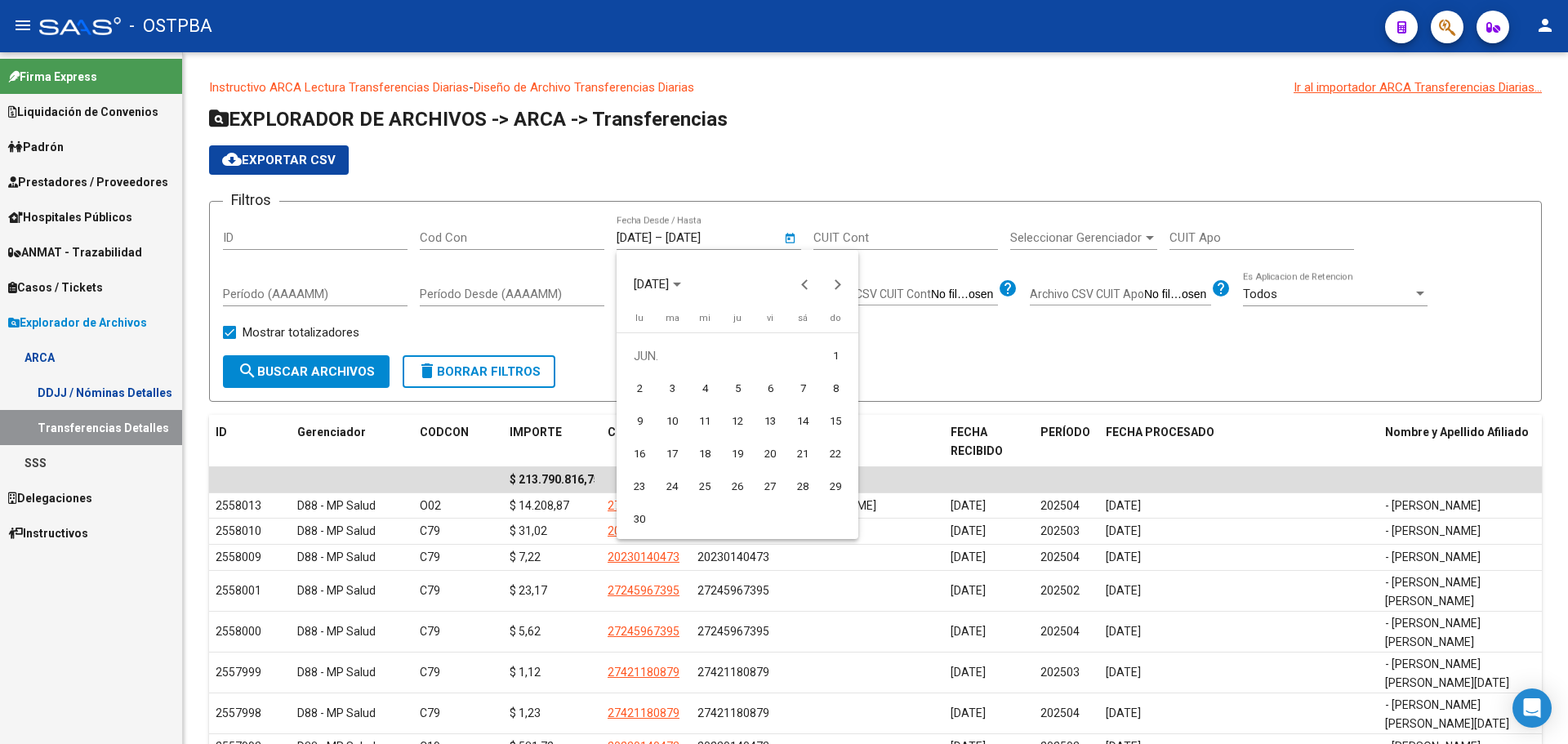 click on "1" at bounding box center [835, 356] 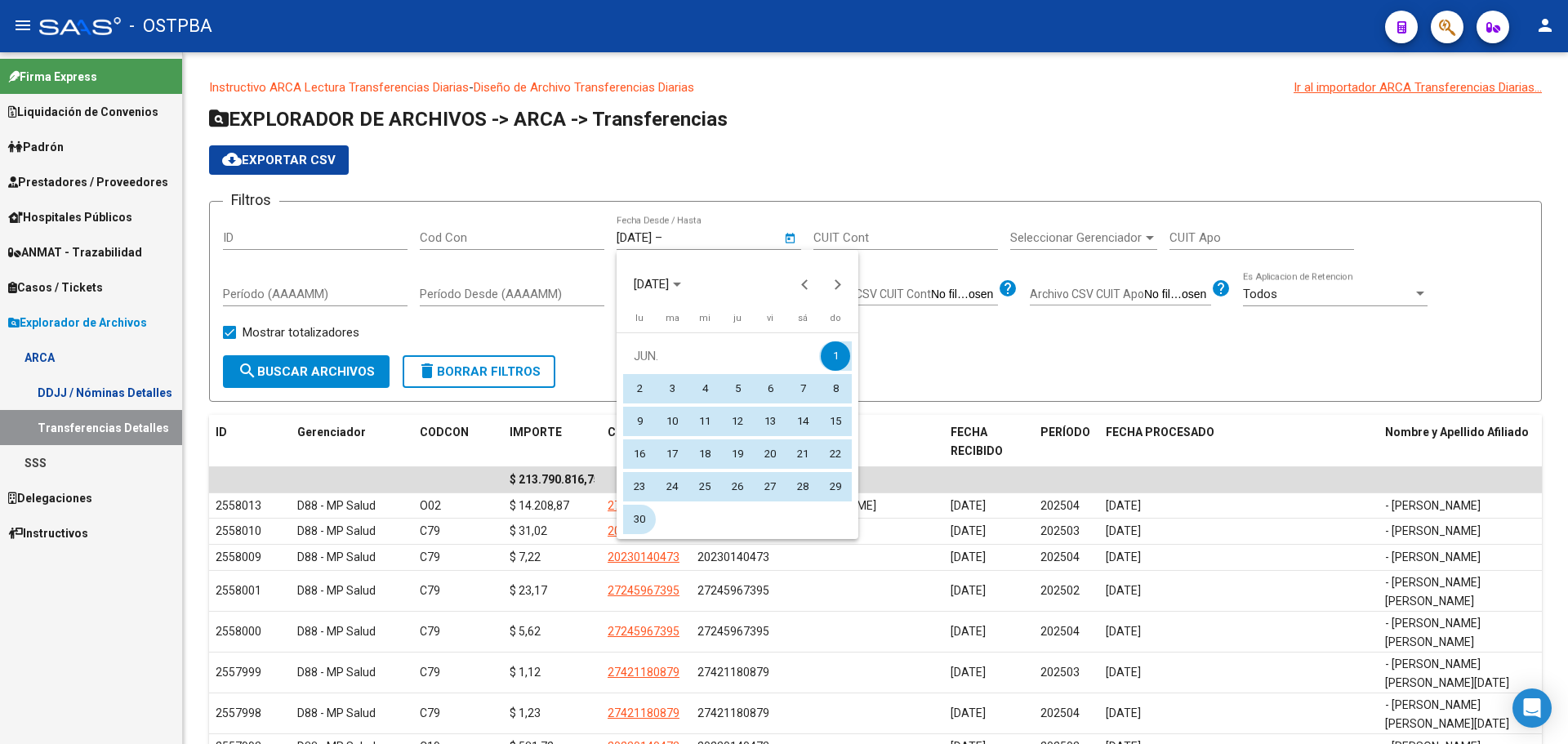 click on "30" at bounding box center [639, 519] 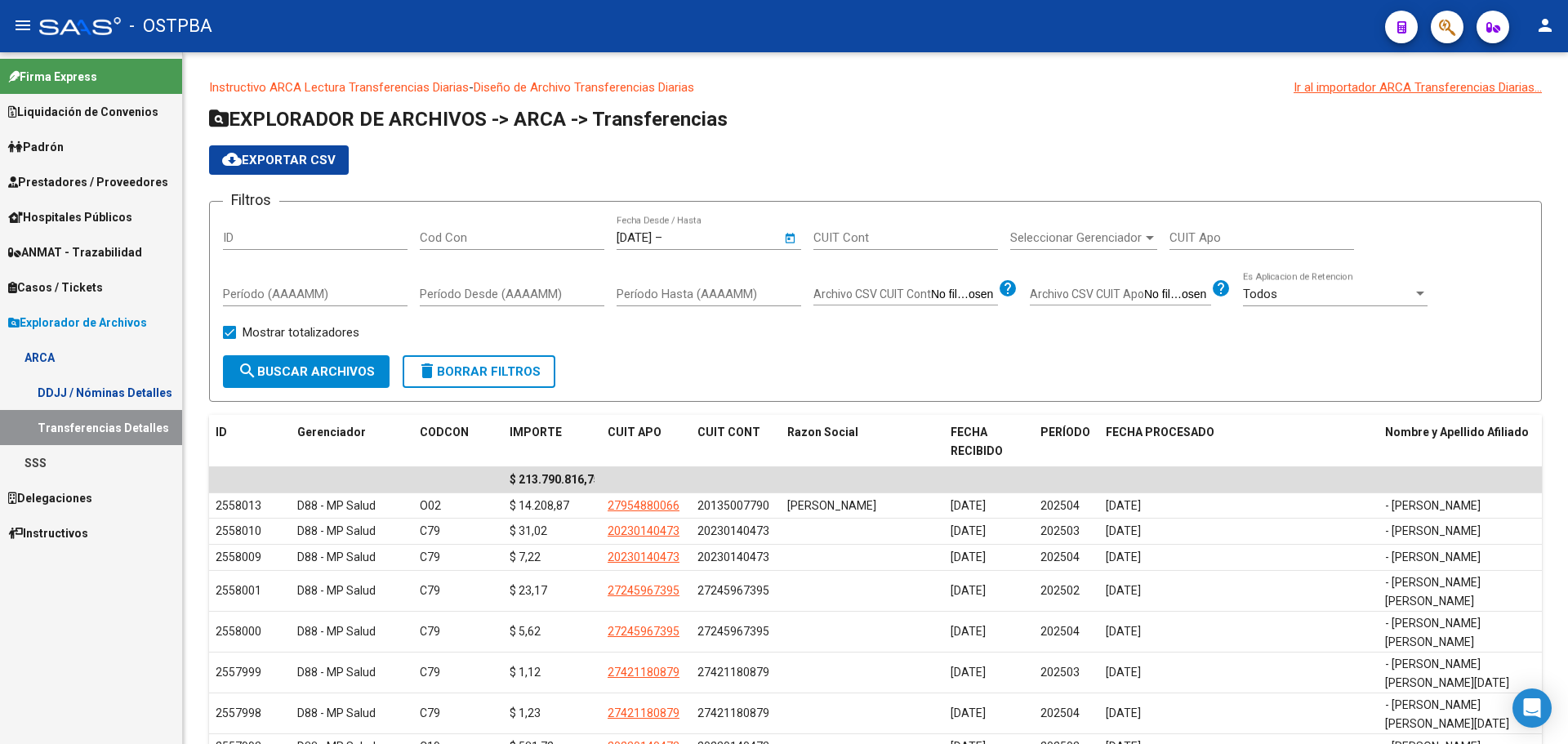 type on "[DATE]" 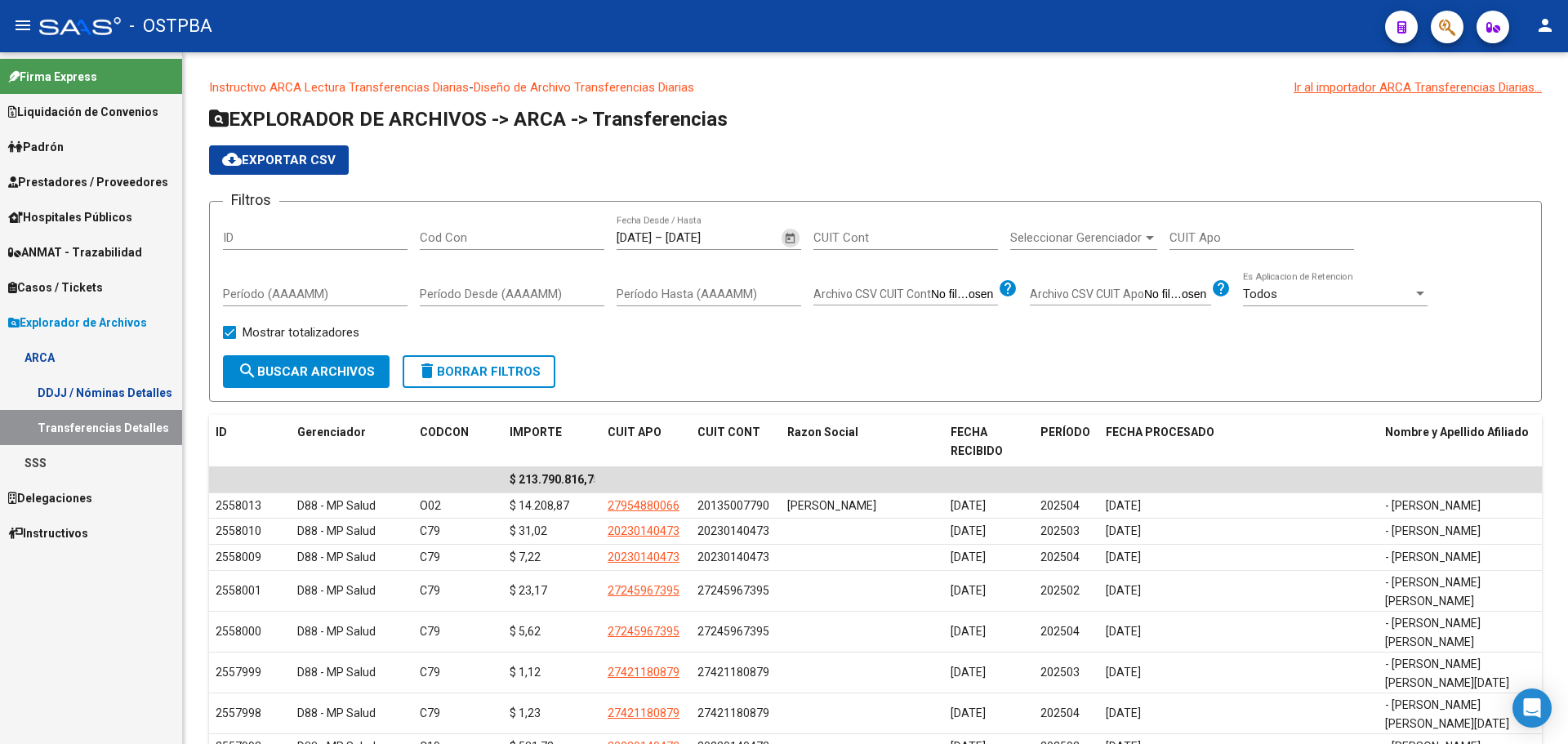 click on "EXPLORADOR DE ARCHIVOS -> ARCA -> Transferencias cloud_download  Exportar CSV  Filtros ID Cod Con 1/6/2025 1/6/2025 – 30/6/2025 Fecha Desde / Hasta CUIT Cont Seleccionar Gerenciador Seleccionar Gerenciador CUIT Apo Período (AAAAMM) Período Desde (AAAAMM) Período Hasta (AAAAMM) Archivo CSV CUIT Cont help Archivo CSV CUIT Apo help Todos  Es Aplicacion de Retencion   Mostrar totalizadores  search  Buscar Archivos  delete  Borrar Filtros  ID Gerenciador CODCON IMPORTE CUIT APO CUIT CONT Razon Social FECHA RECIBIDO PERÍODO FECHA PROCESADO Nombre y Apellido Afiliado $ 213.790.816,75 2558013 D88 - MP Salud O02 $ 14.208,87 27954880066 20135007790 SMITH REINALDO 27/05/2025 202504 30/05/2025 - PRADO FLORINDA 2558010 D88 - MP Salud C79 $ 31,02 20230140473 20230140473 28/05/2025 202503 30/05/2025 - GOMEZ PABLO GABRIEL 2558009 D88 - MP Salud C79 $ 7,22 20230140473 20230140473 28/05/2025 202504 30/05/2025 - GOMEZ PABLO GABRIEL 2558001 D88 - MP Salud C79 $ 23,17 27245967395 27245967395 28/05/2025 202502 C79" 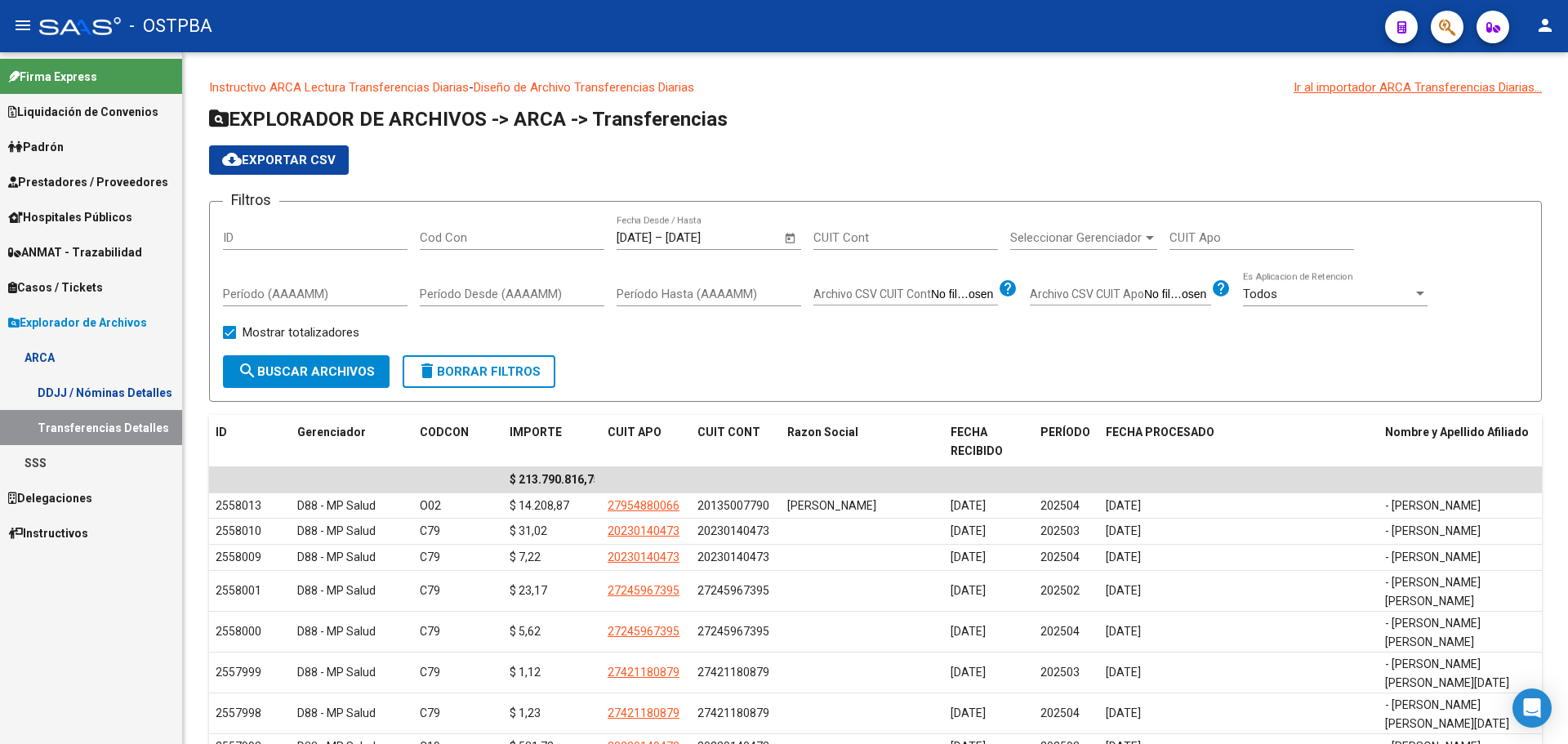 click on "search  Buscar Archivos" 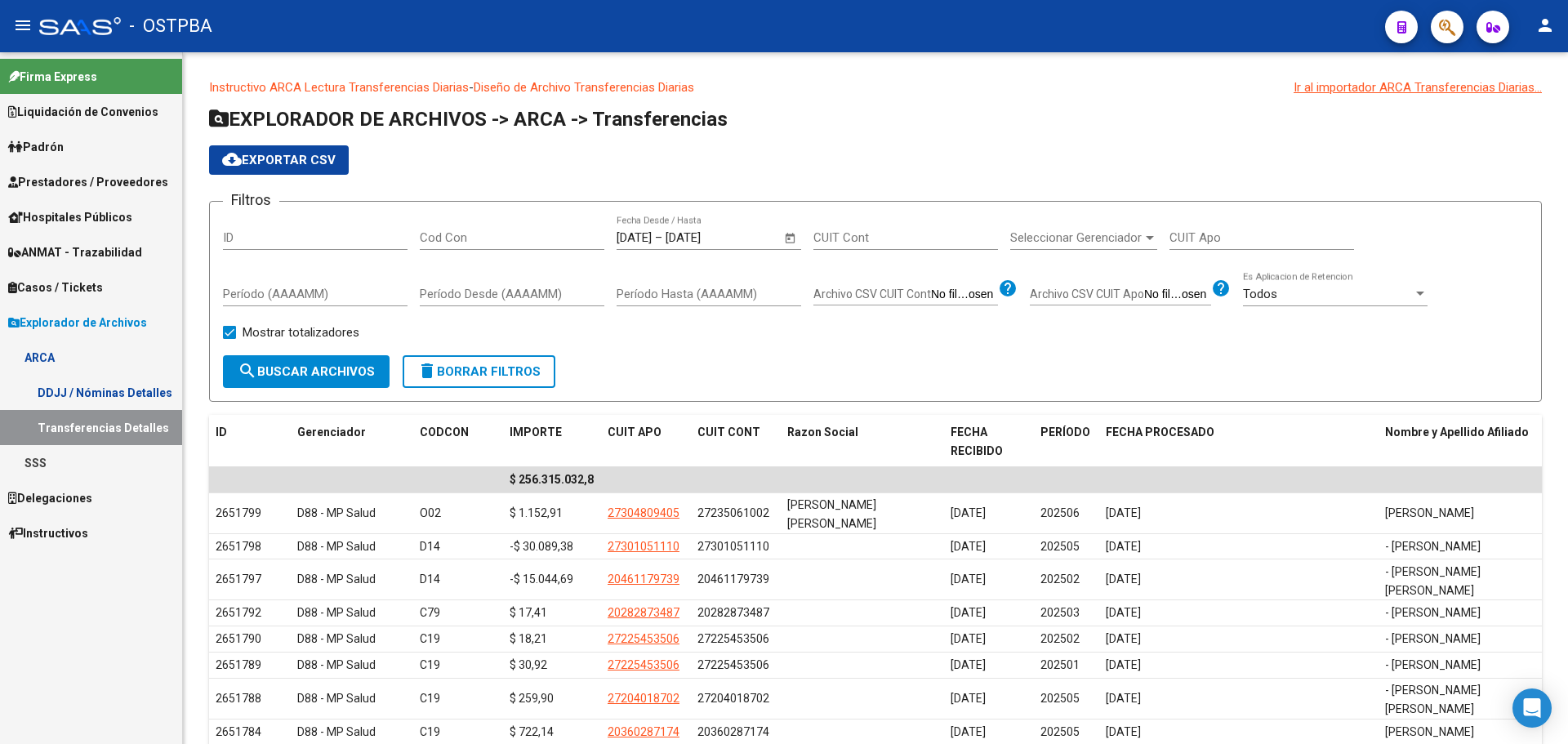 click on "cloud_download  Exportar CSV" 